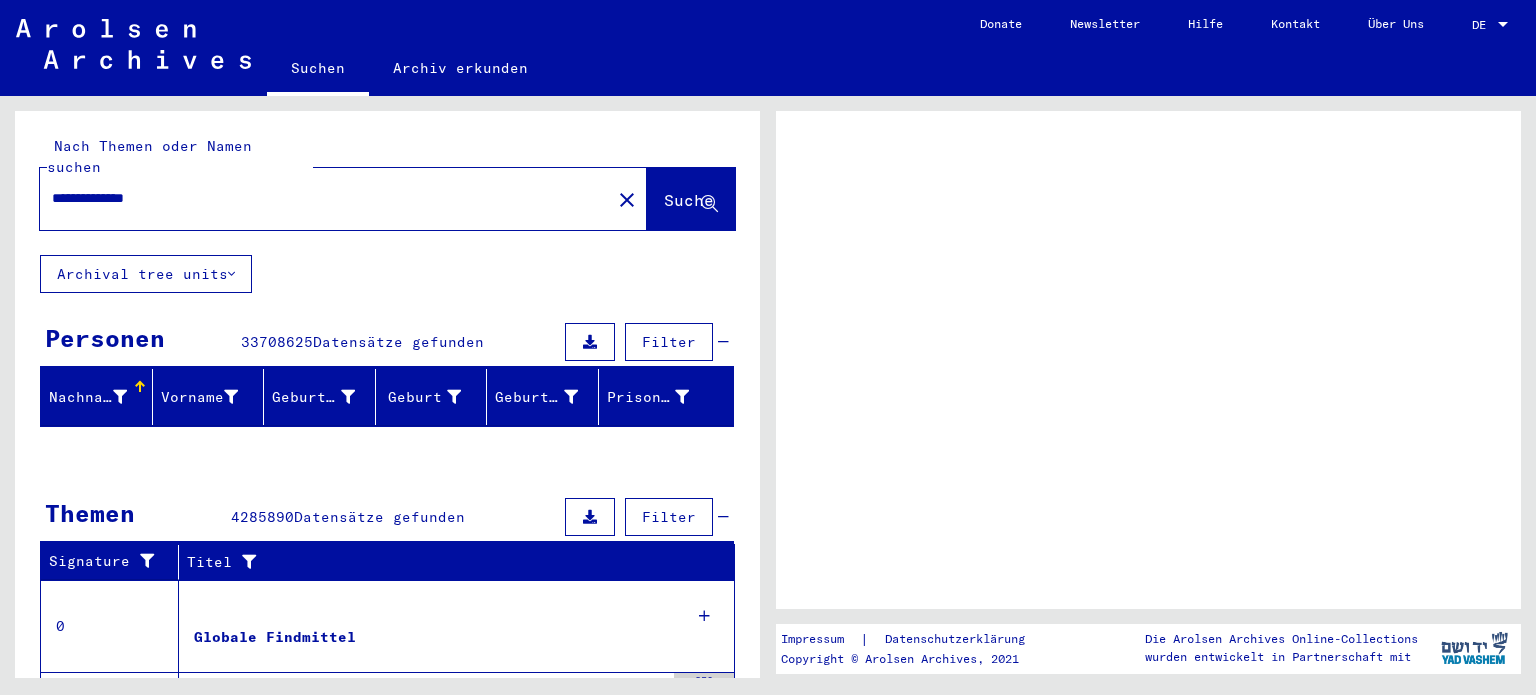 scroll, scrollTop: 0, scrollLeft: 0, axis: both 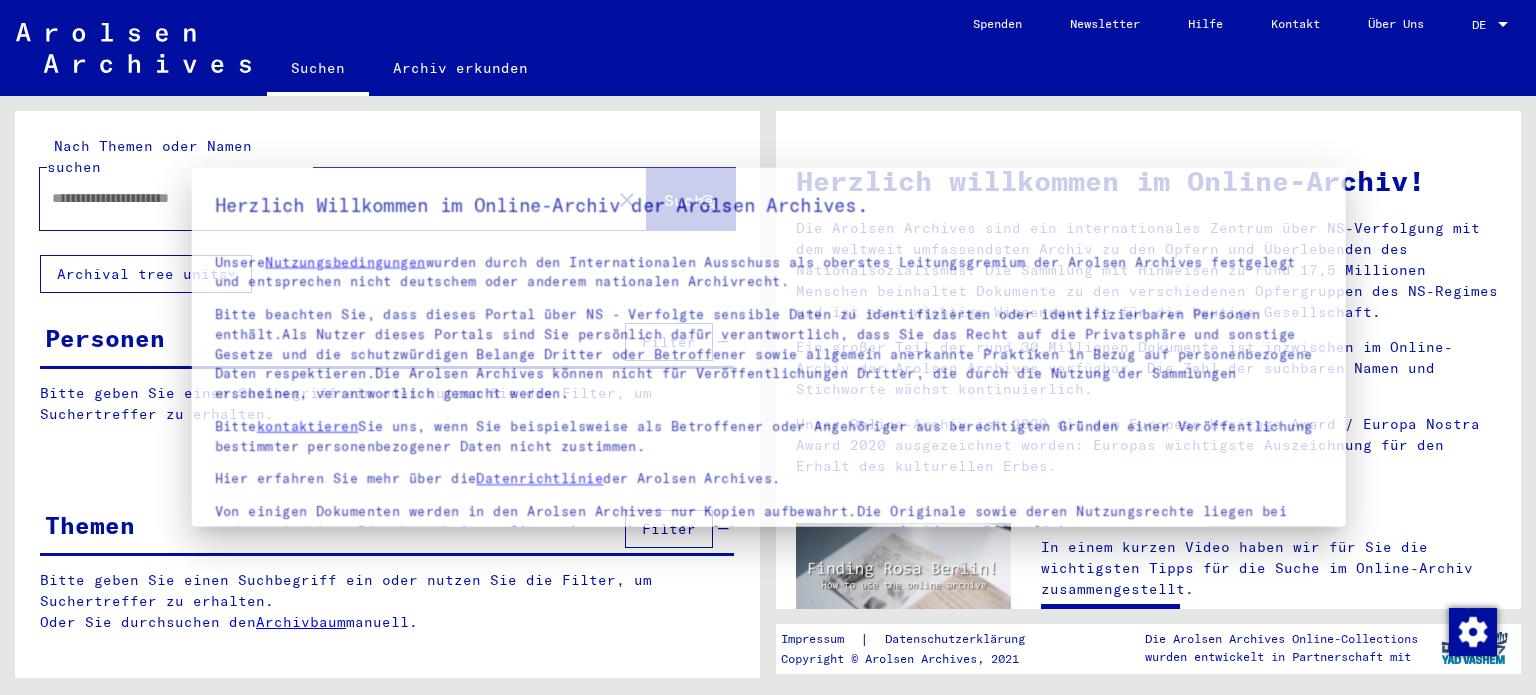 type on "**********" 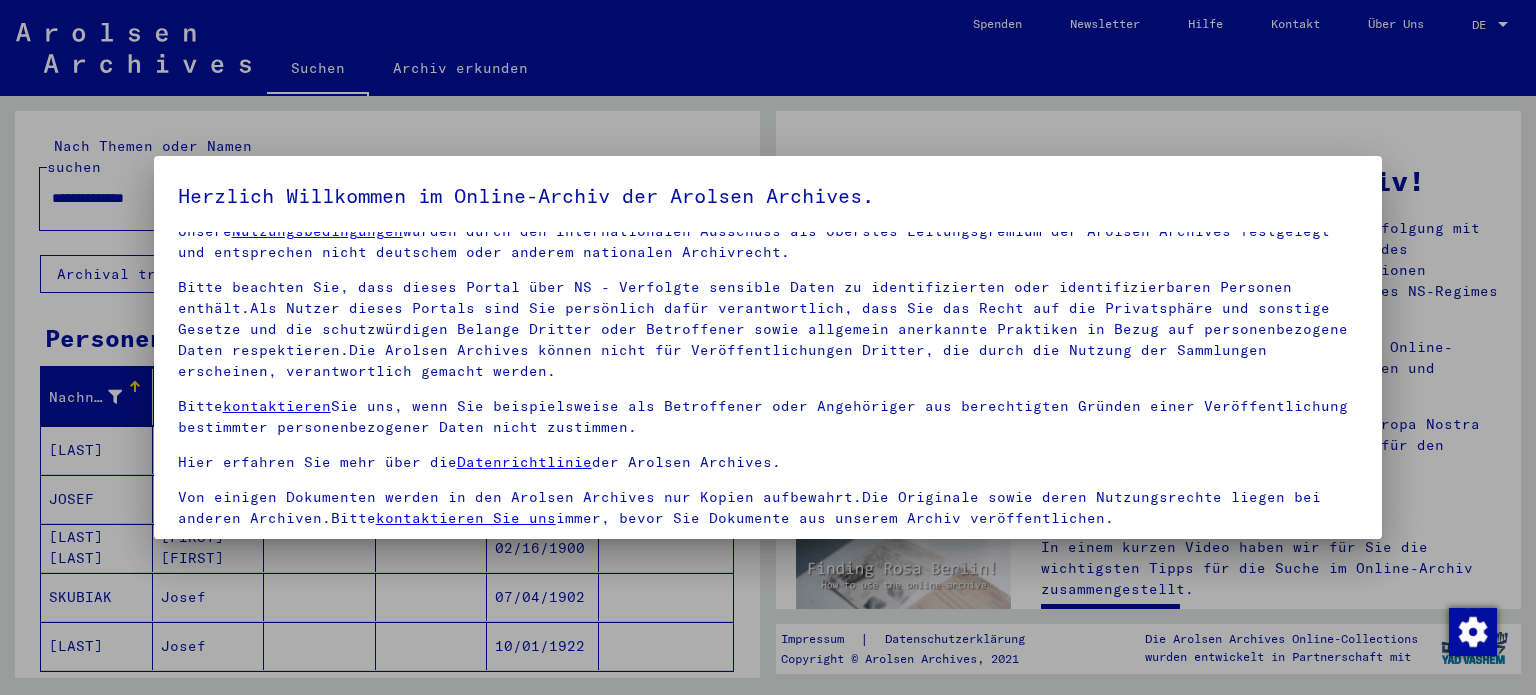 scroll, scrollTop: 28, scrollLeft: 0, axis: vertical 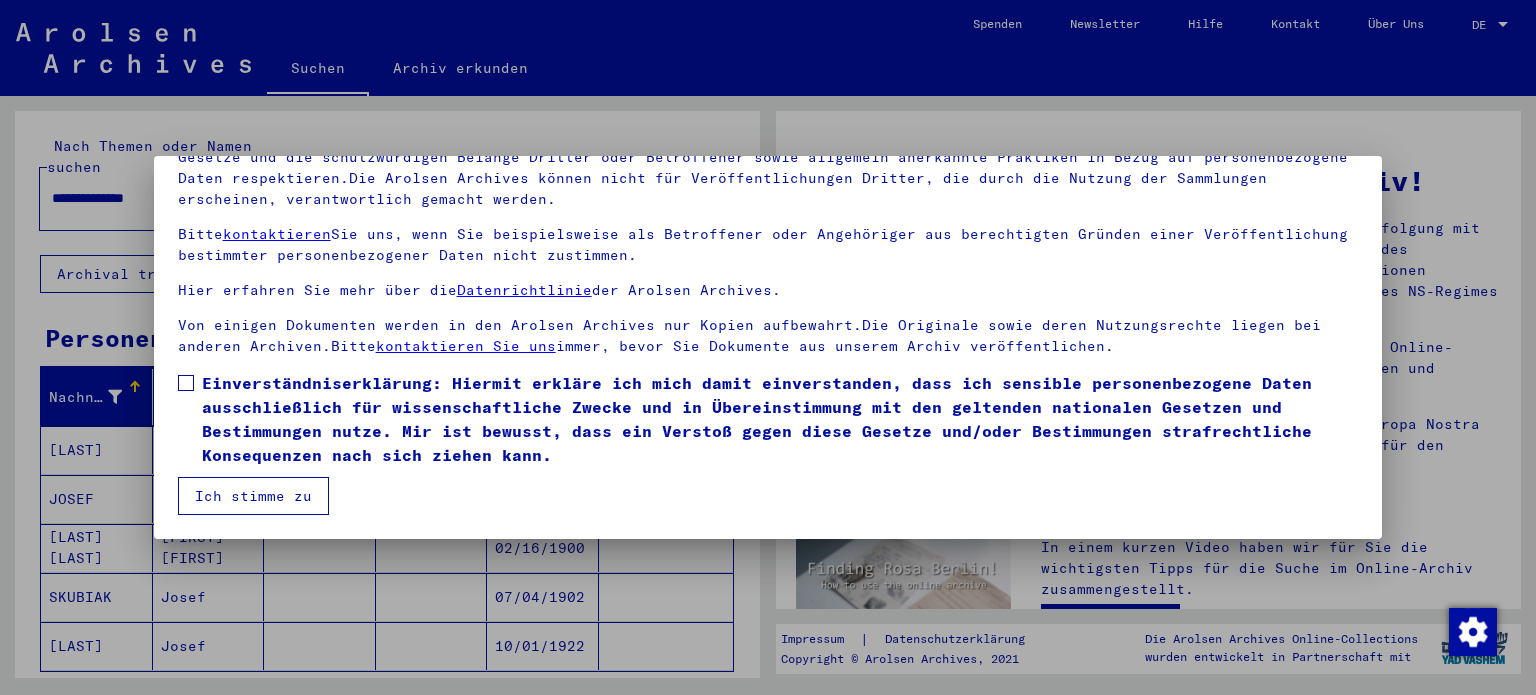 click on "Einverständniserklärung: Hiermit erkläre ich mich damit einverstanden, dass ich sensible personenbezogene Daten ausschließlich für wissenschaftliche Zwecke und in Übereinstimmung mit den geltenden nationalen Gesetzen und Bestimmungen nutze. Mir ist bewusst, dass ein Verstoß gegen diese Gesetze und/oder Bestimmungen strafrechtliche Konsequenzen nach sich ziehen kann." at bounding box center [768, 419] 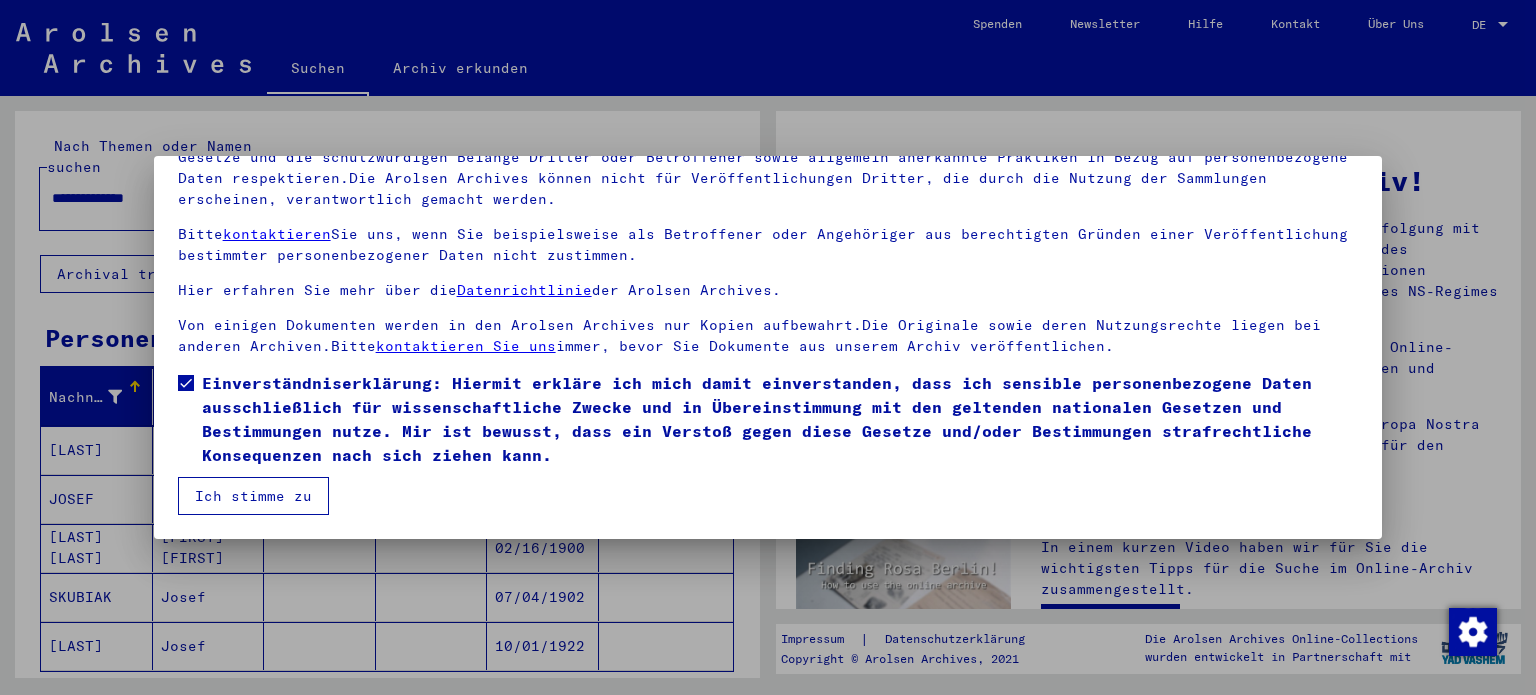 click on "Ich stimme zu" at bounding box center [253, 496] 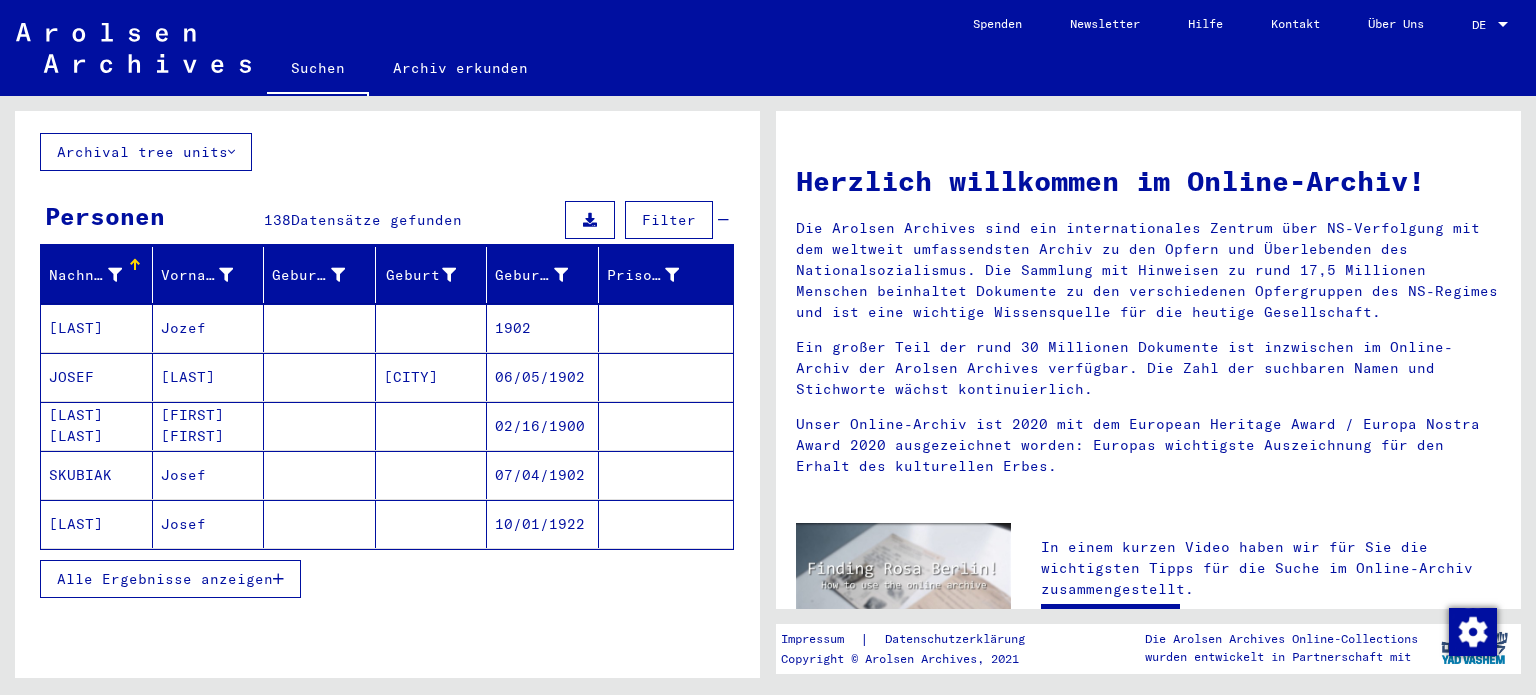 scroll, scrollTop: 141, scrollLeft: 0, axis: vertical 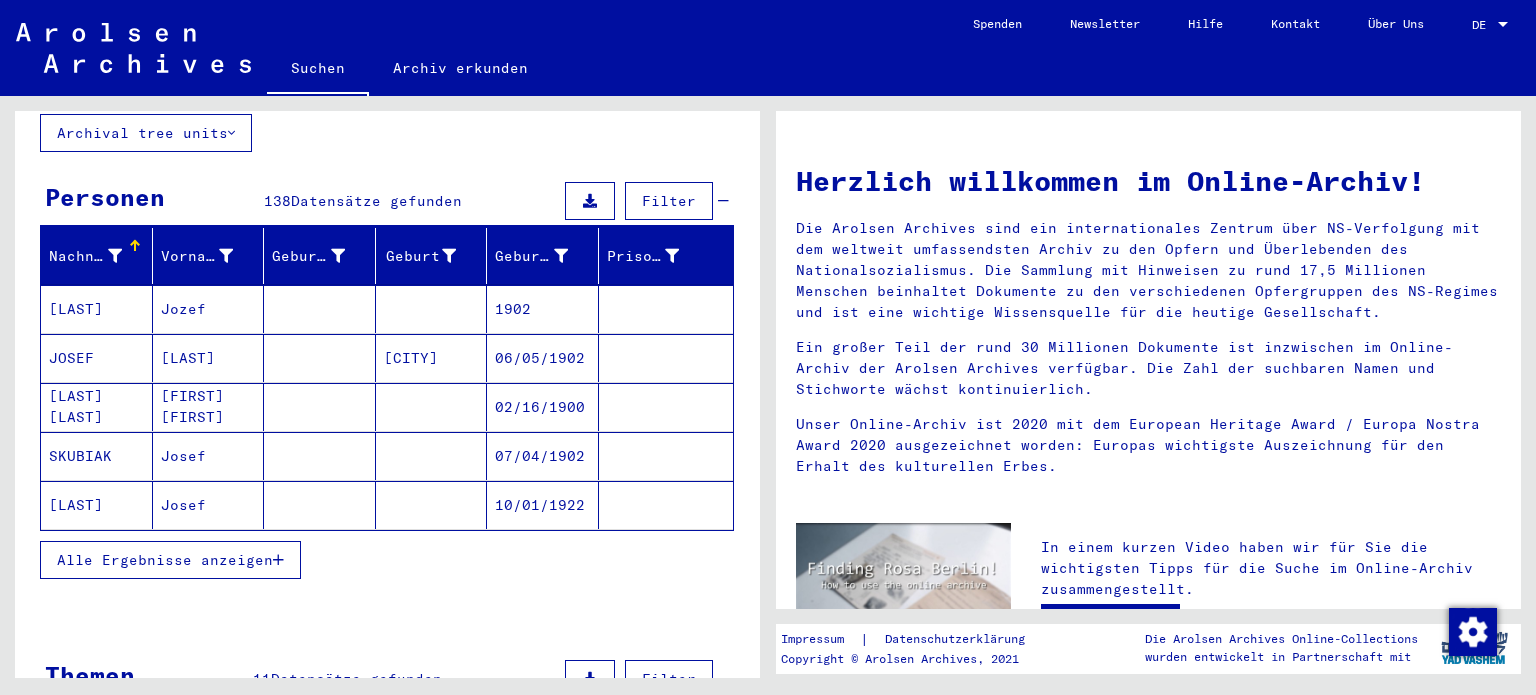 click on "Alle Ergebnisse anzeigen" at bounding box center [165, 560] 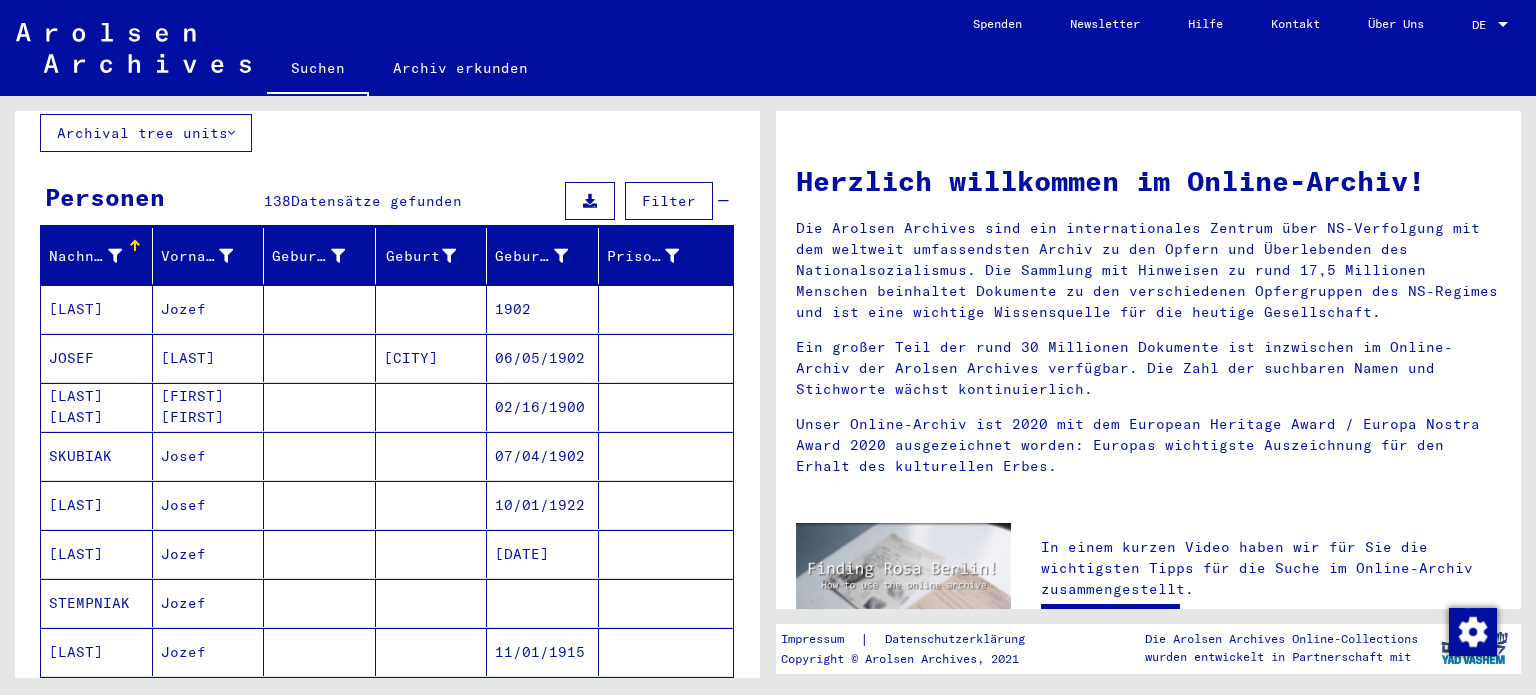 click at bounding box center (320, 603) 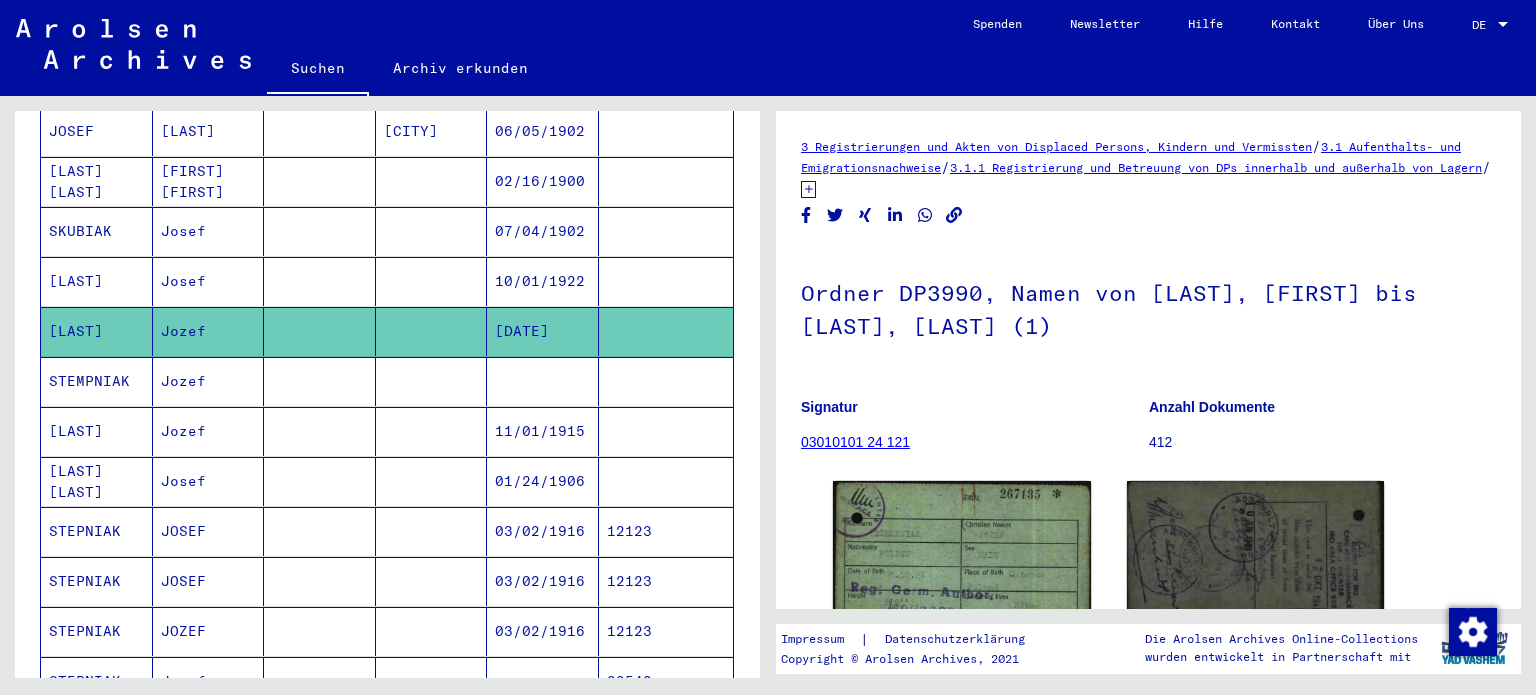 scroll, scrollTop: 383, scrollLeft: 0, axis: vertical 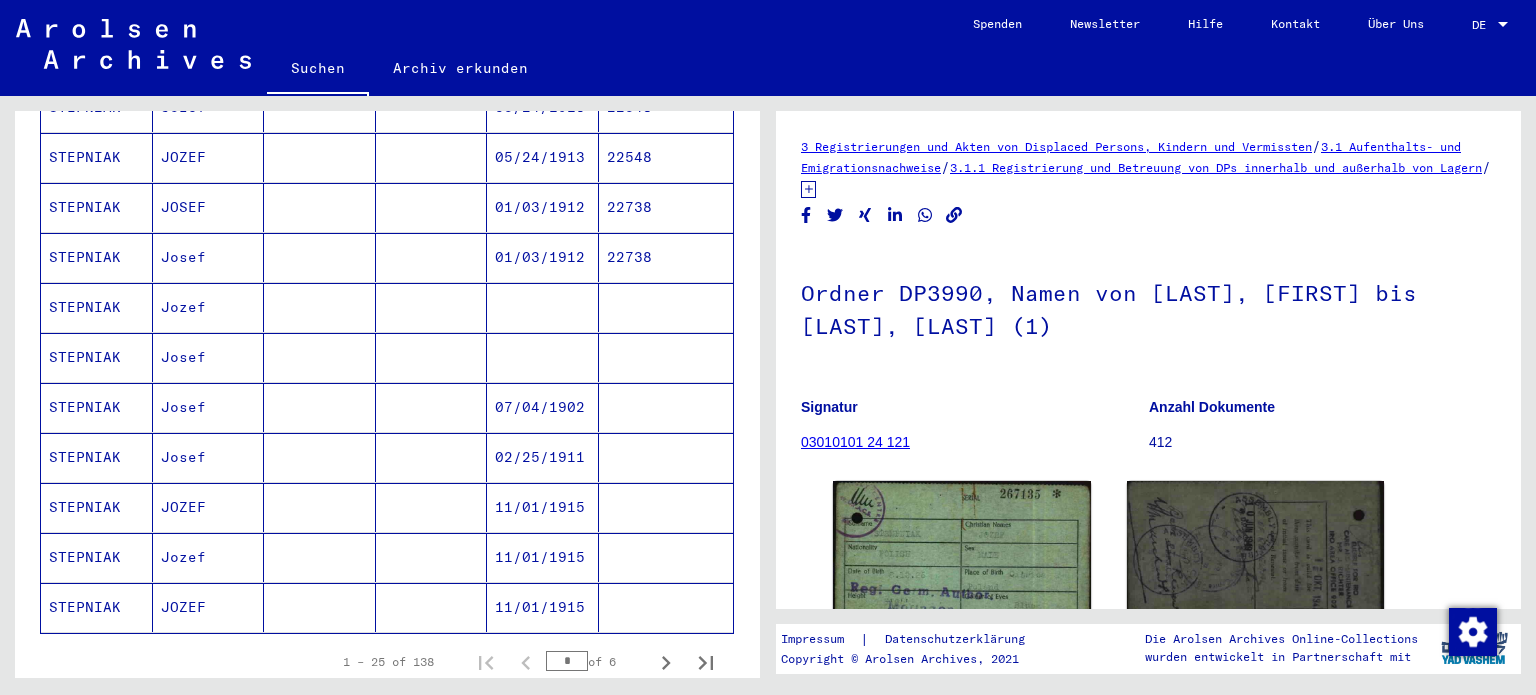 click on "02/25/1911" at bounding box center (543, 507) 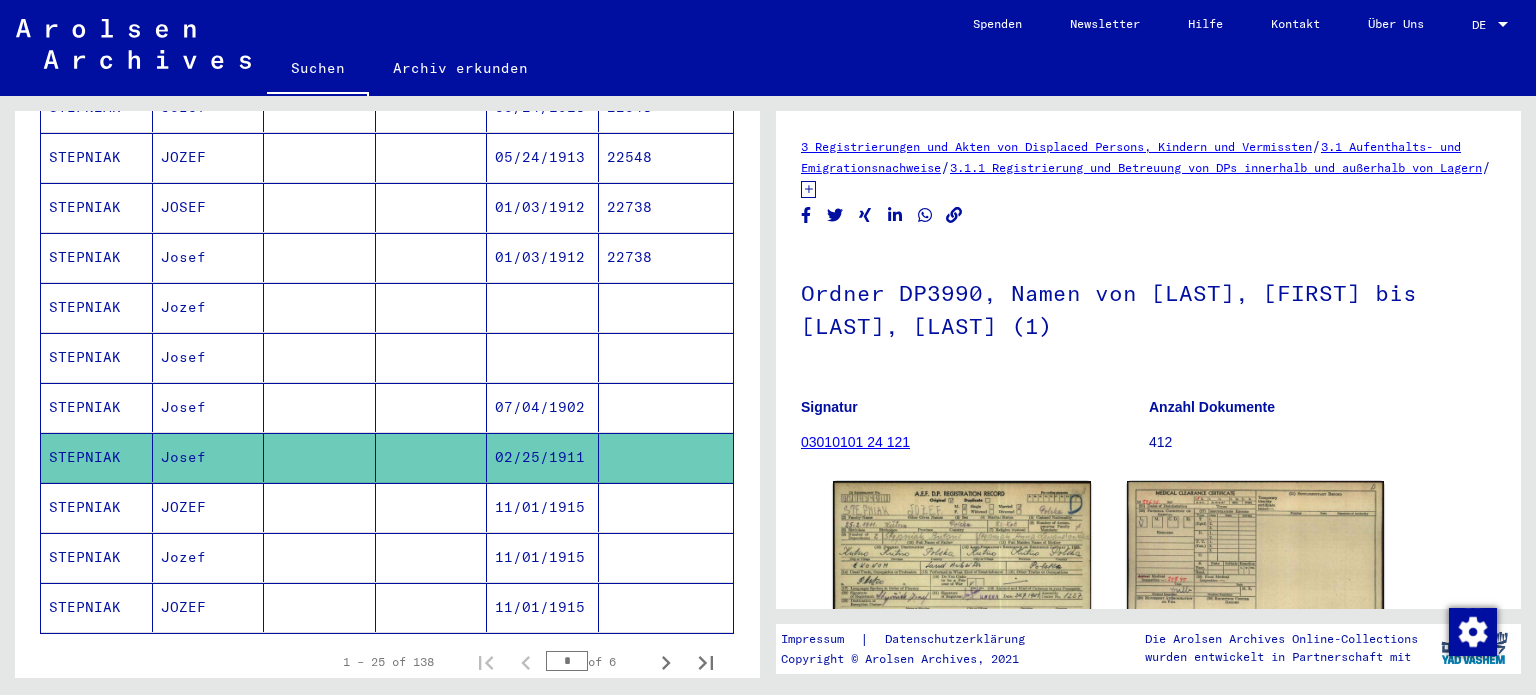 scroll, scrollTop: 0, scrollLeft: 0, axis: both 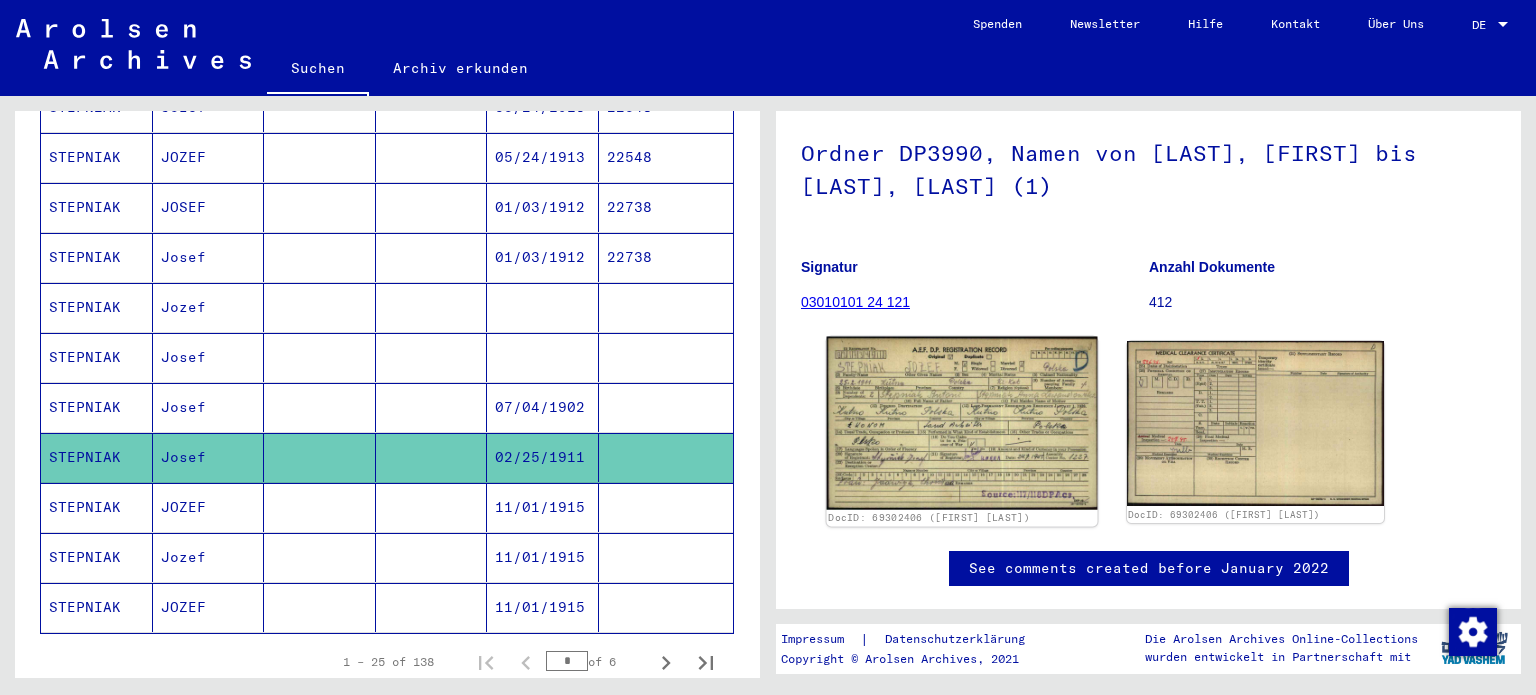 click 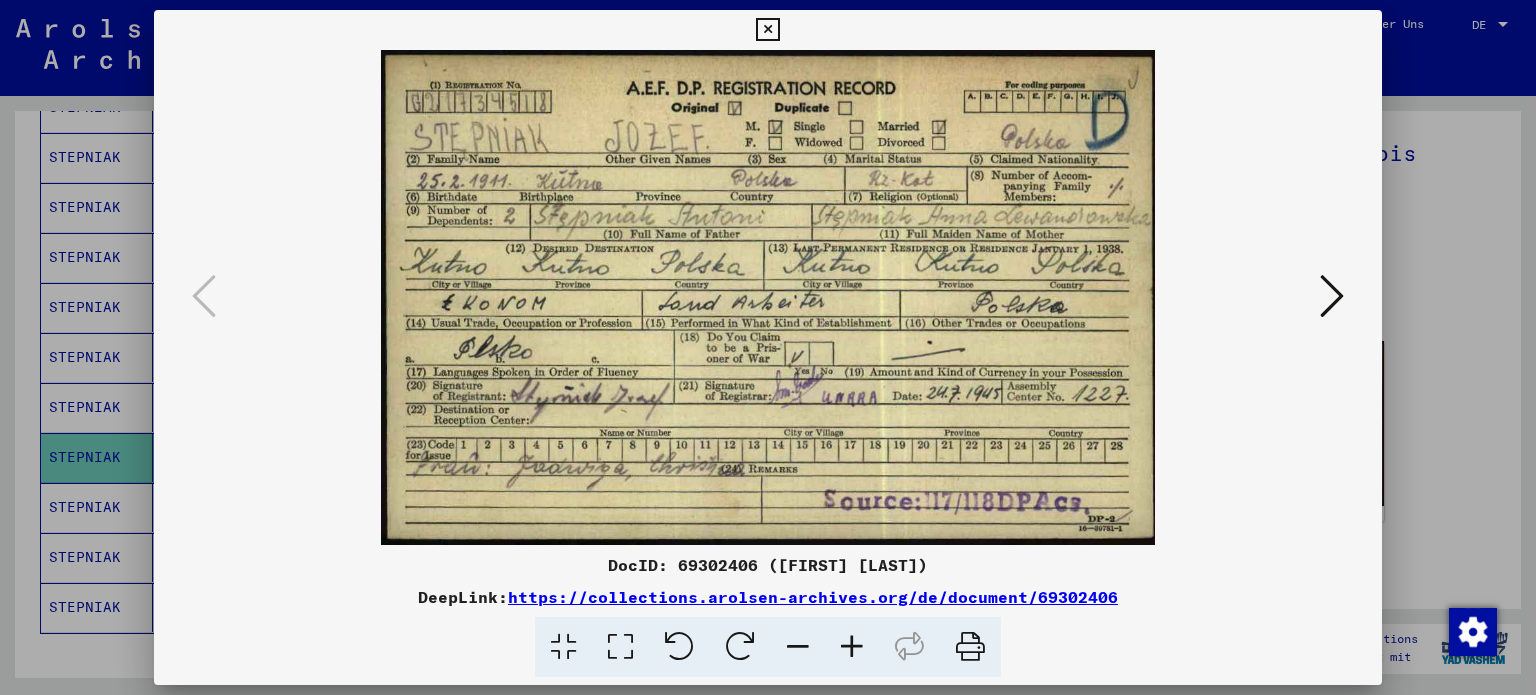 click at bounding box center [768, 347] 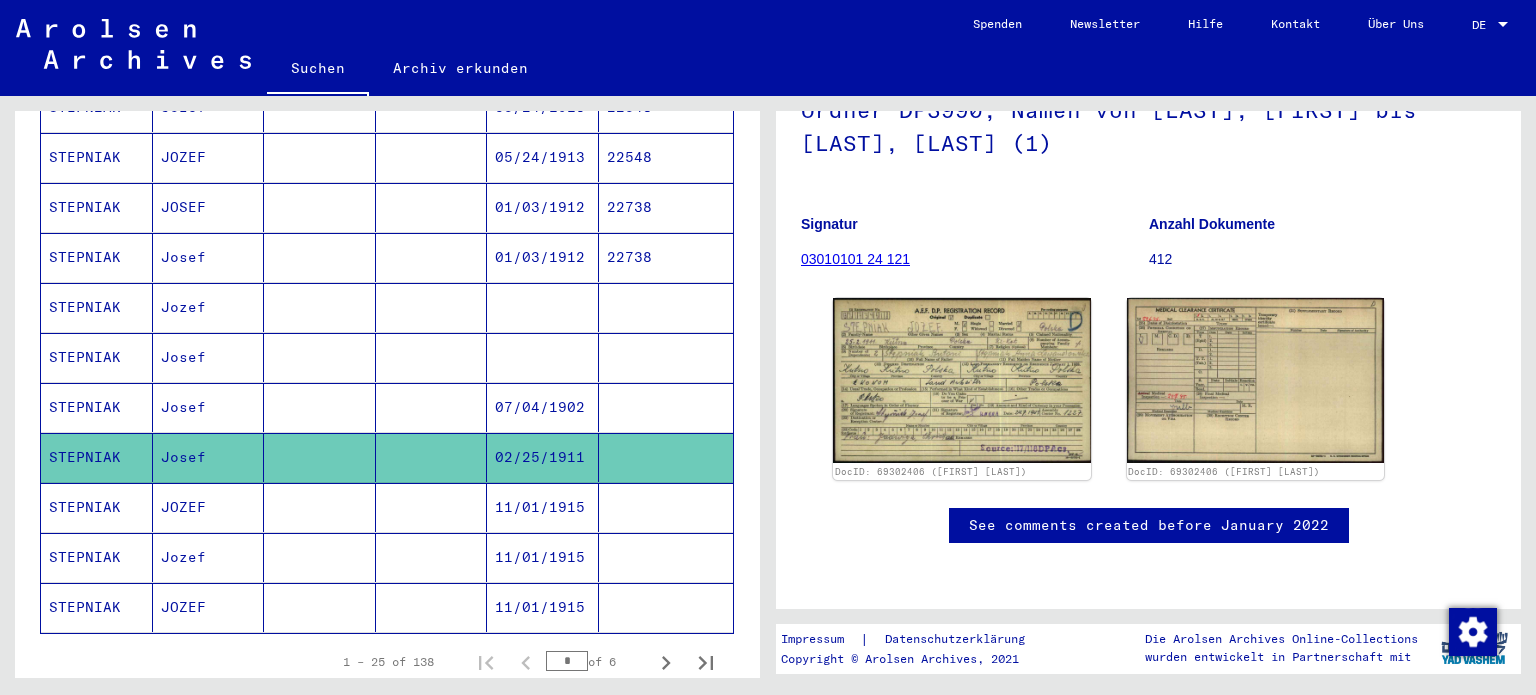 scroll, scrollTop: 811, scrollLeft: 0, axis: vertical 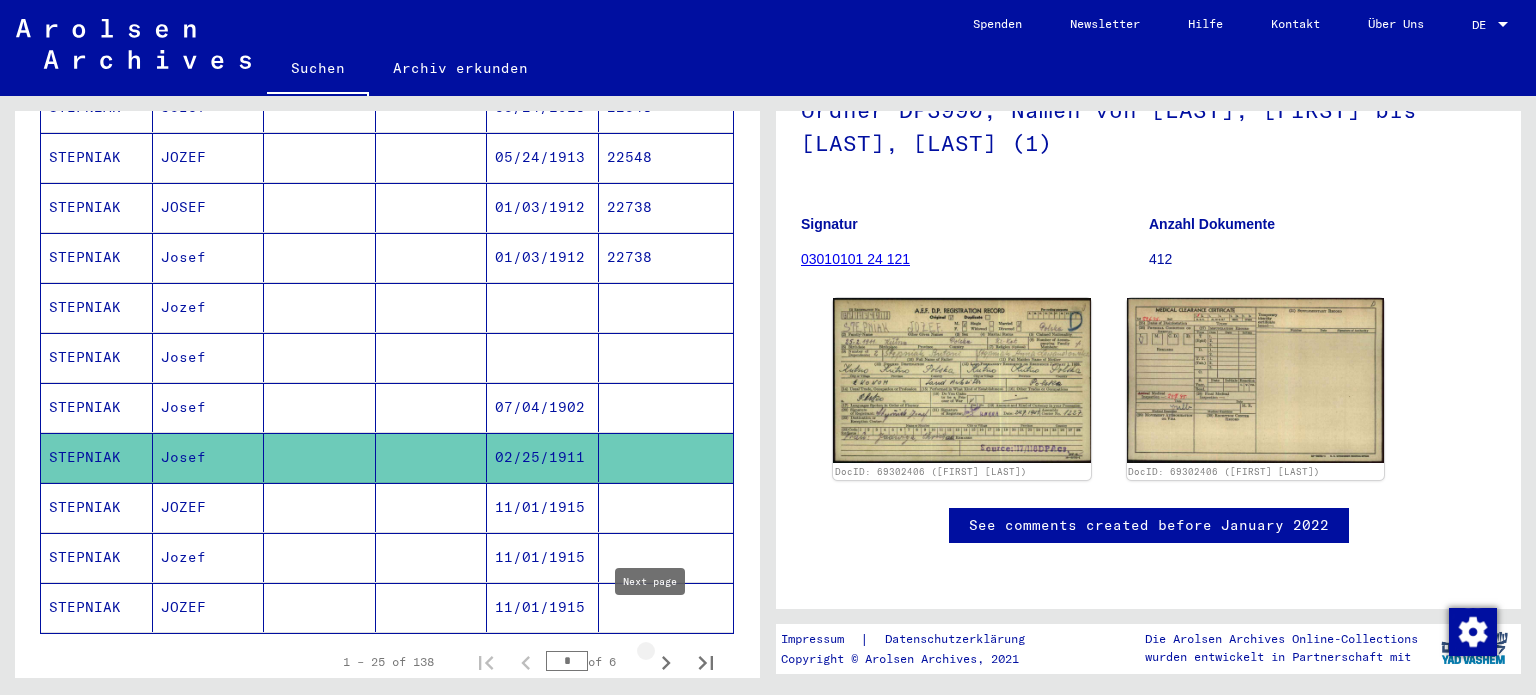 click 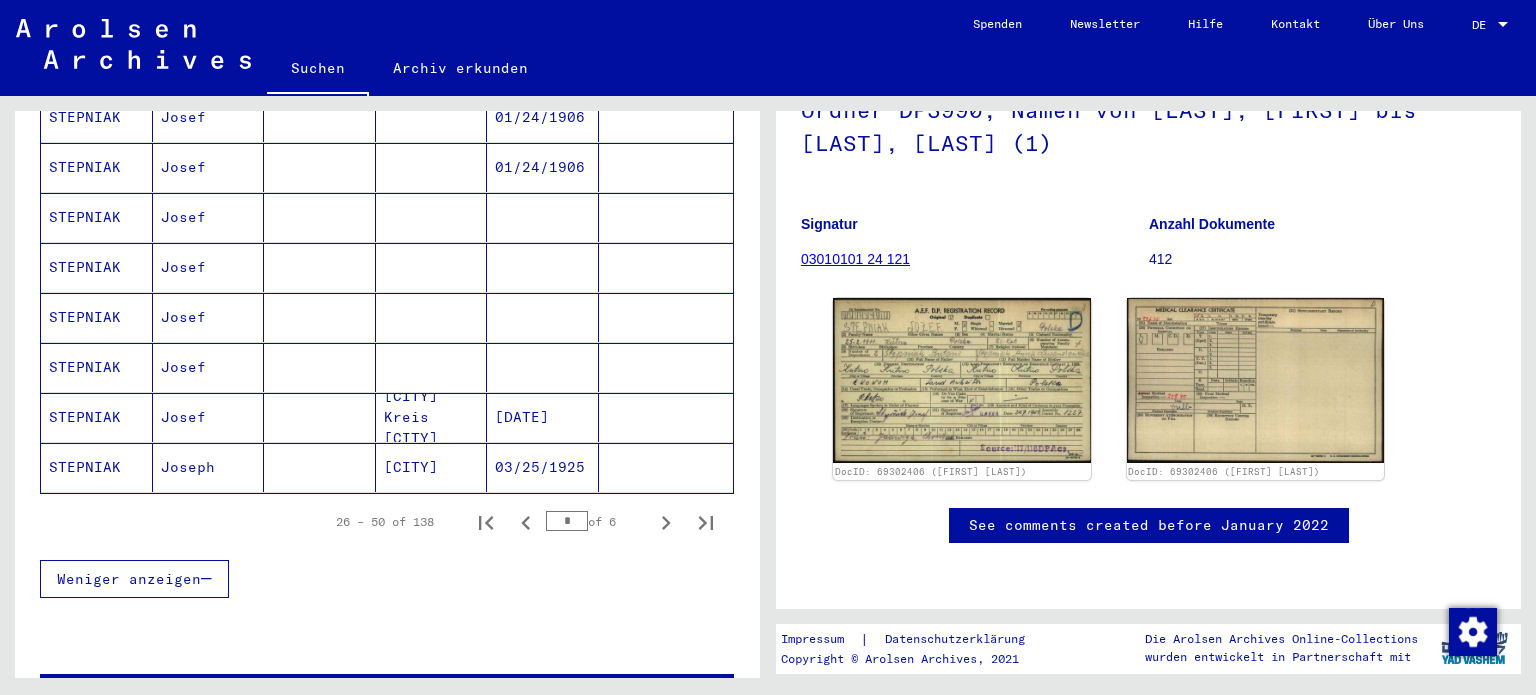 scroll, scrollTop: 1180, scrollLeft: 0, axis: vertical 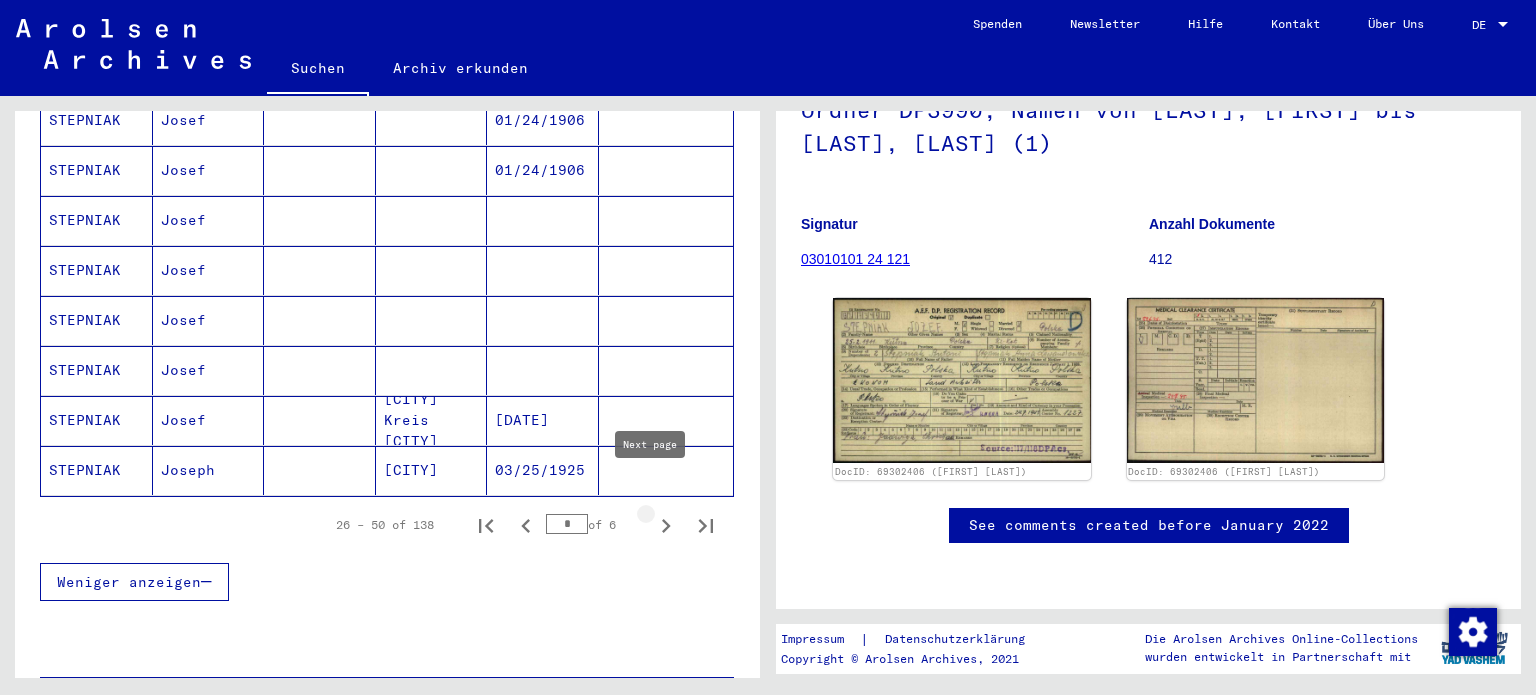 click 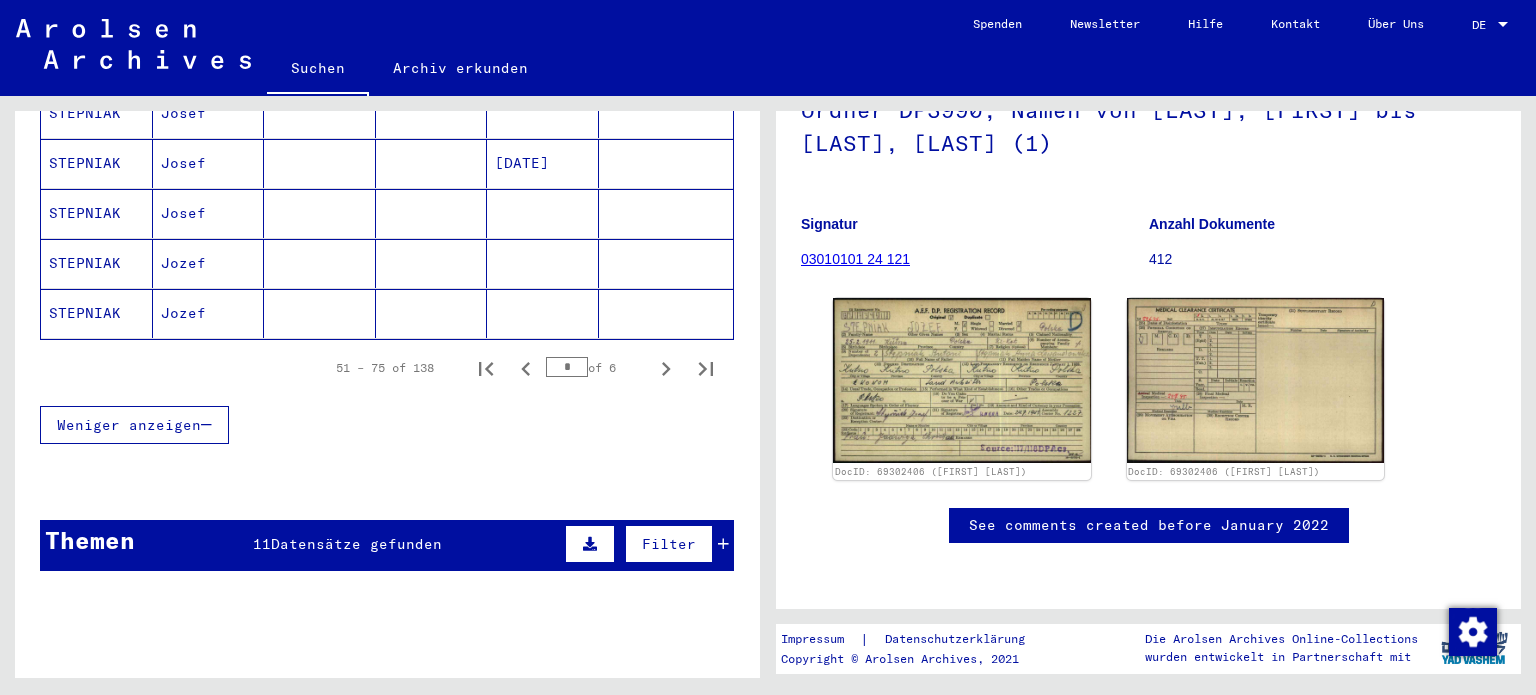 scroll, scrollTop: 1324, scrollLeft: 0, axis: vertical 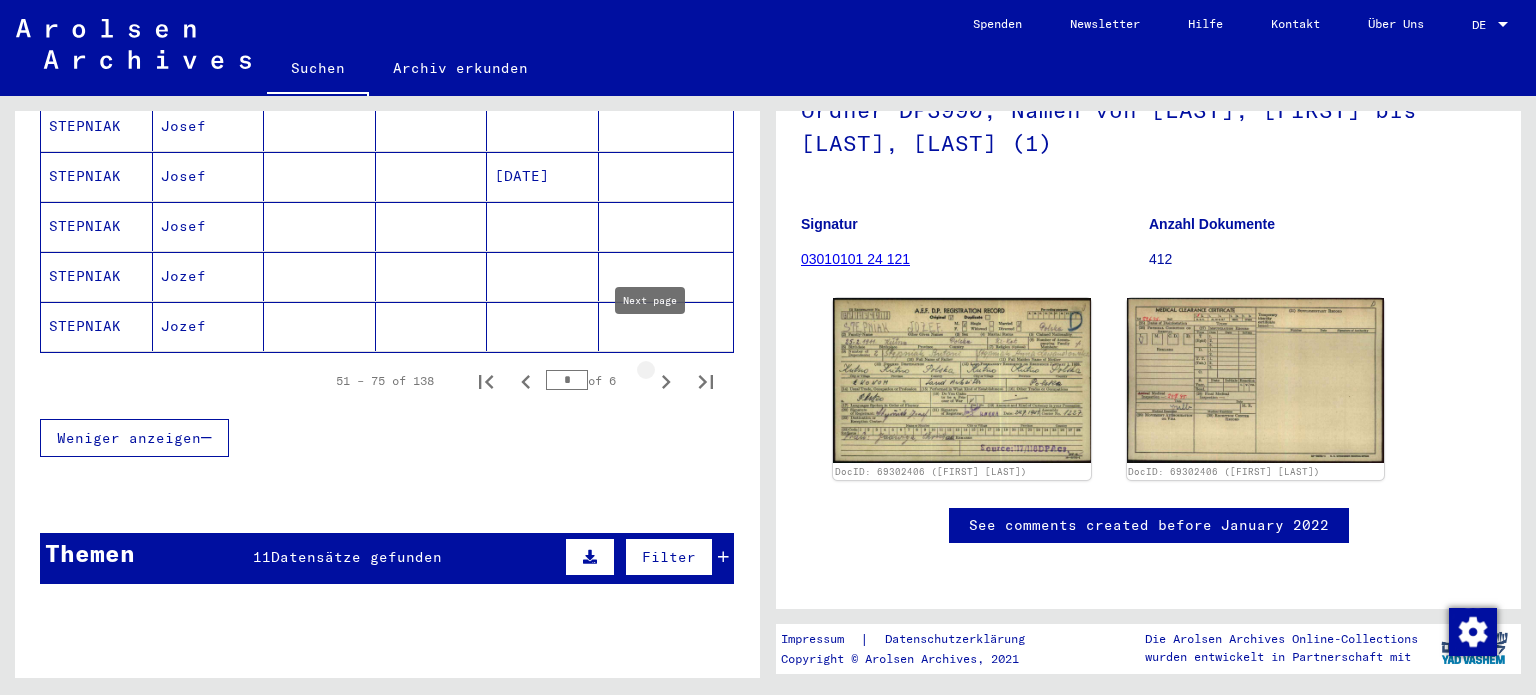 click at bounding box center (666, 381) 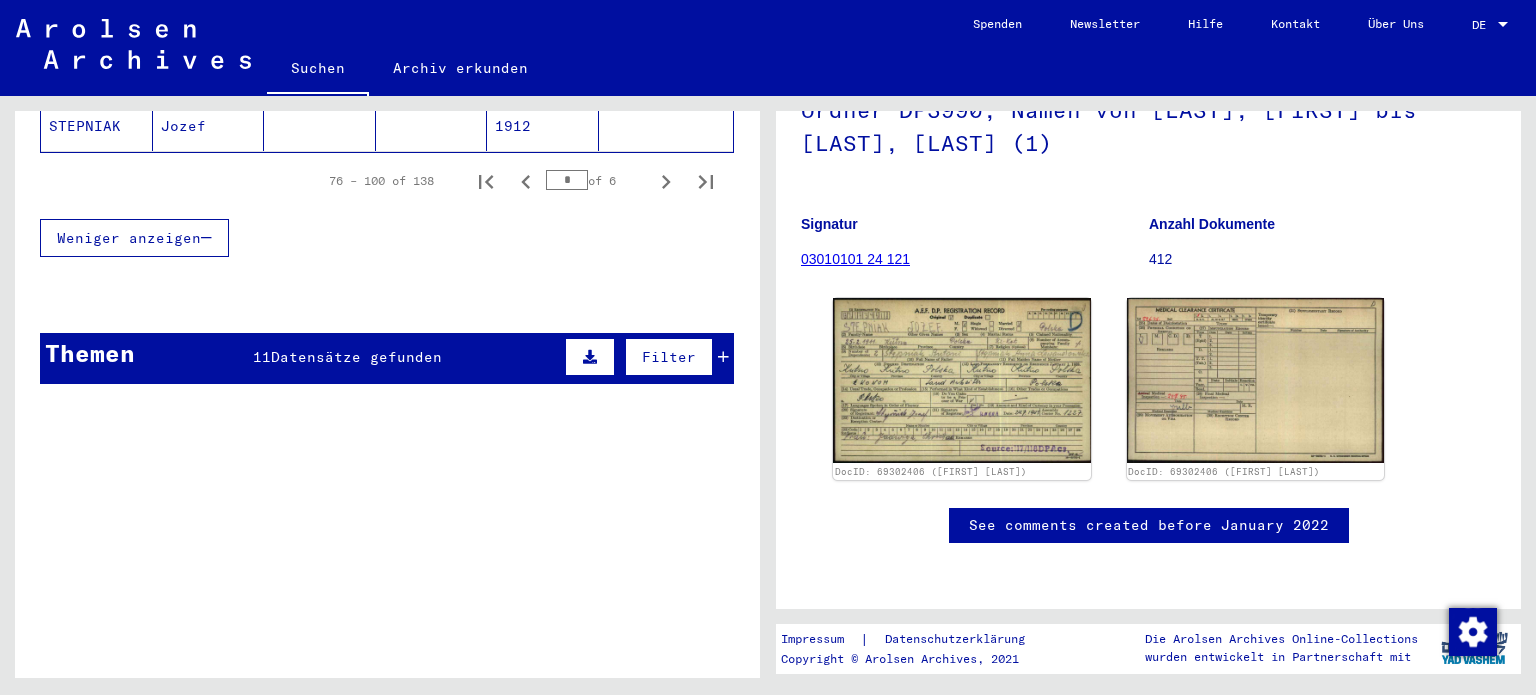 scroll, scrollTop: 1344, scrollLeft: 0, axis: vertical 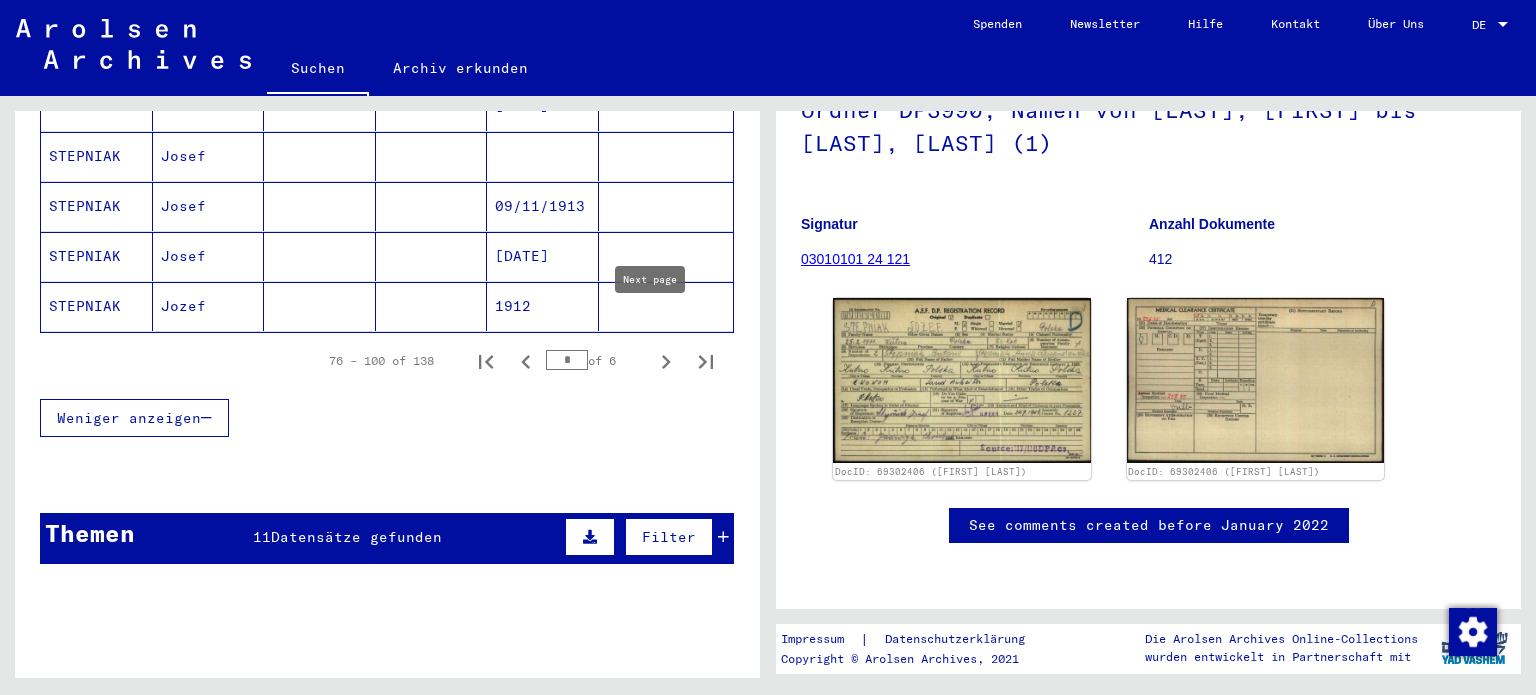 click 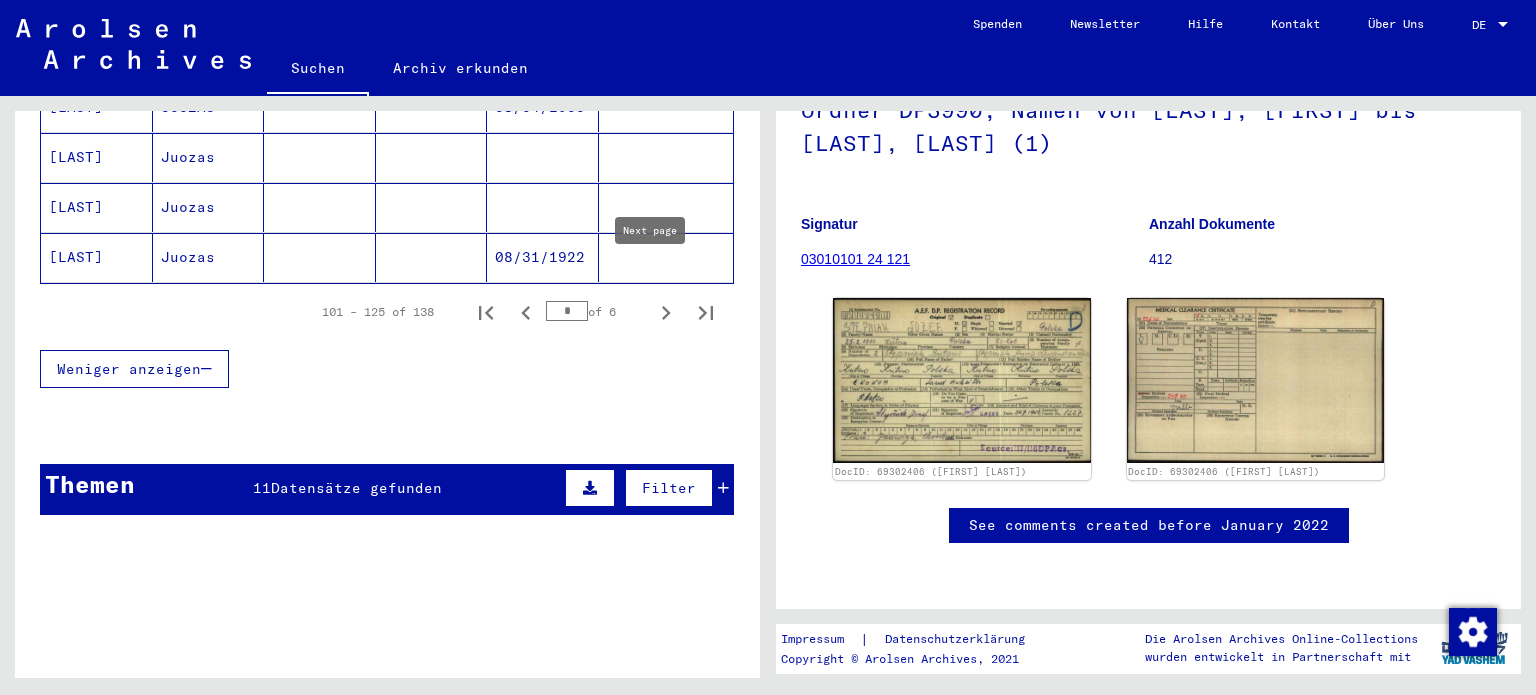 click 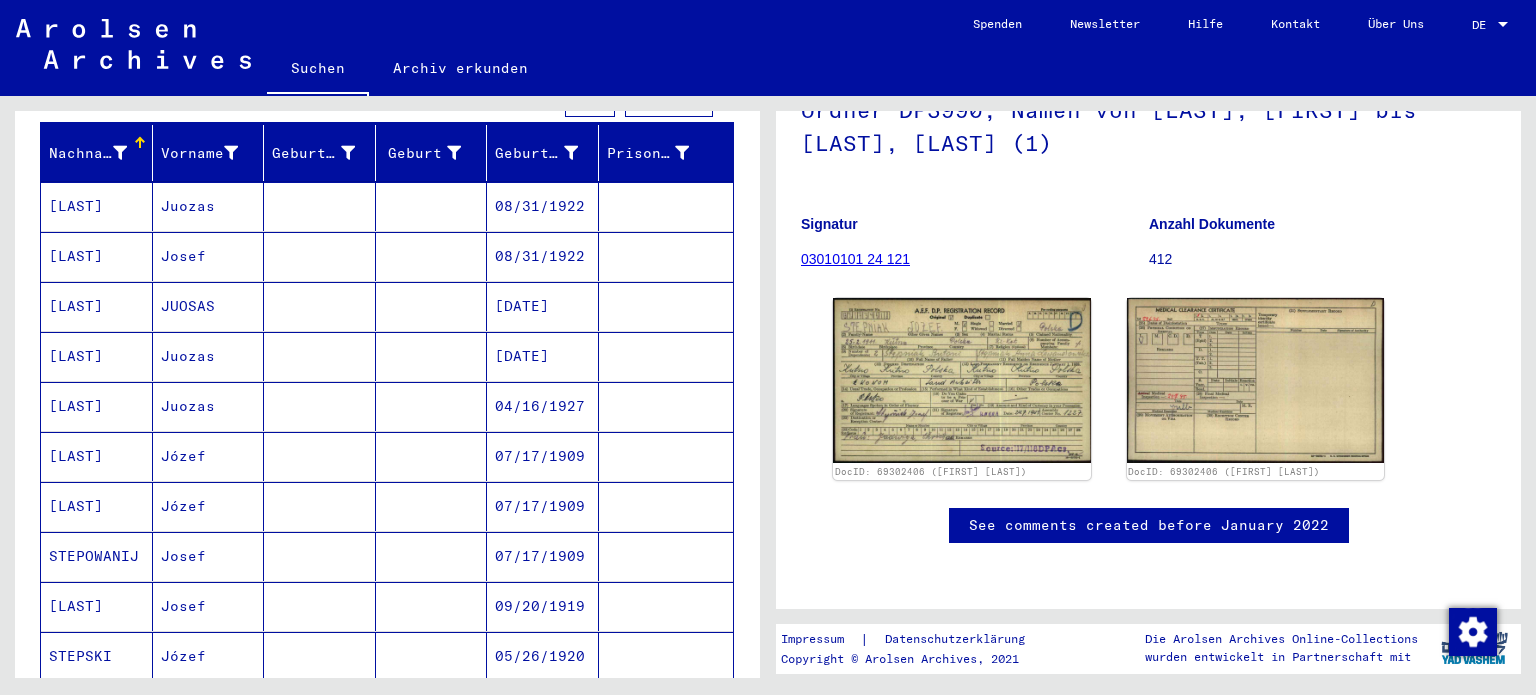 scroll, scrollTop: 235, scrollLeft: 0, axis: vertical 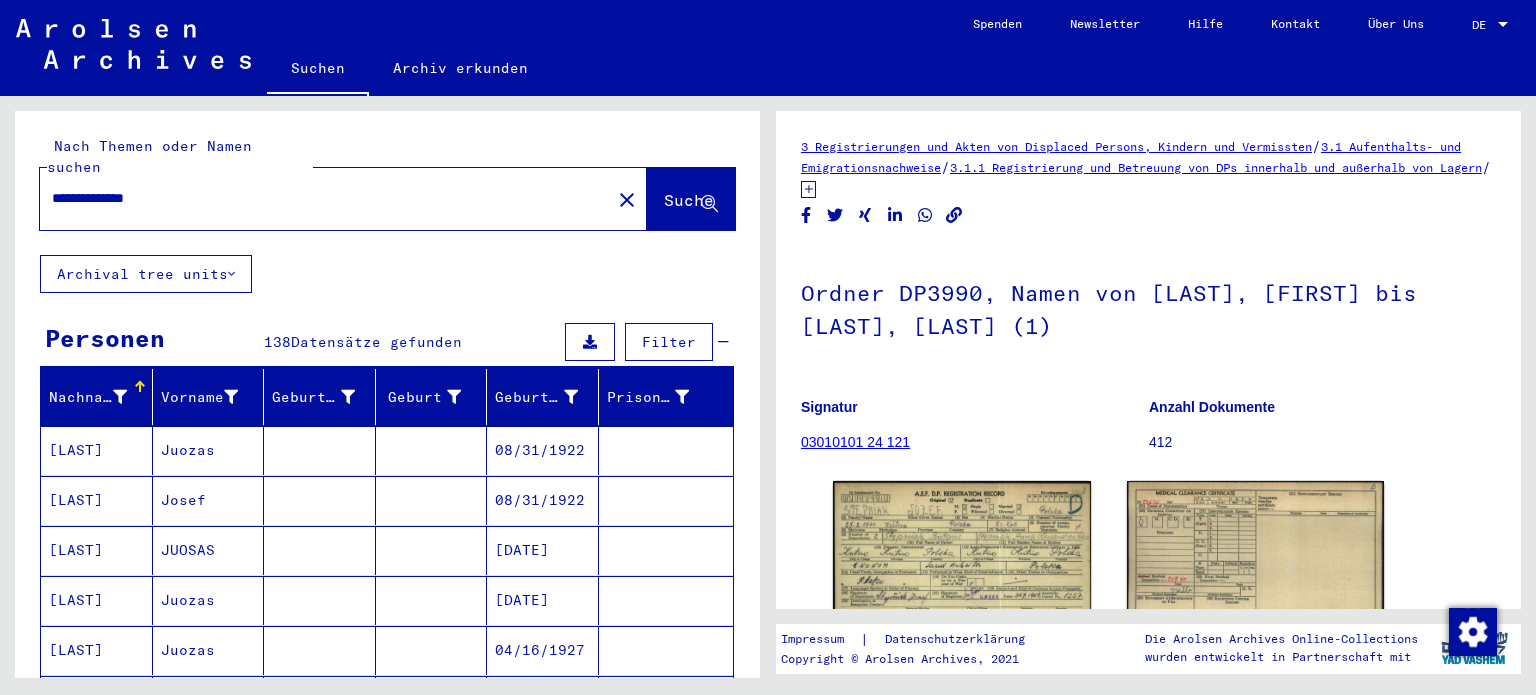 click on "**********" at bounding box center (325, 198) 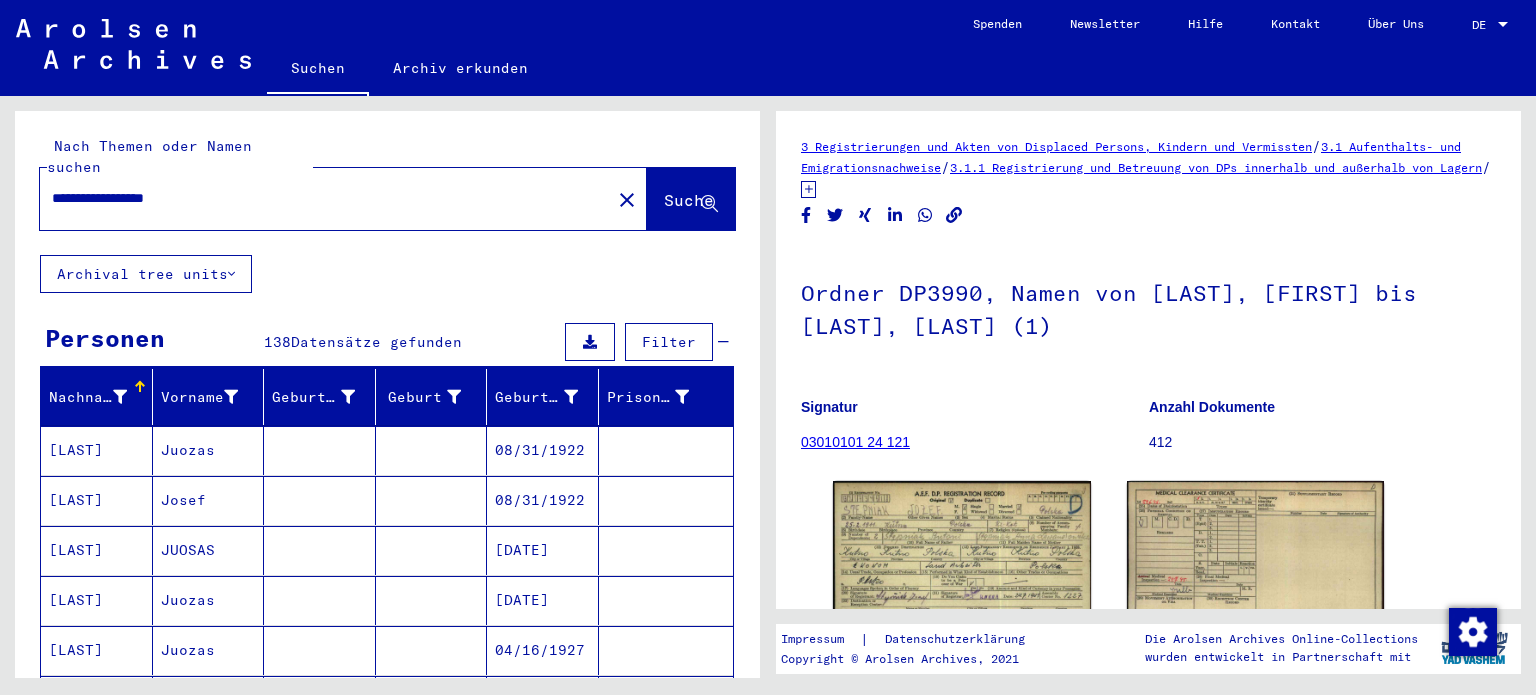 type on "**********" 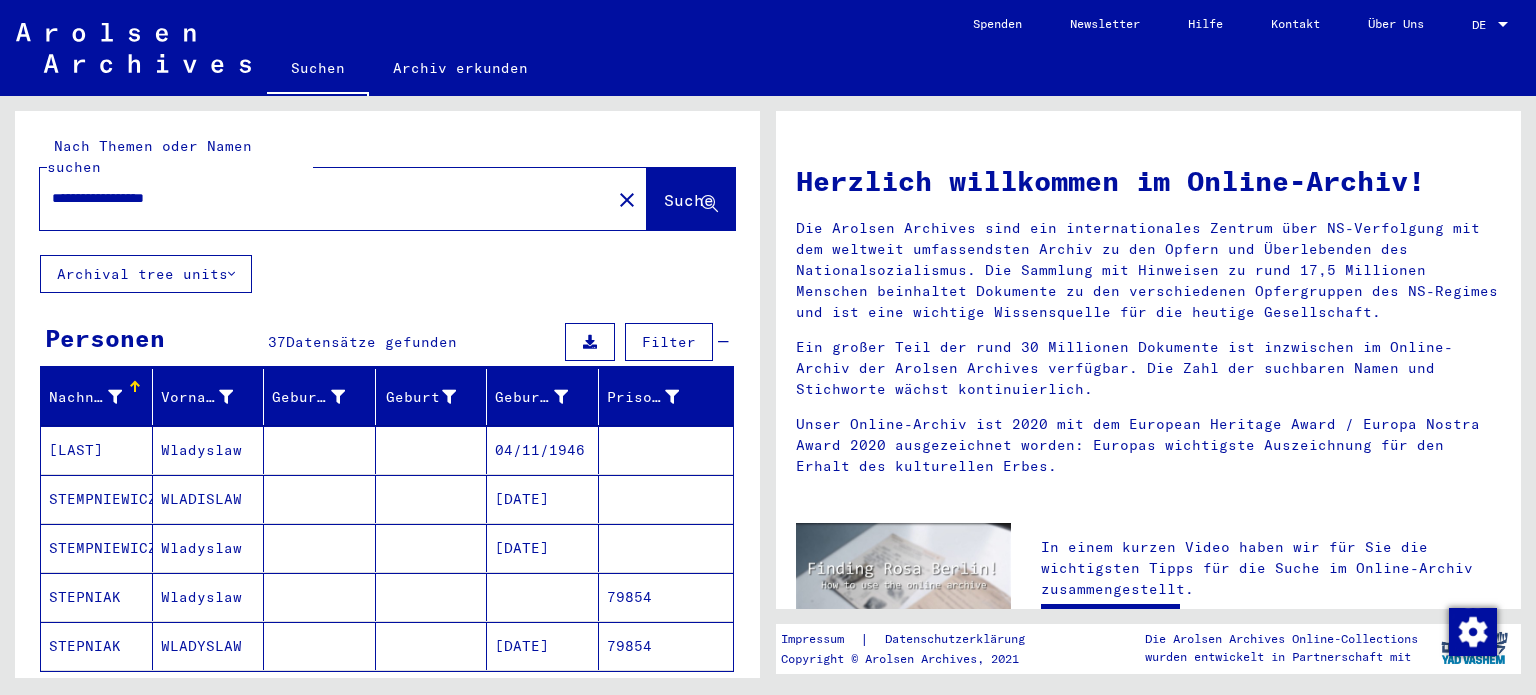 click on "79854" 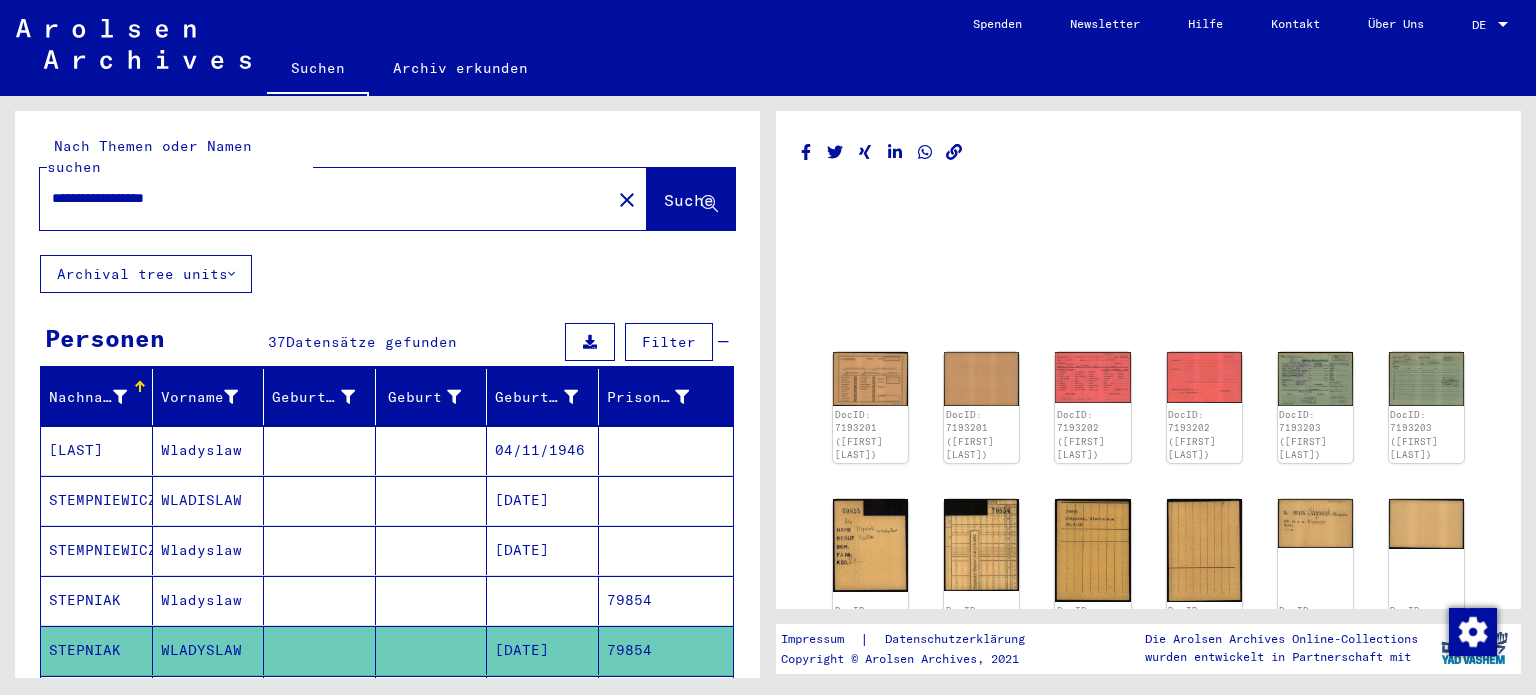 scroll, scrollTop: 0, scrollLeft: 0, axis: both 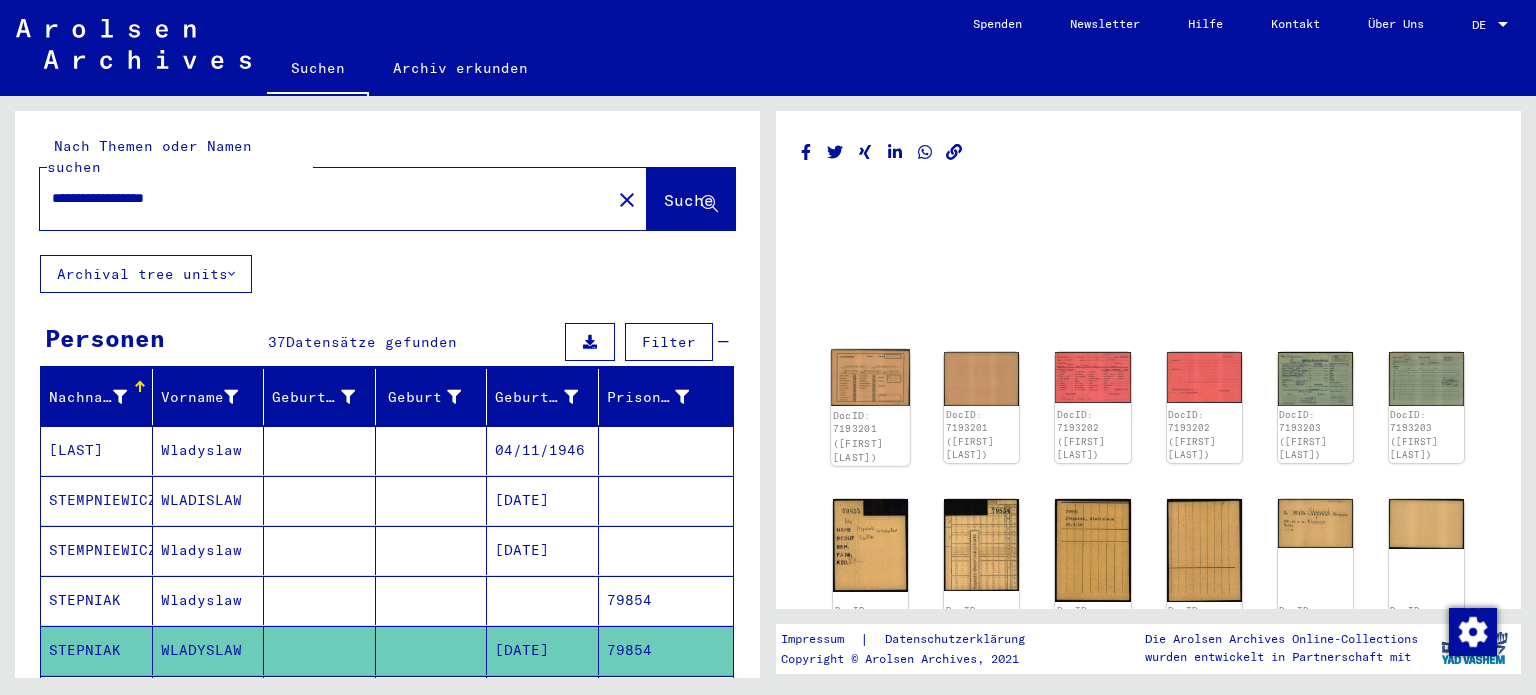 click 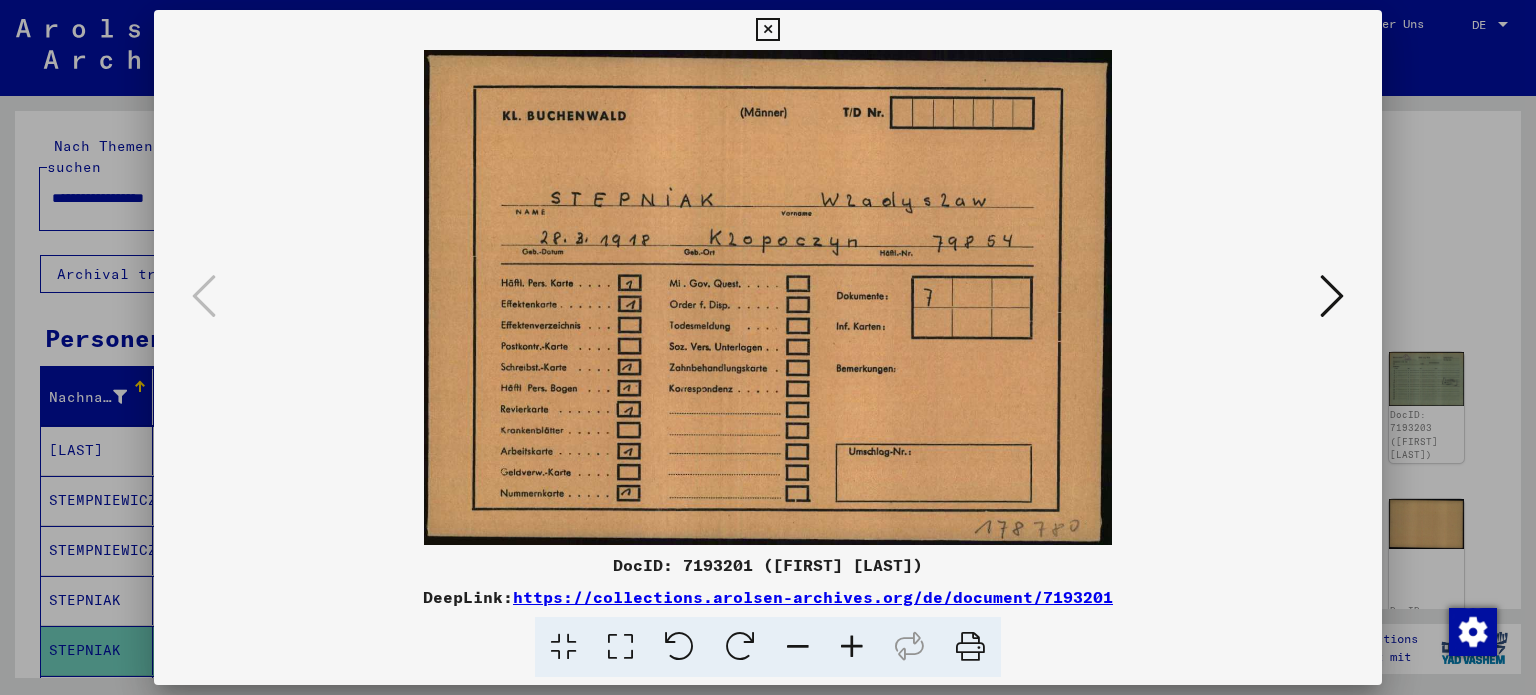 click at bounding box center (1332, 296) 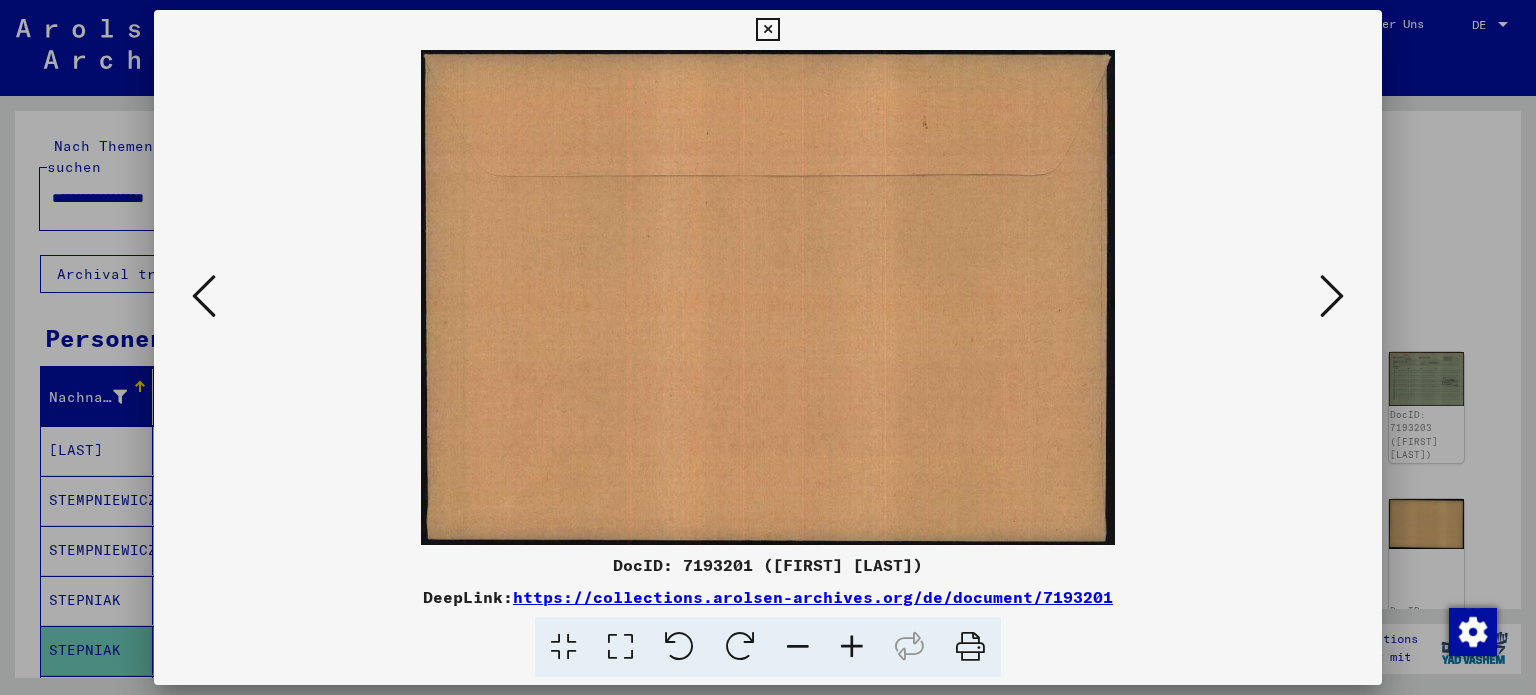 drag, startPoint x: 1325, startPoint y: 300, endPoint x: 1317, endPoint y: 308, distance: 11.313708 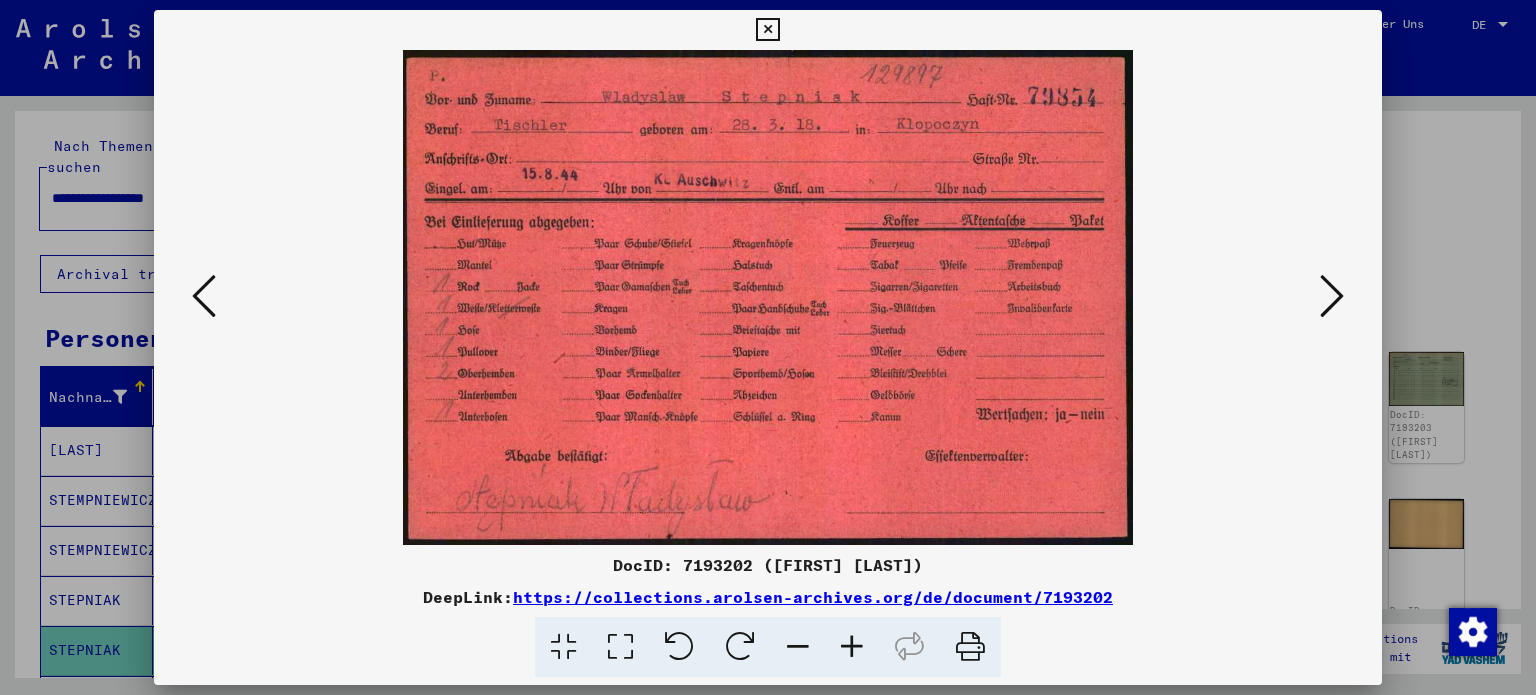 click at bounding box center [1332, 296] 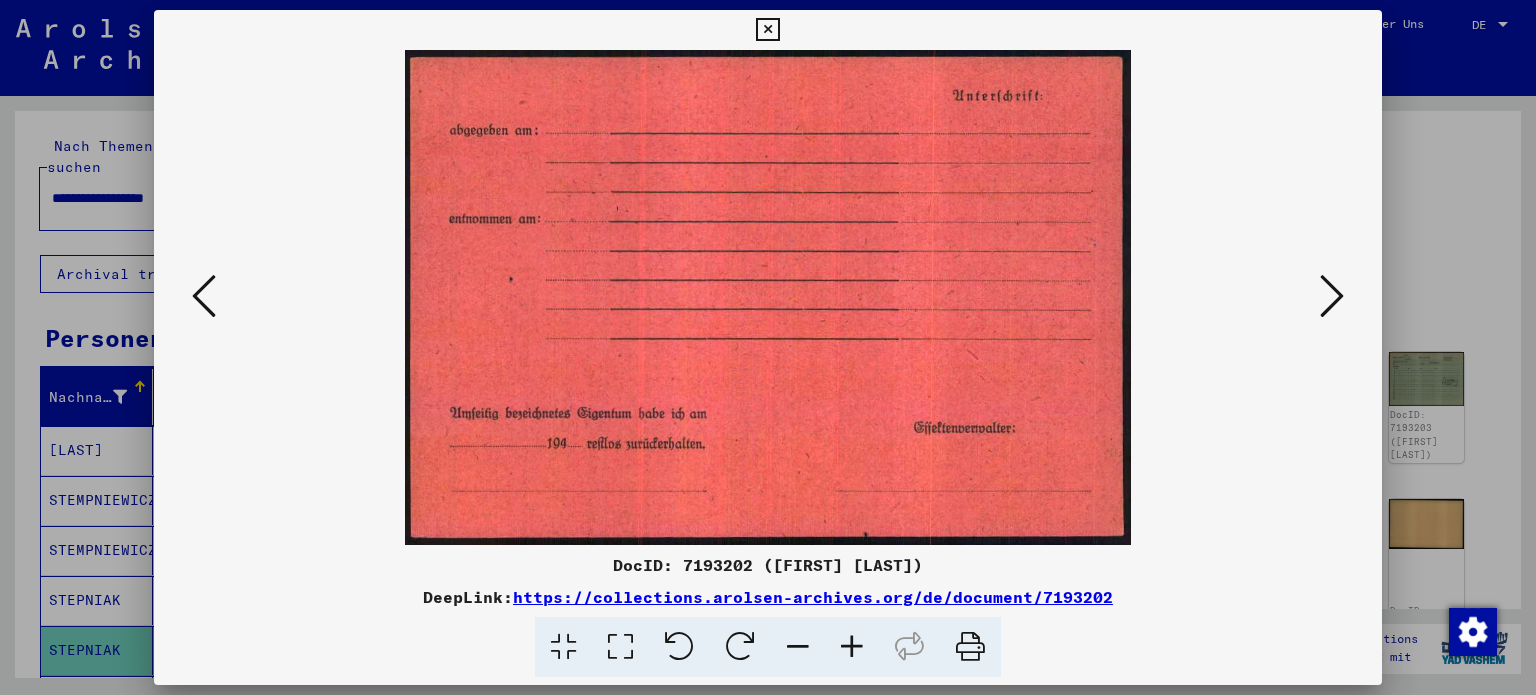 click at bounding box center [1332, 296] 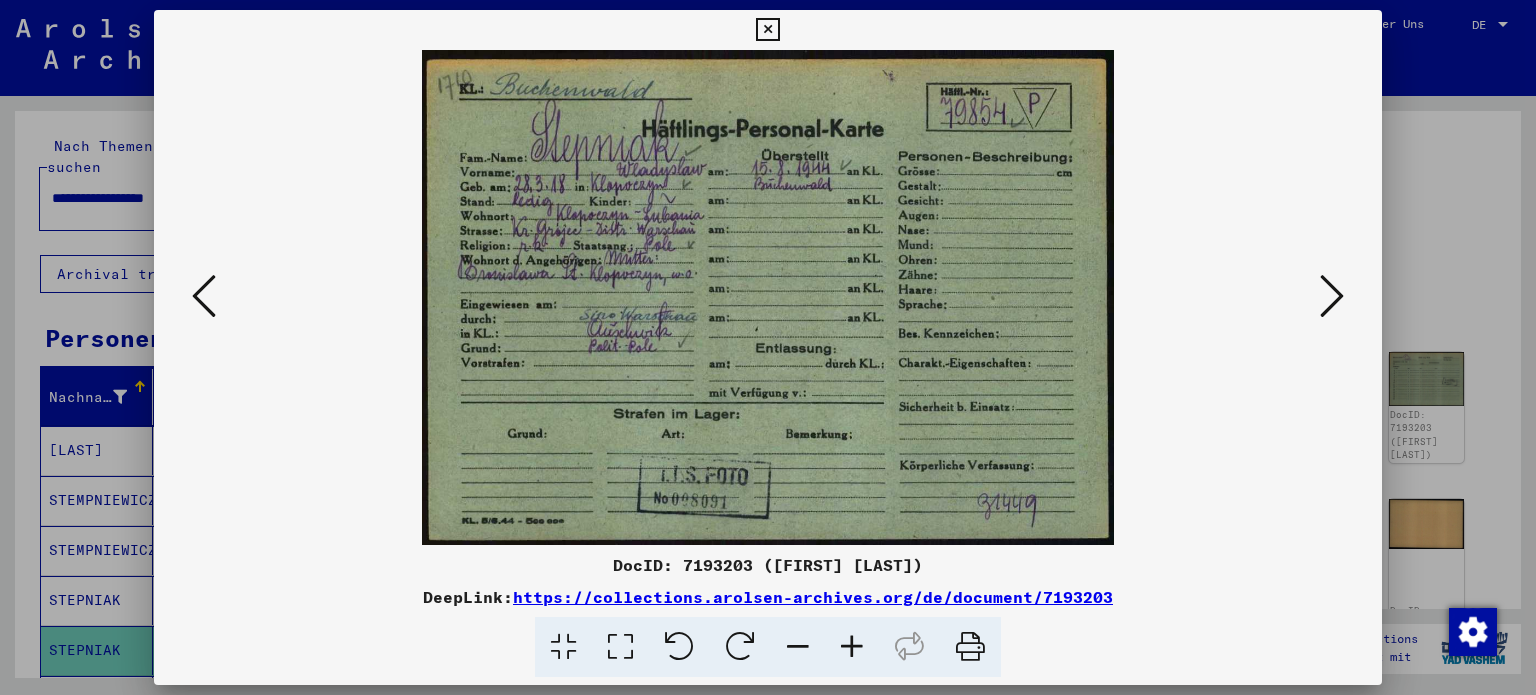 click at bounding box center (1332, 296) 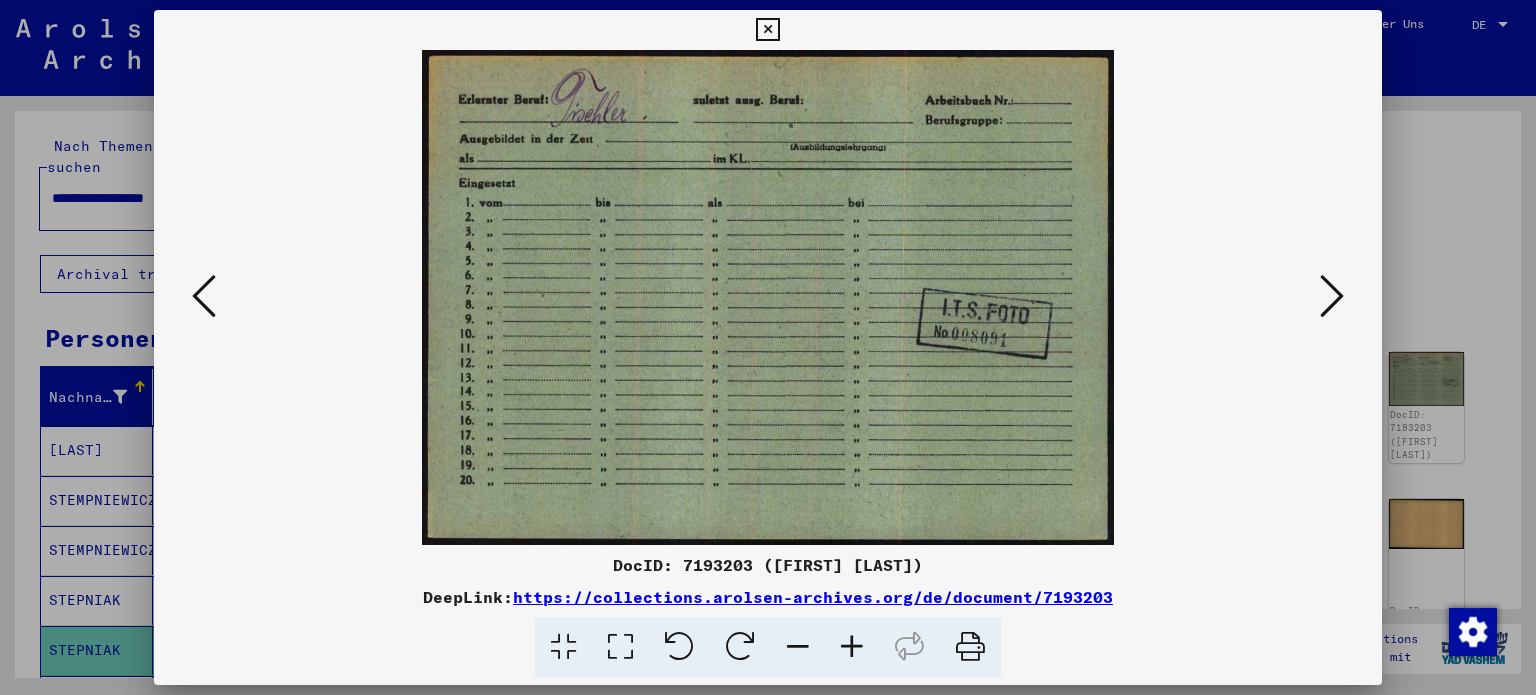 click at bounding box center [1332, 296] 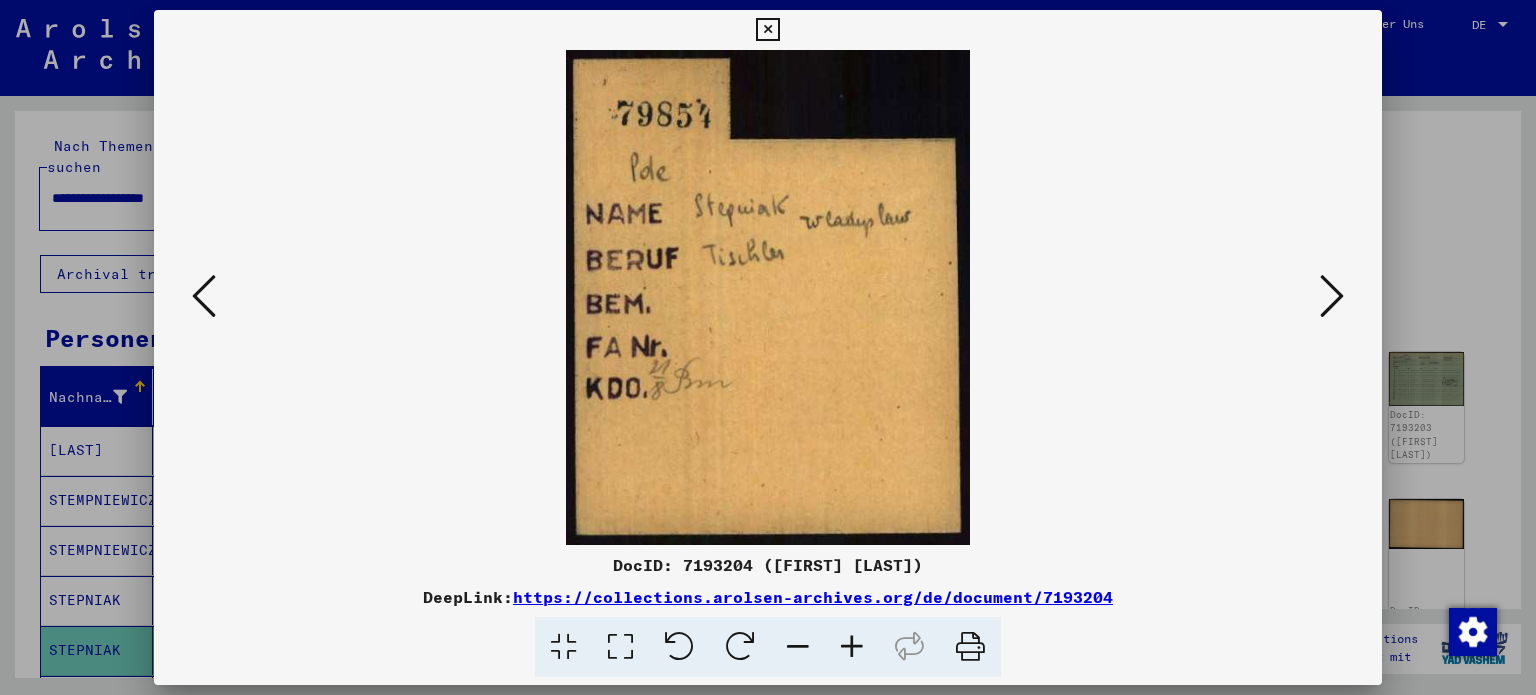 click at bounding box center (1332, 296) 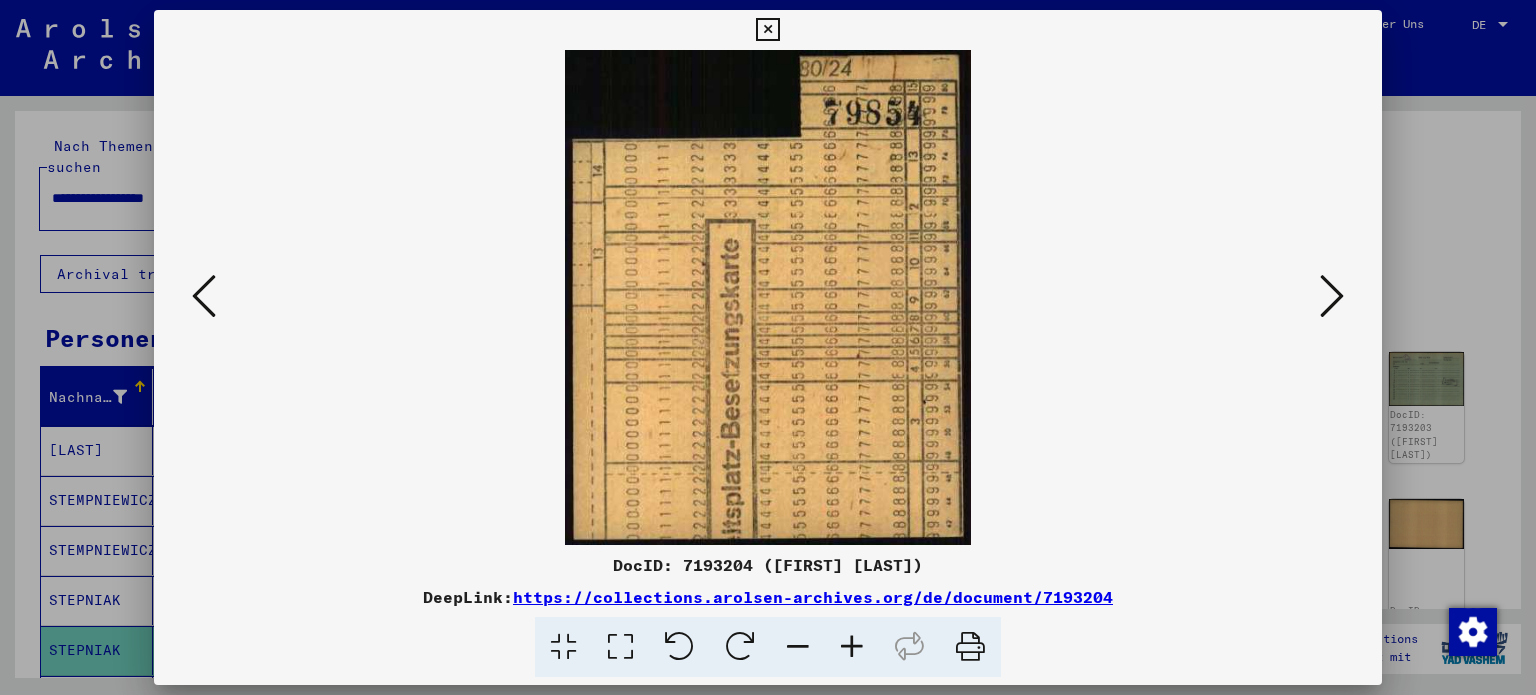 click at bounding box center [1332, 296] 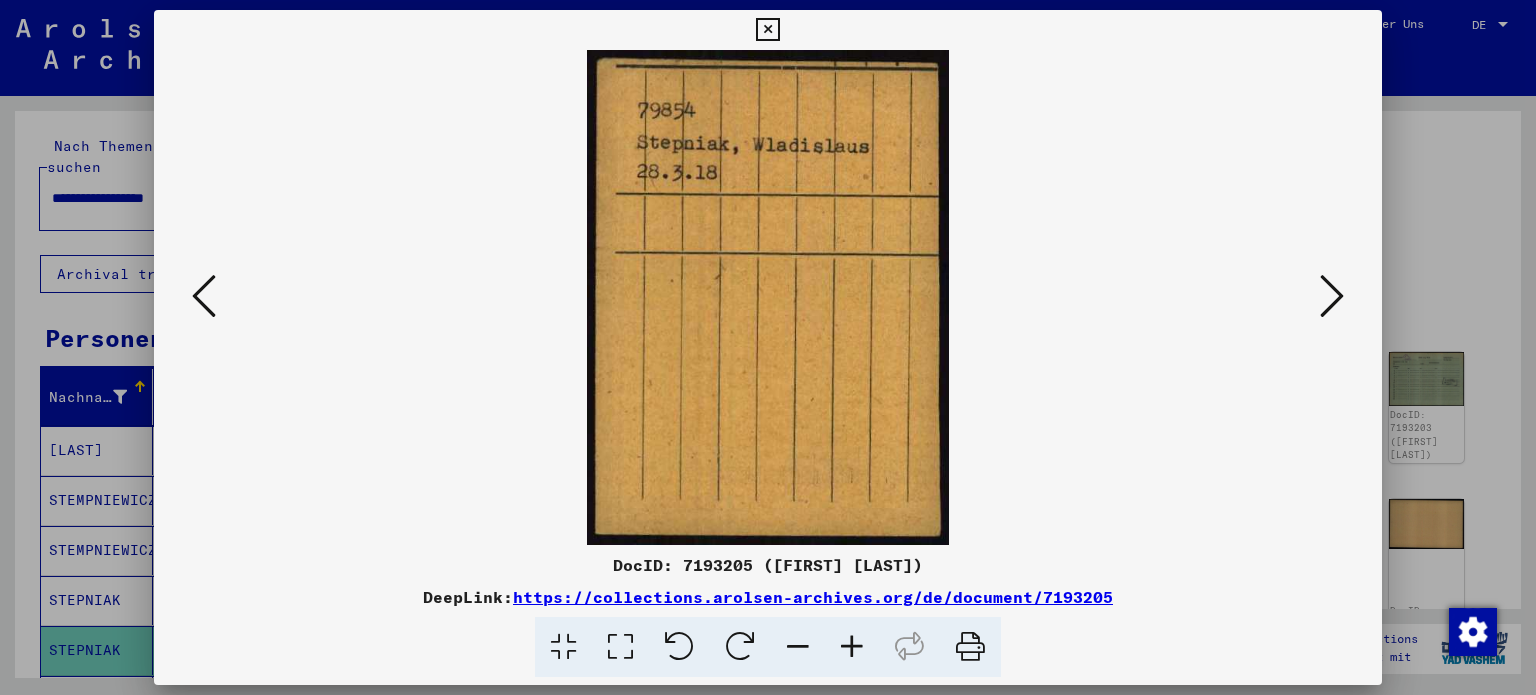 click at bounding box center [1332, 296] 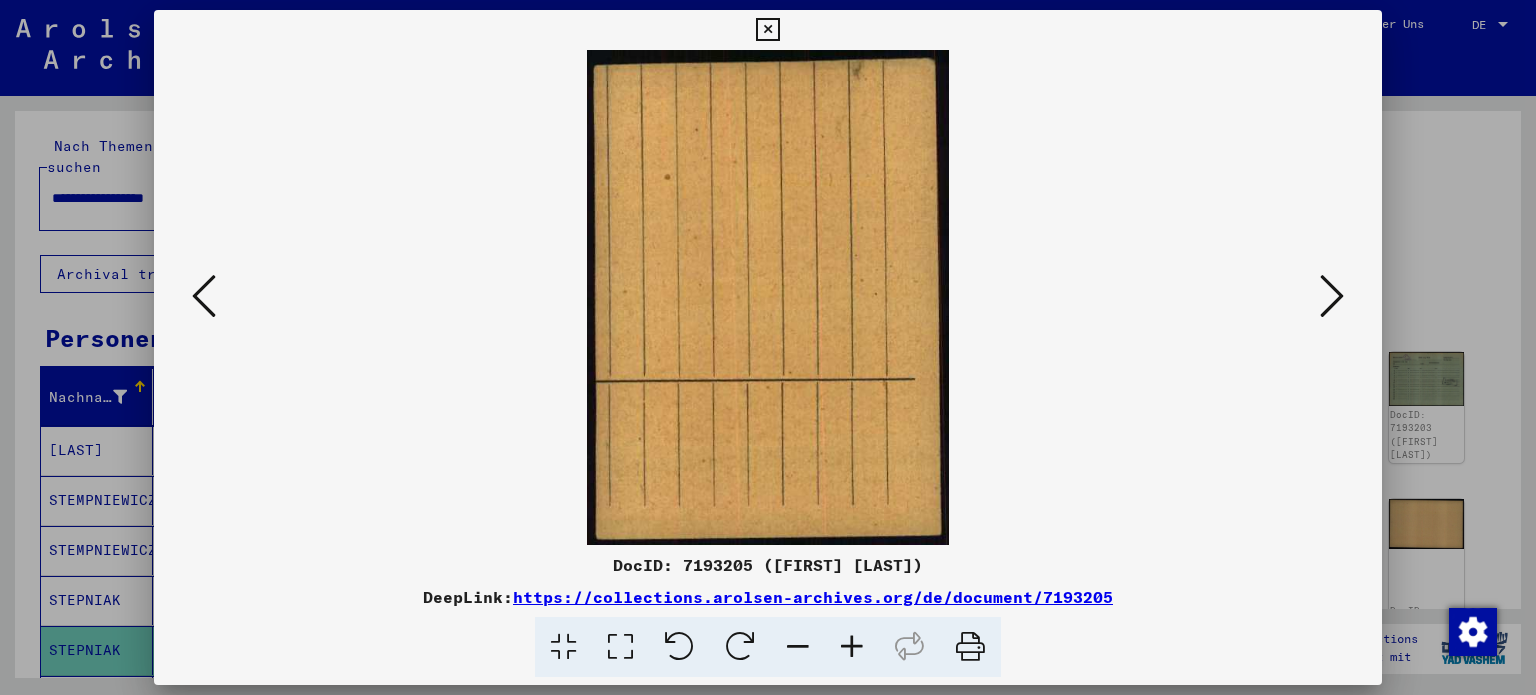 click at bounding box center [1332, 296] 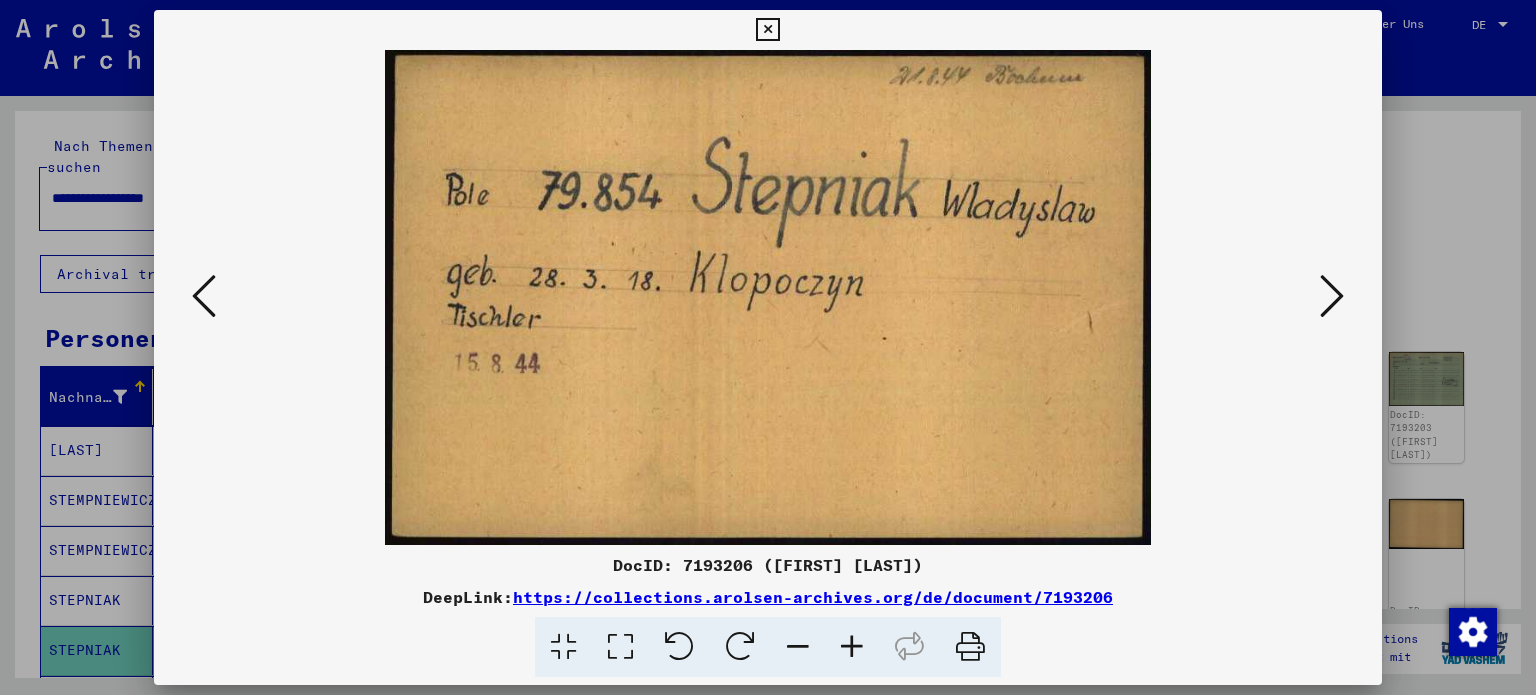 click at bounding box center [1332, 296] 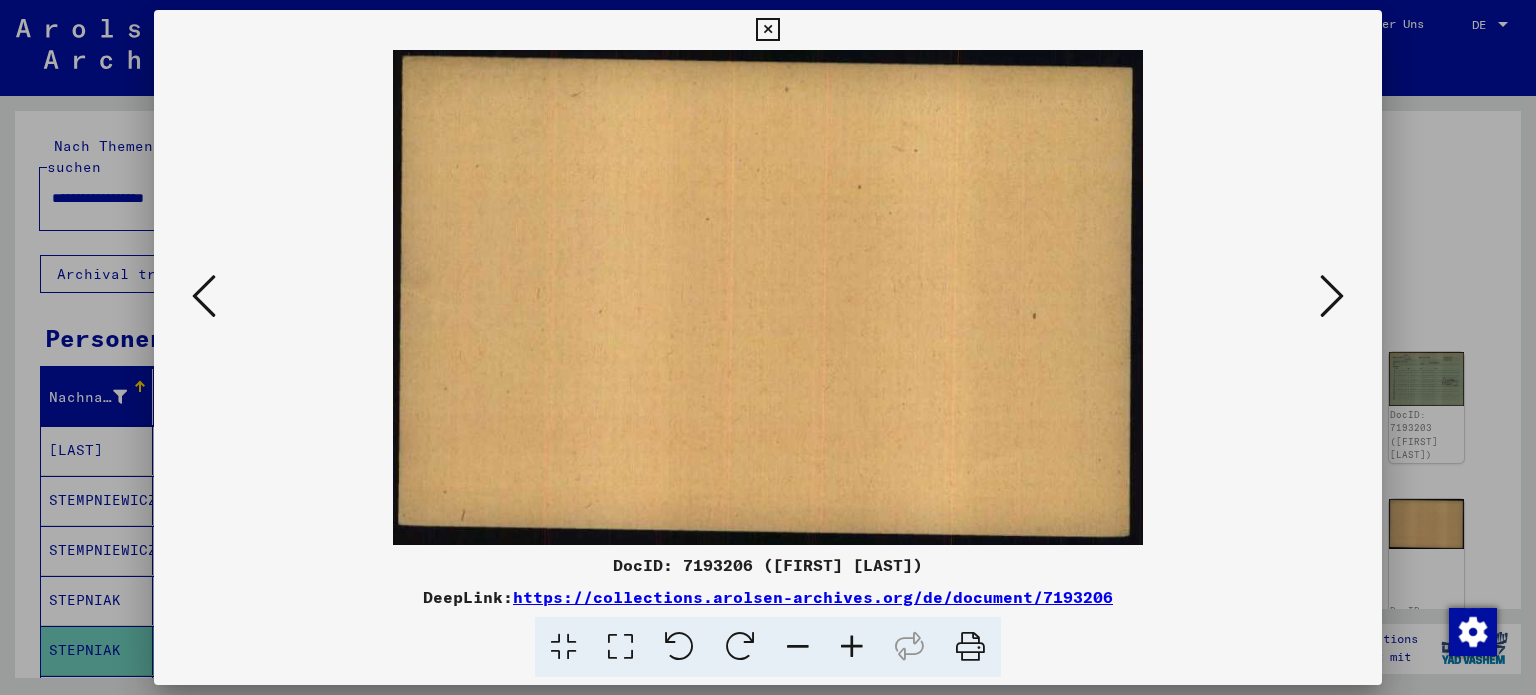 click at bounding box center [1332, 296] 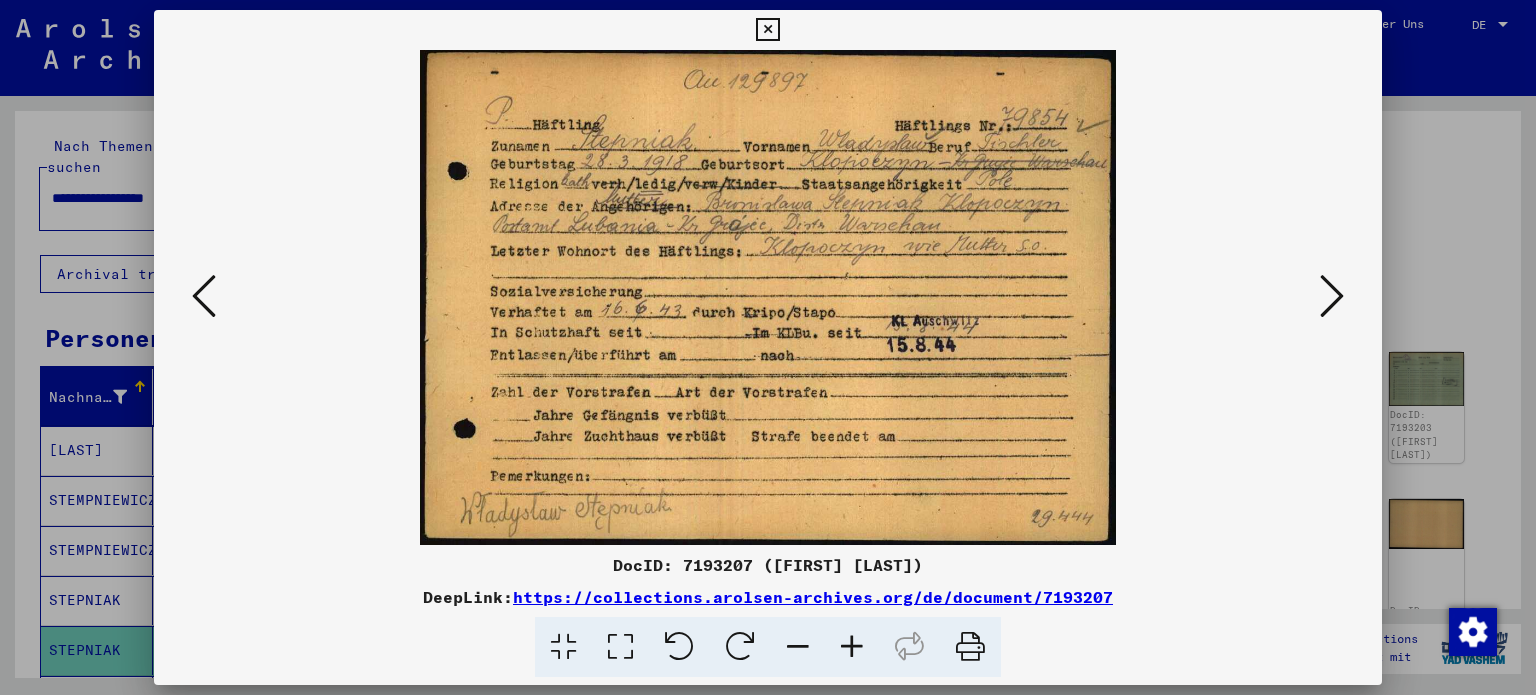 click at bounding box center (768, 297) 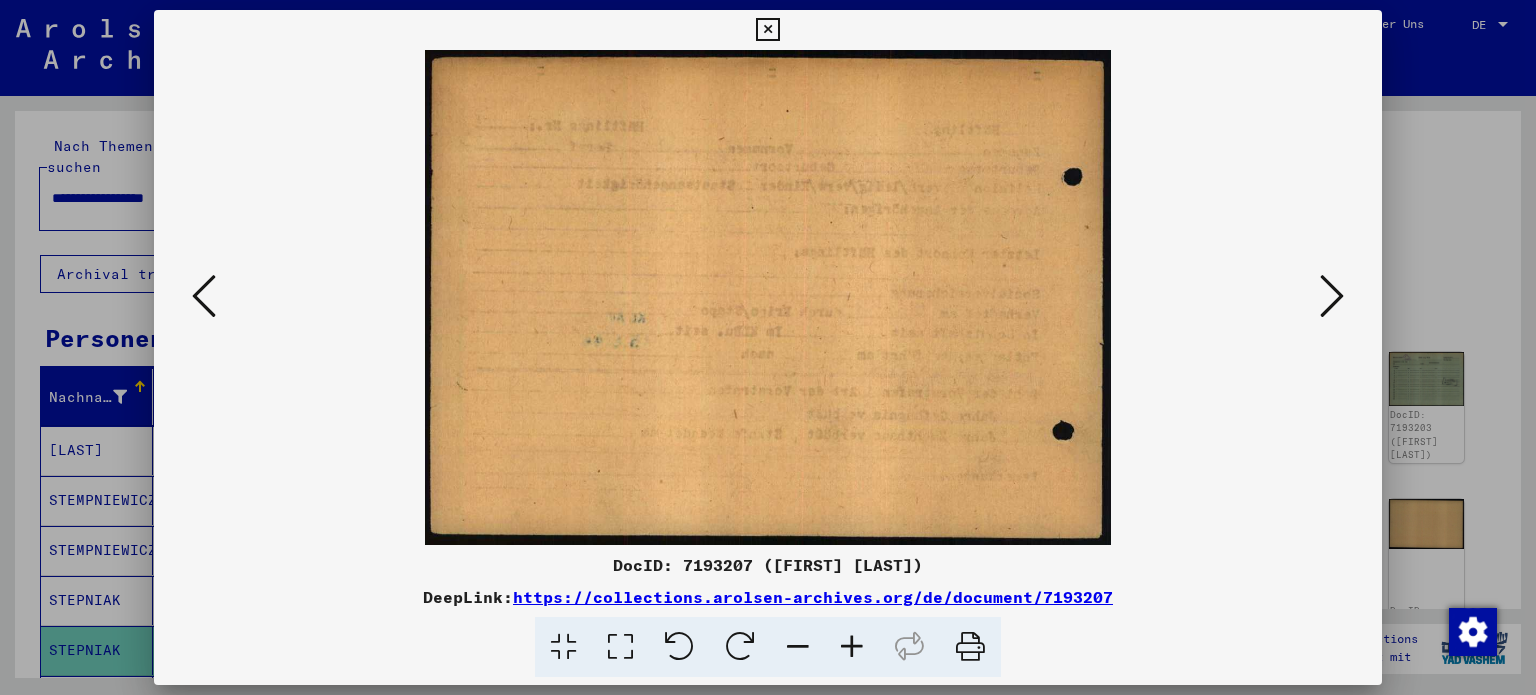click at bounding box center [1332, 296] 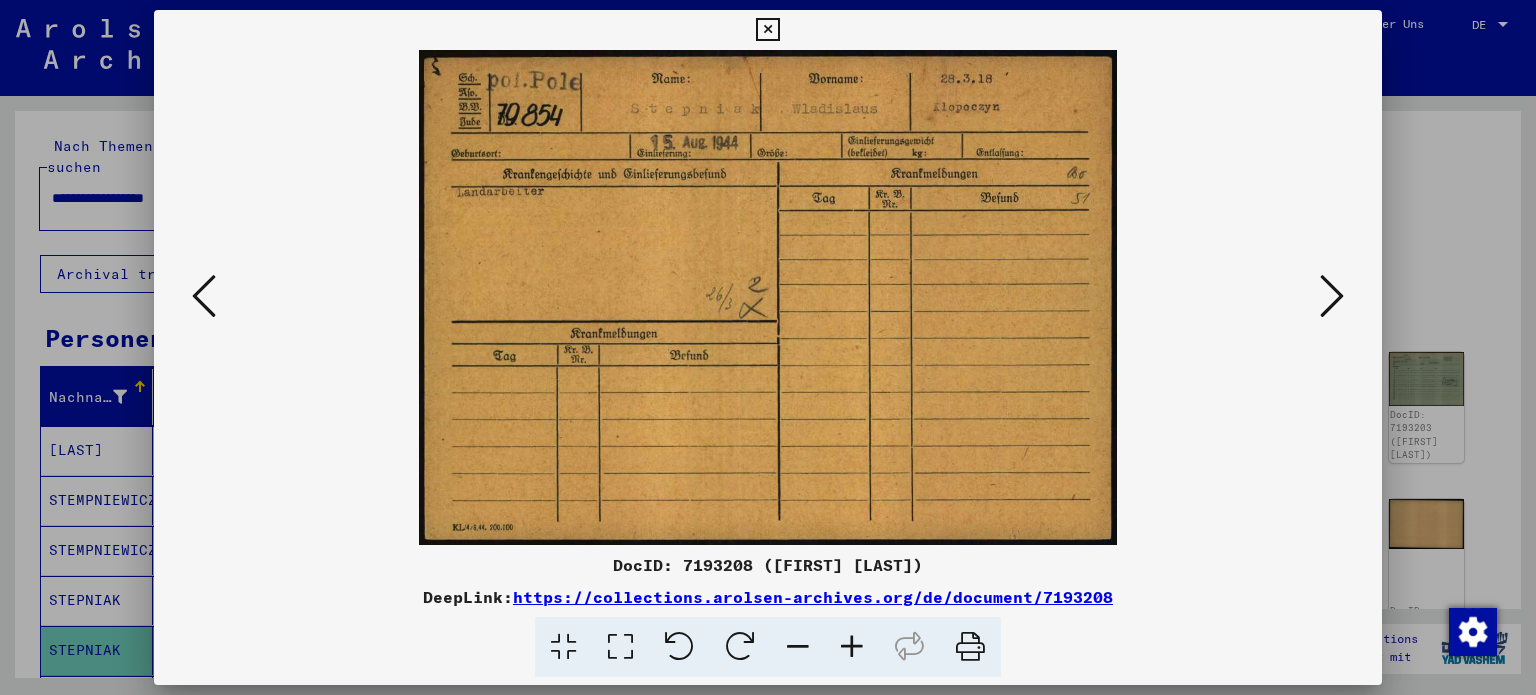 click at bounding box center [1332, 296] 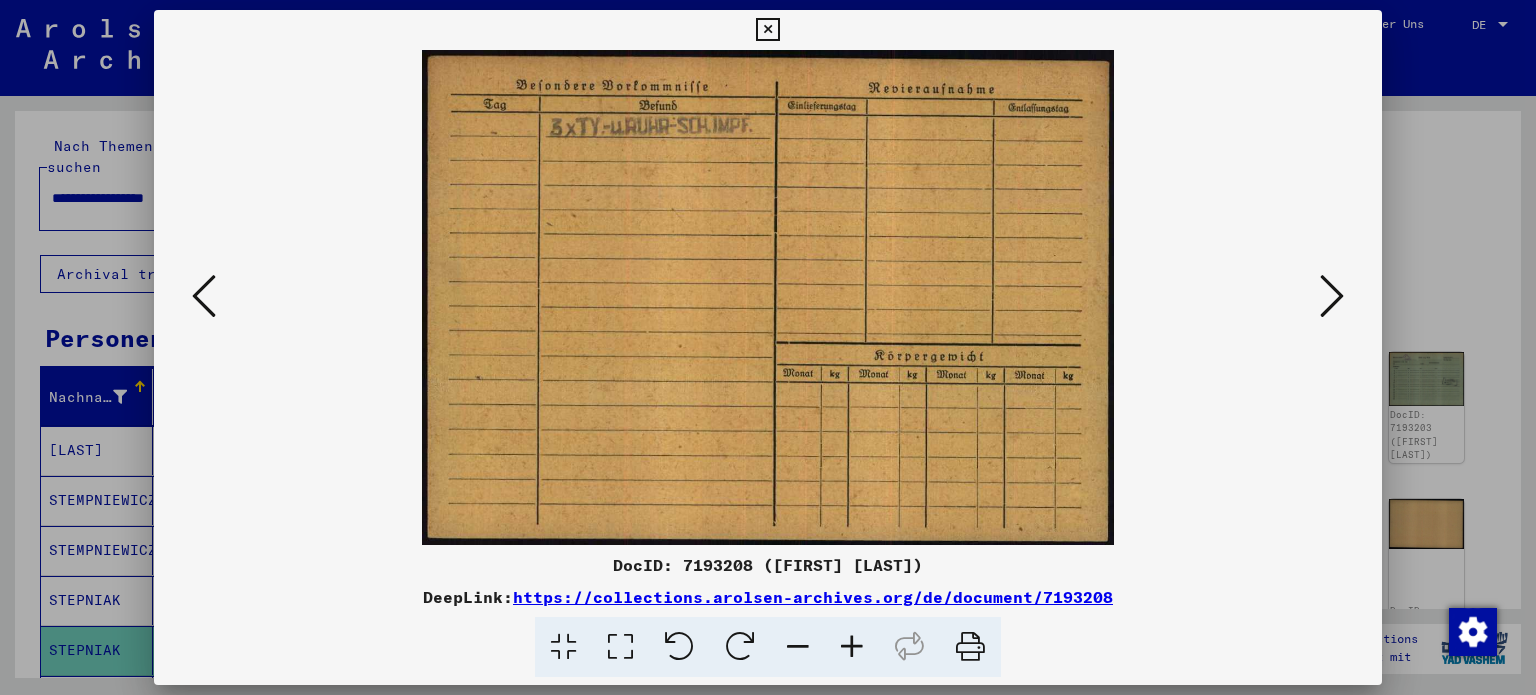 click at bounding box center (1332, 296) 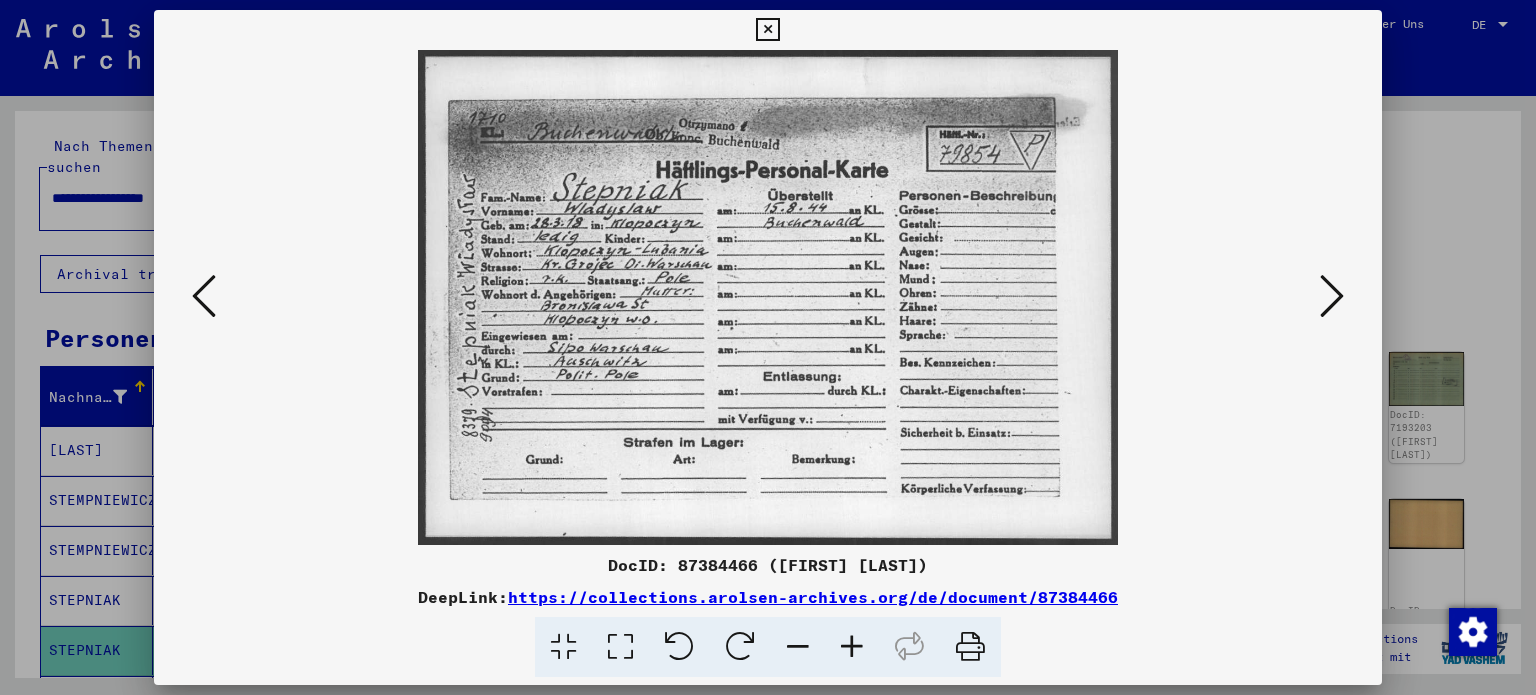 click at bounding box center (1332, 296) 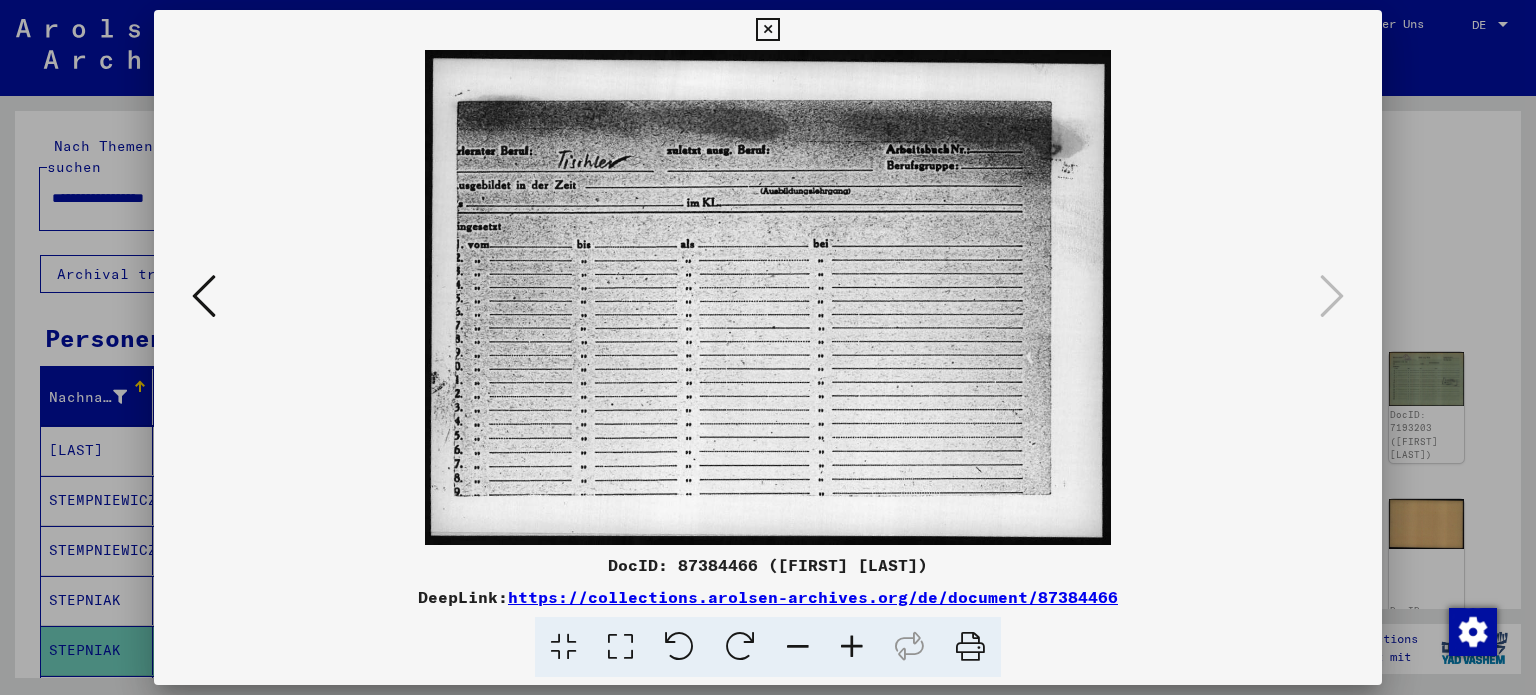 click at bounding box center [204, 296] 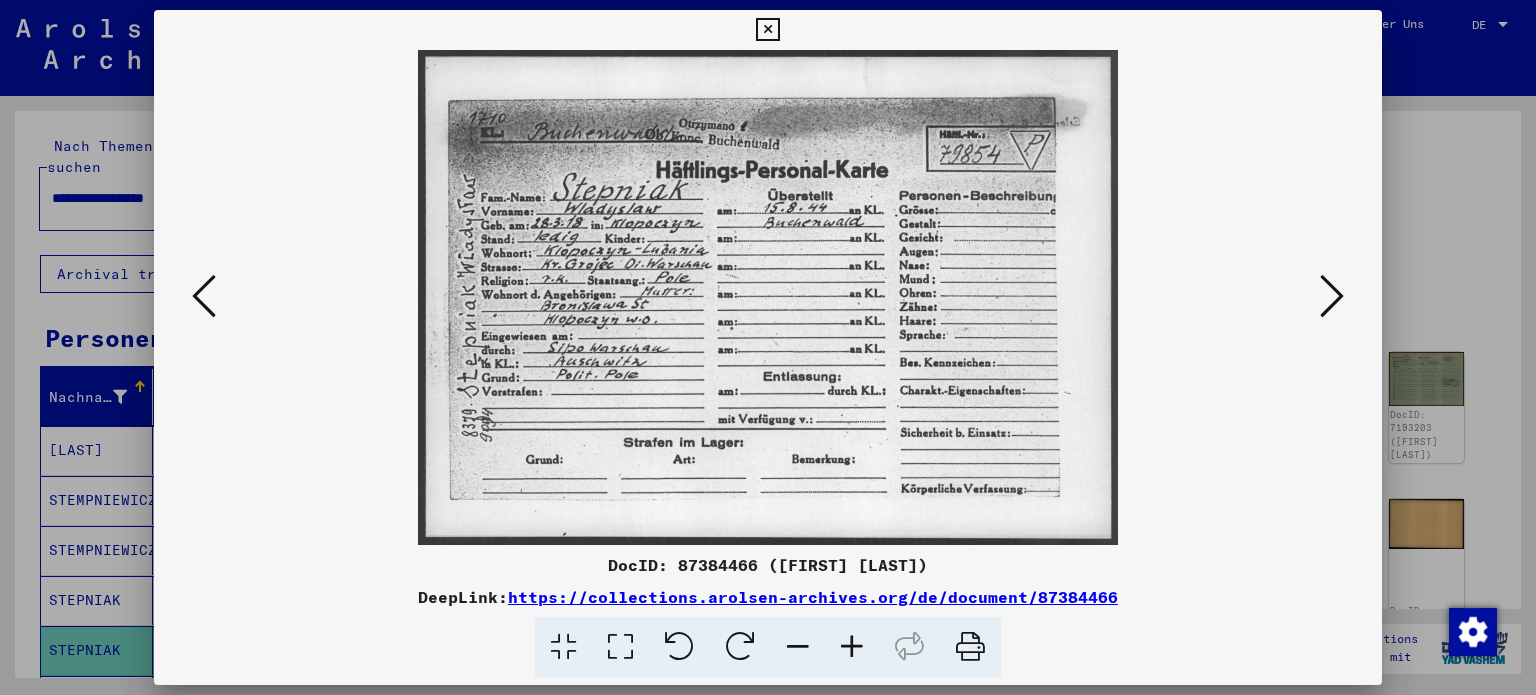 click at bounding box center [768, 297] 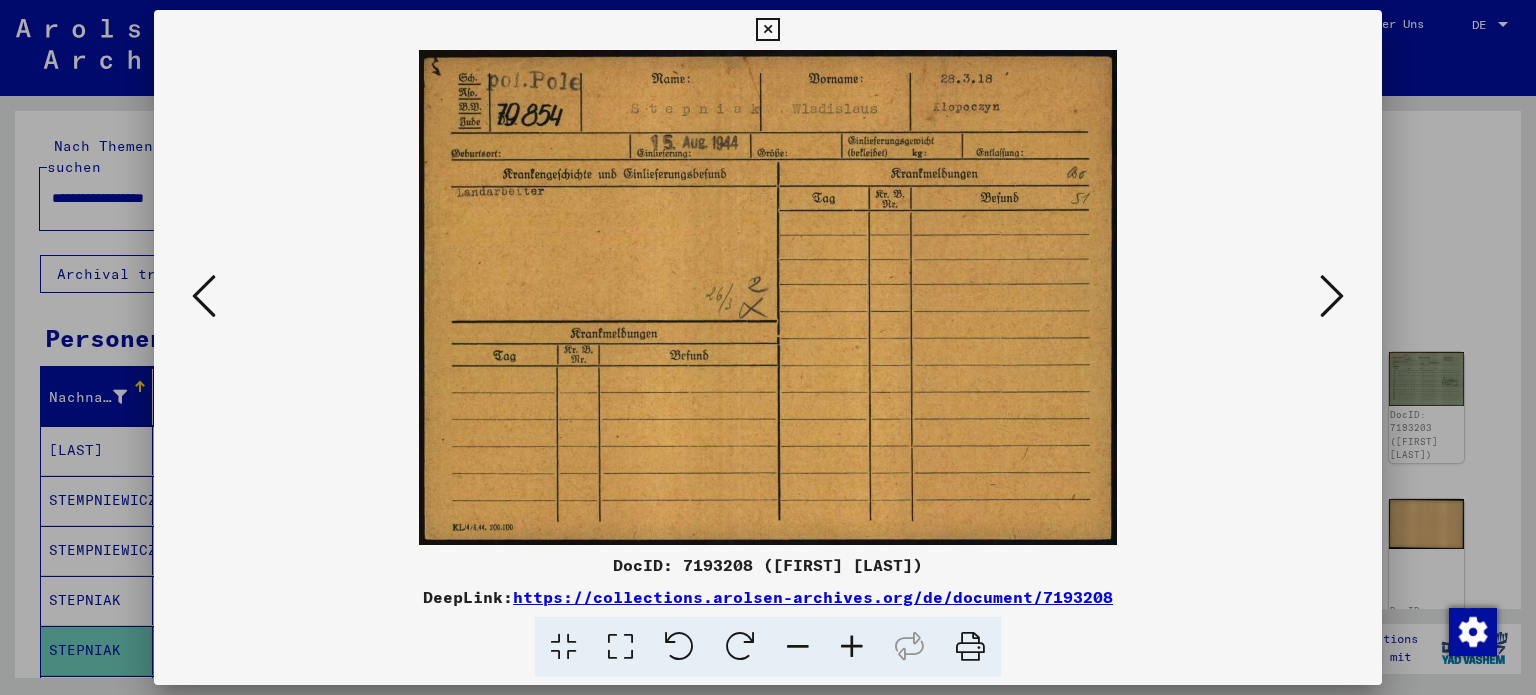 click at bounding box center (768, 347) 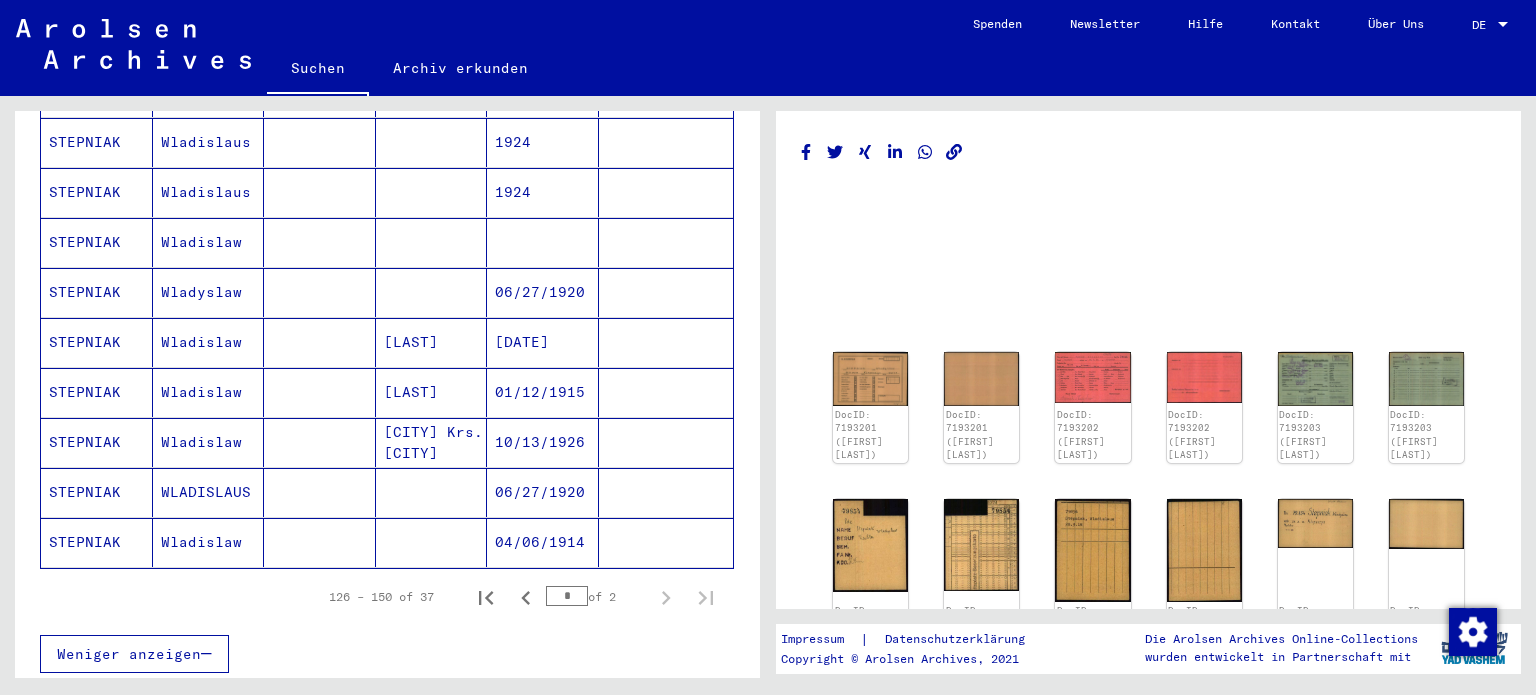 scroll, scrollTop: 1112, scrollLeft: 0, axis: vertical 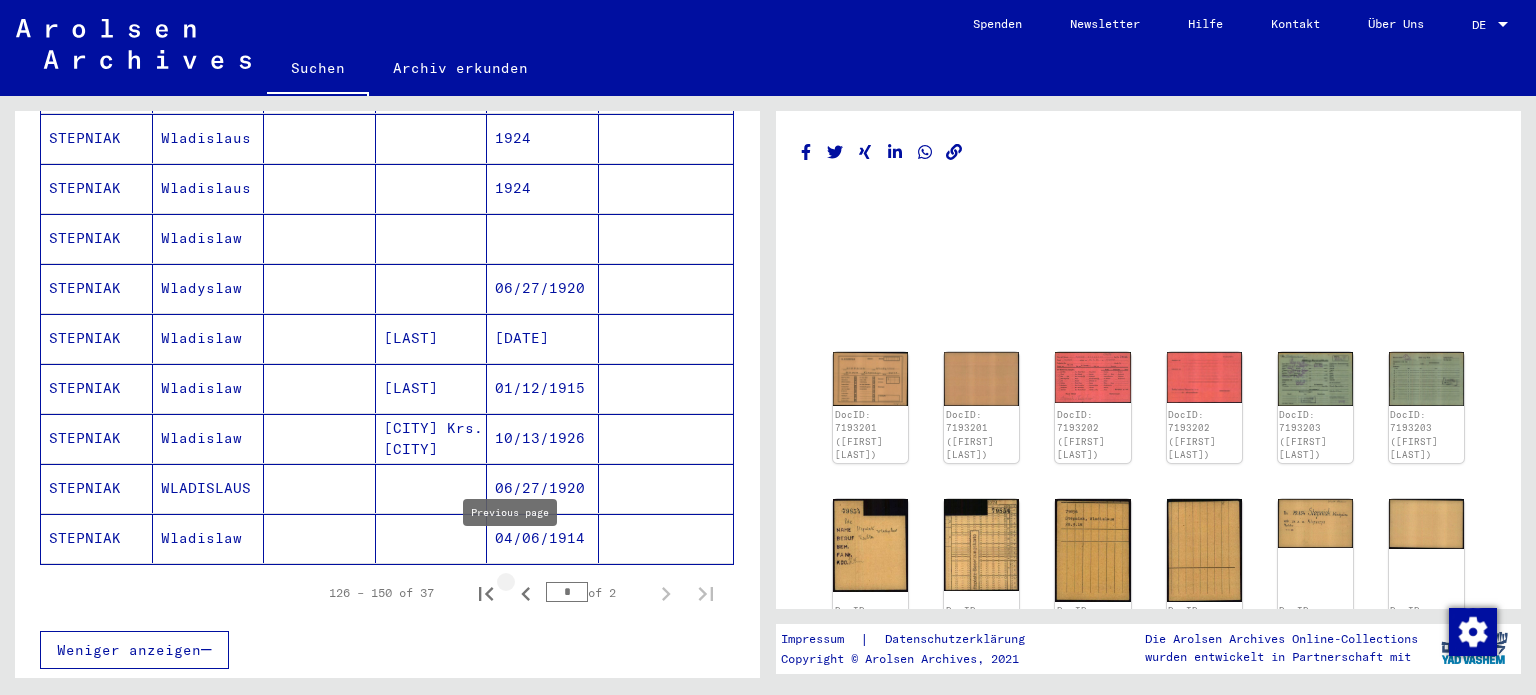 click 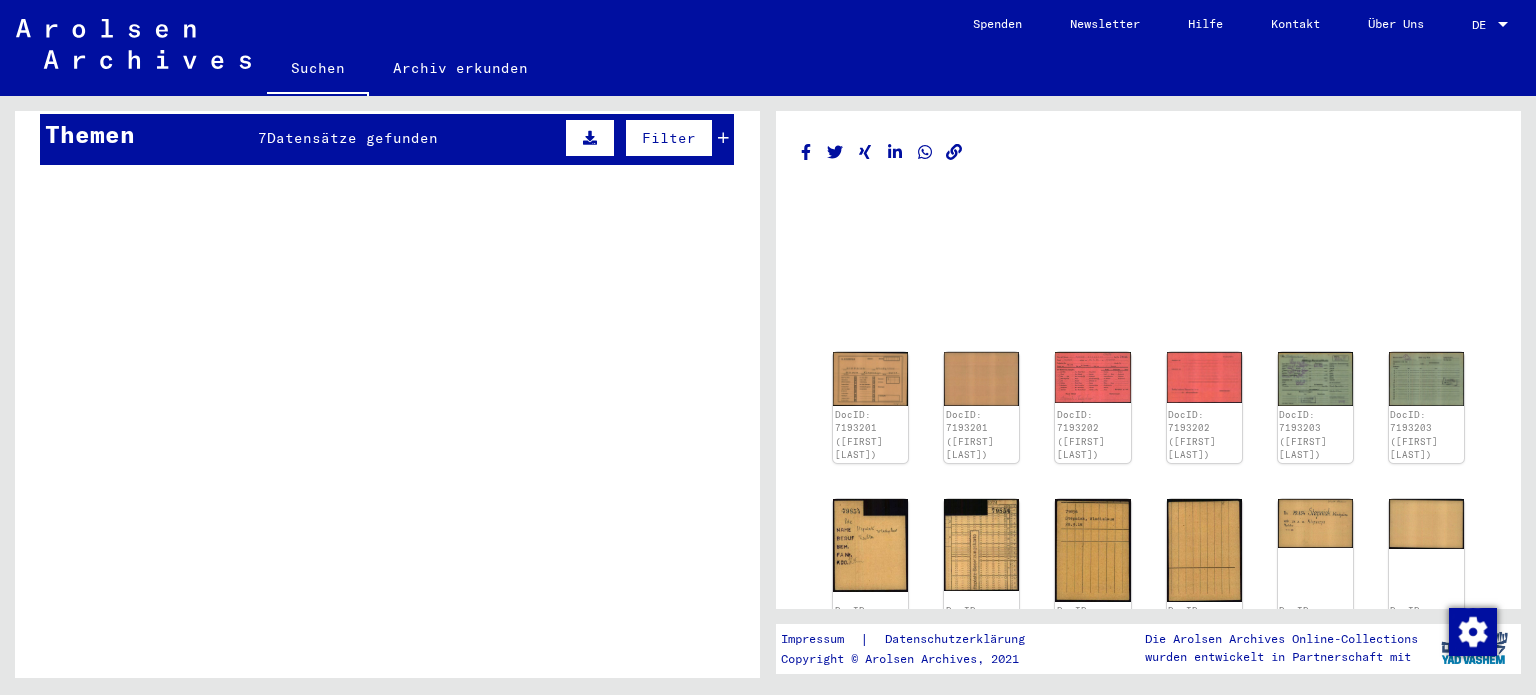 scroll, scrollTop: 0, scrollLeft: 0, axis: both 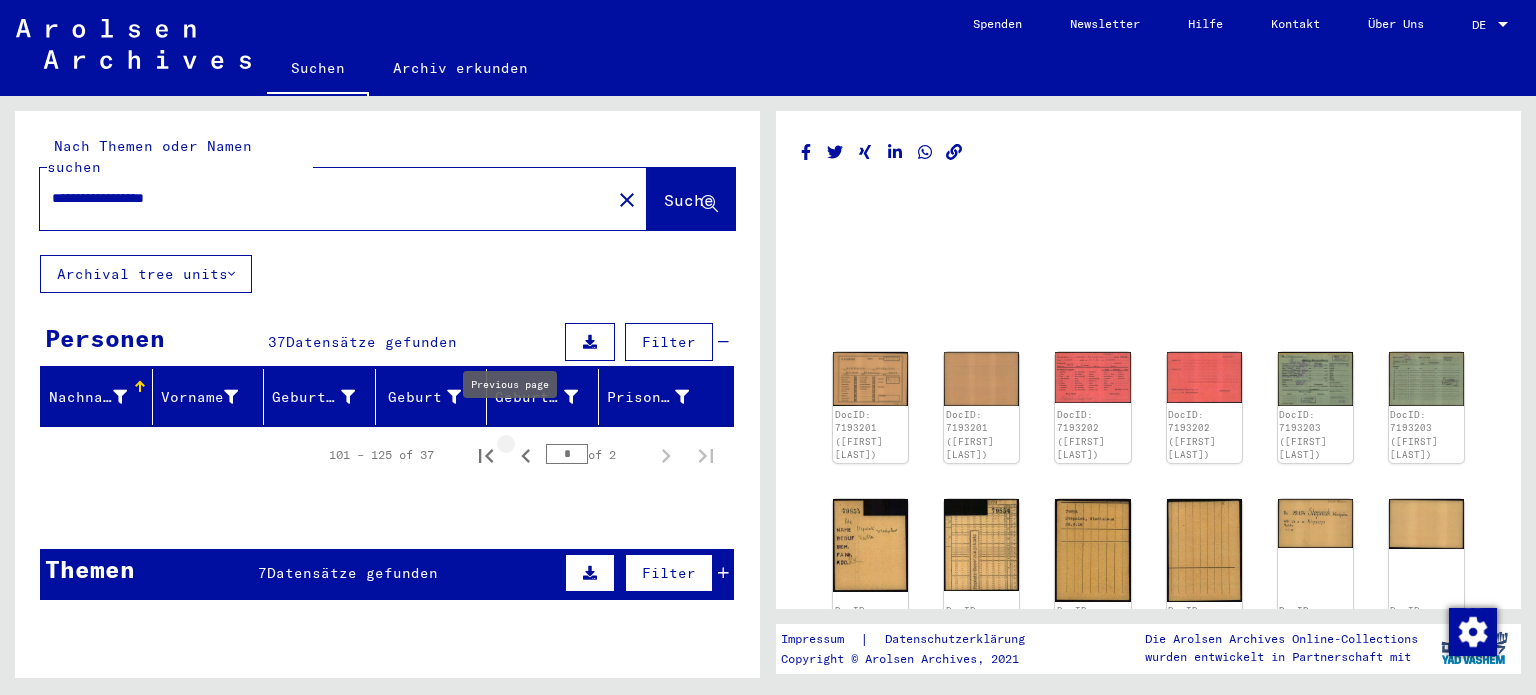 click 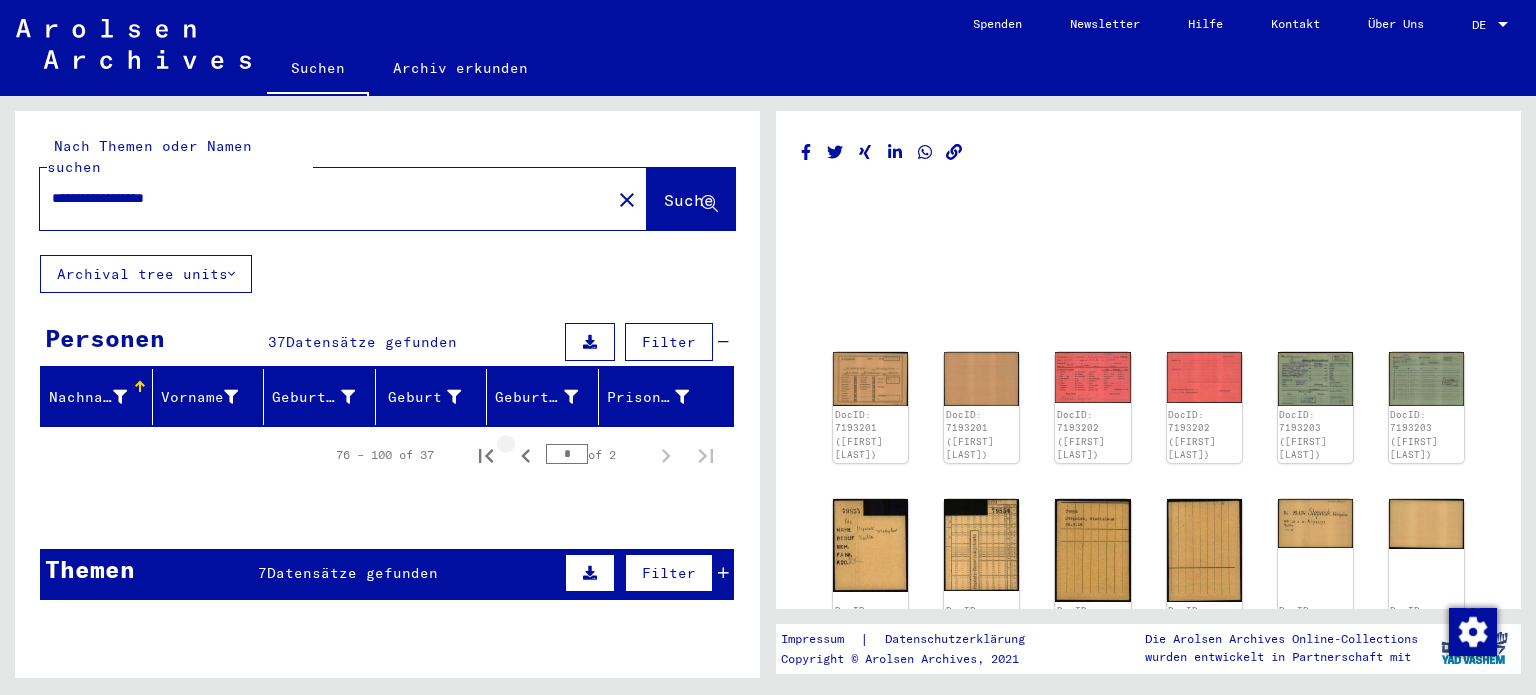 click 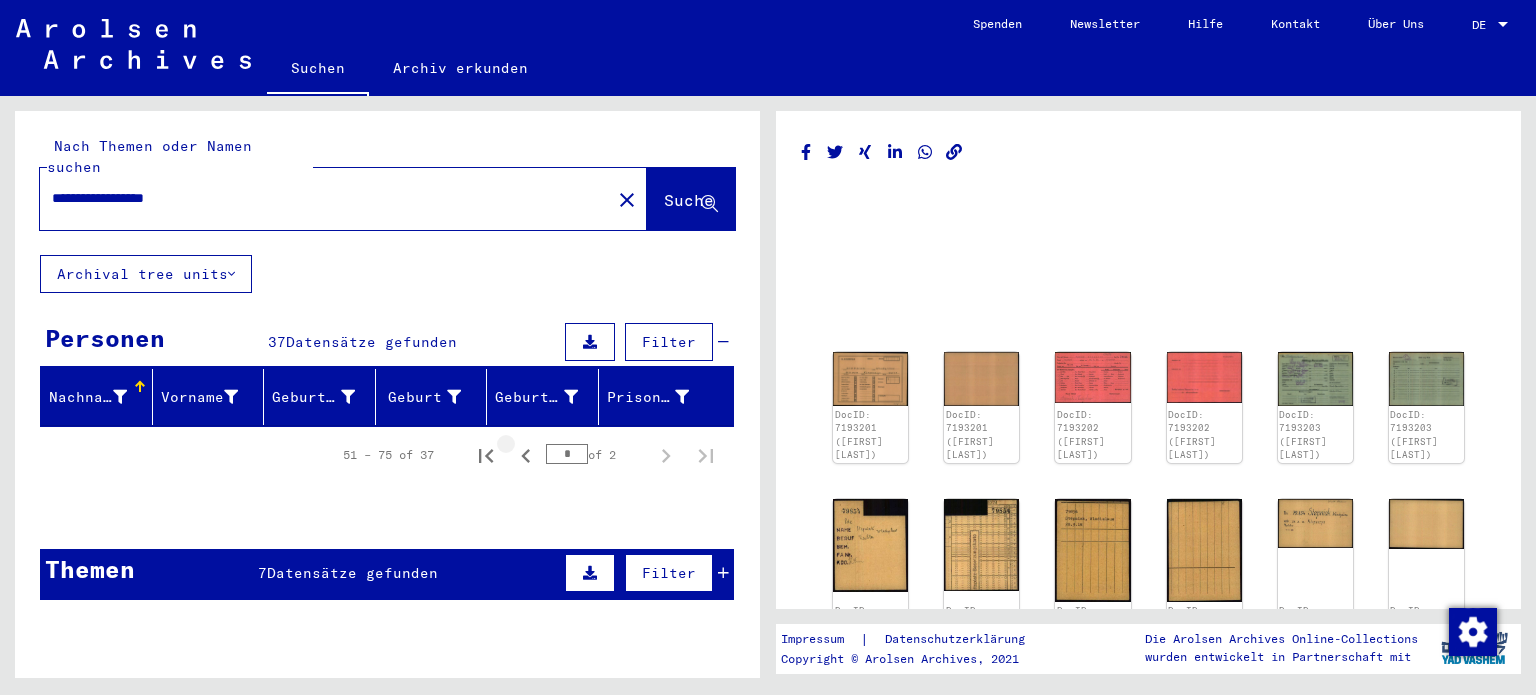click 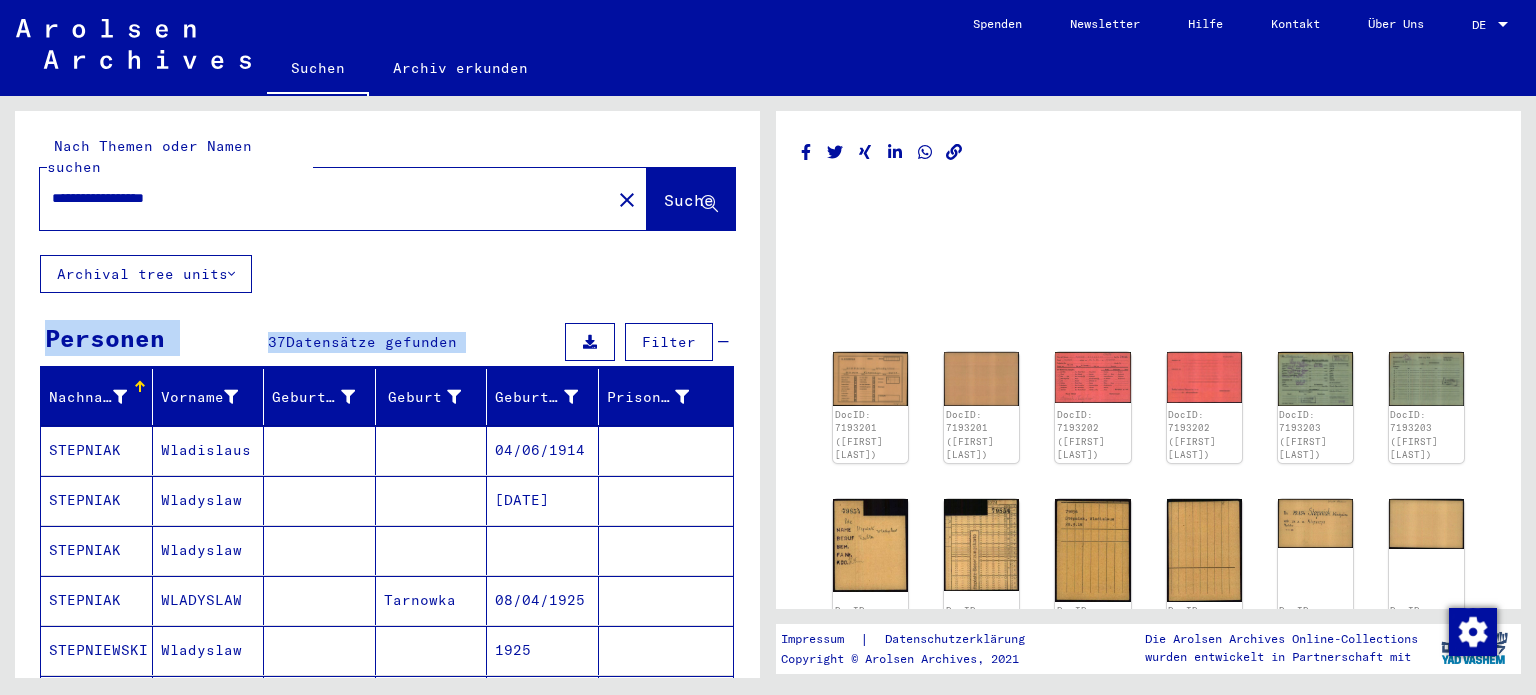 drag, startPoint x: 761, startPoint y: 269, endPoint x: 758, endPoint y: 282, distance: 13.341664 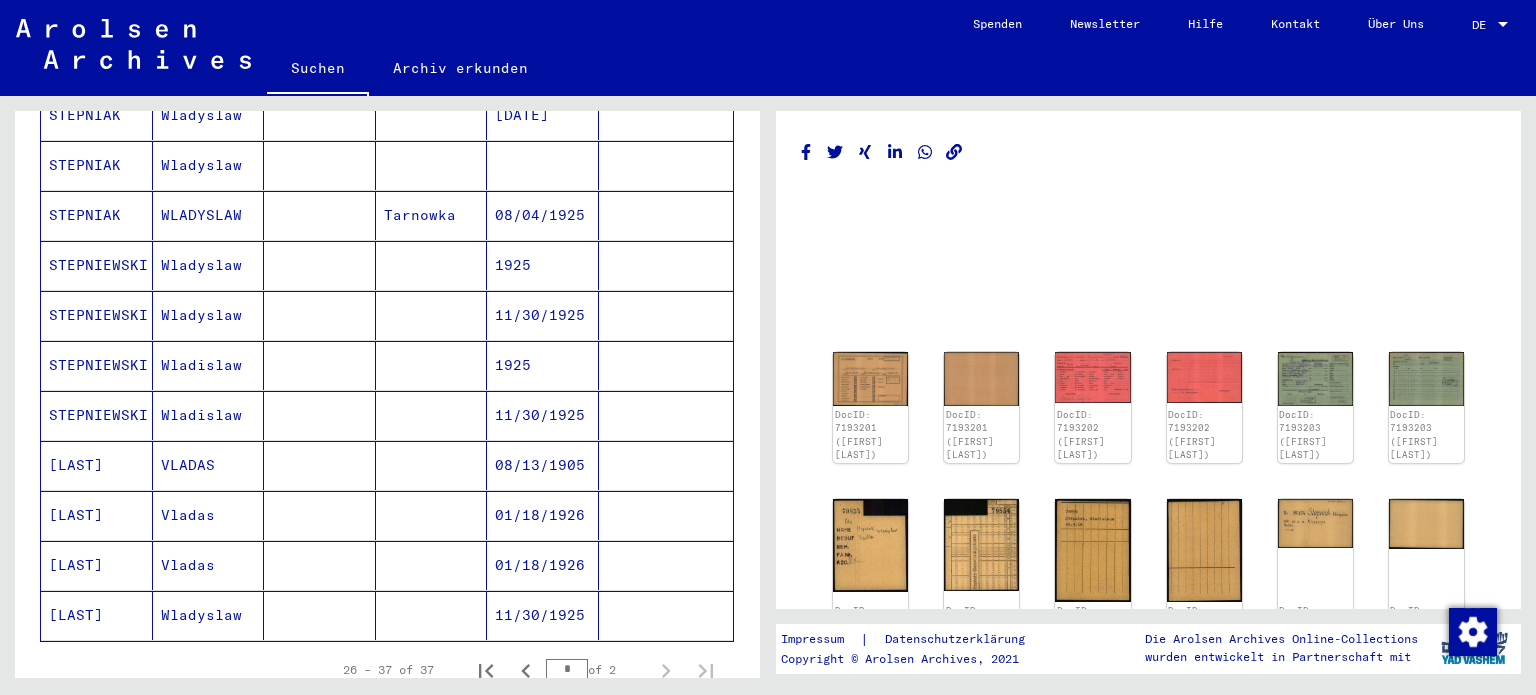 scroll, scrollTop: 407, scrollLeft: 0, axis: vertical 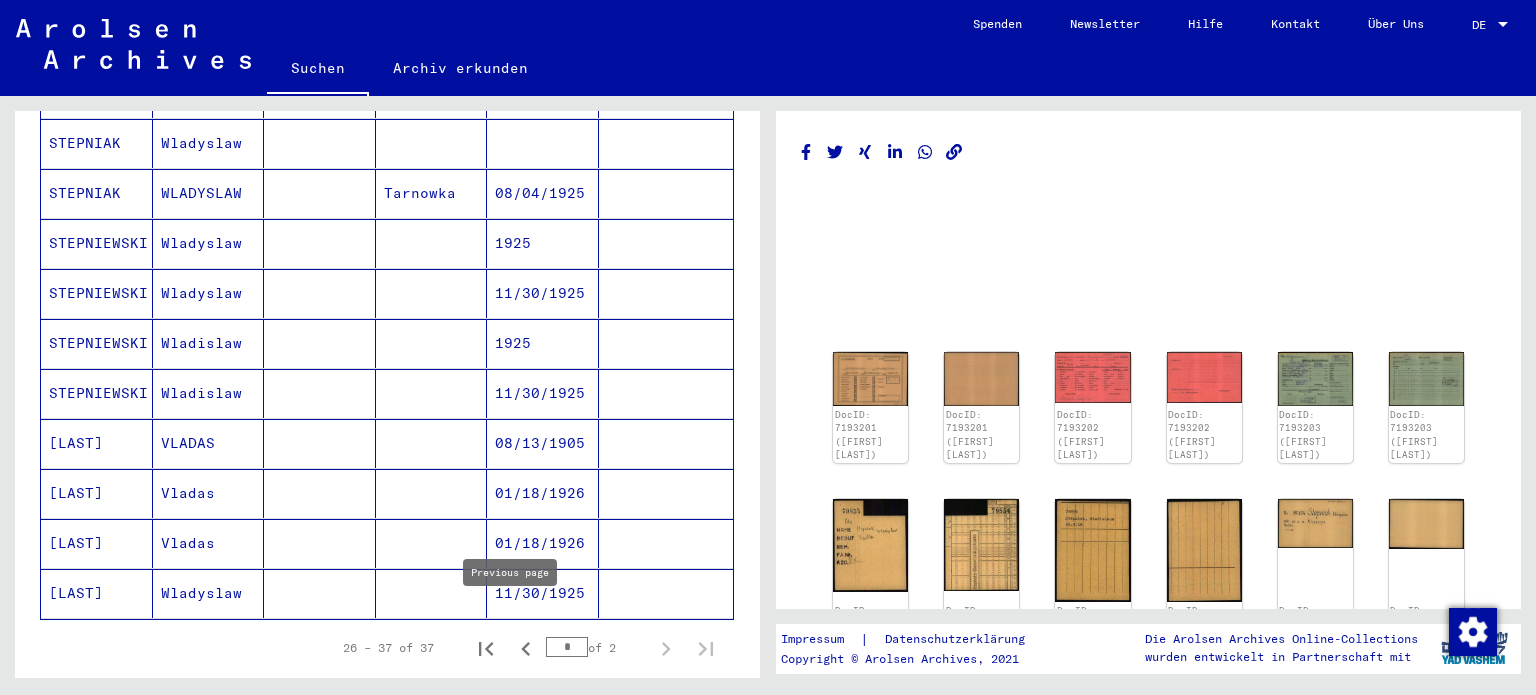 click 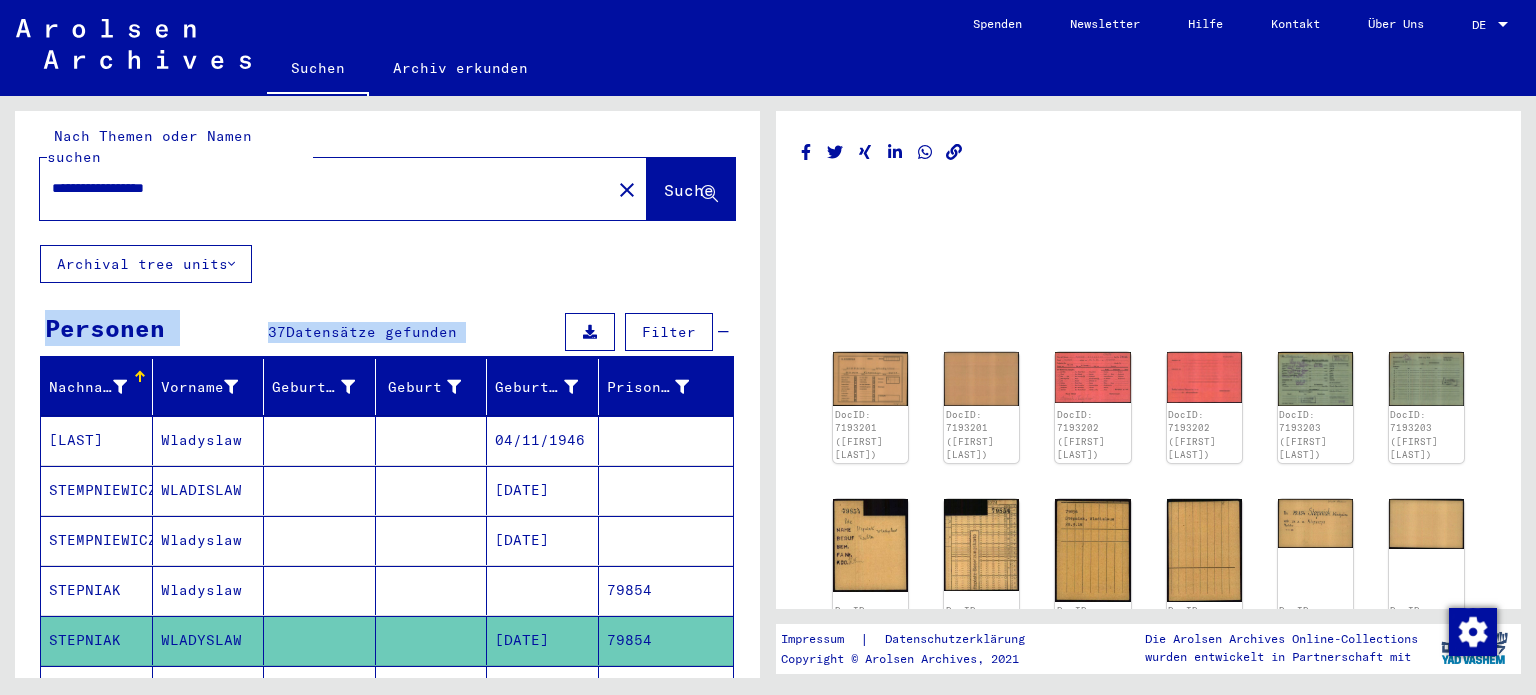 scroll, scrollTop: 0, scrollLeft: 0, axis: both 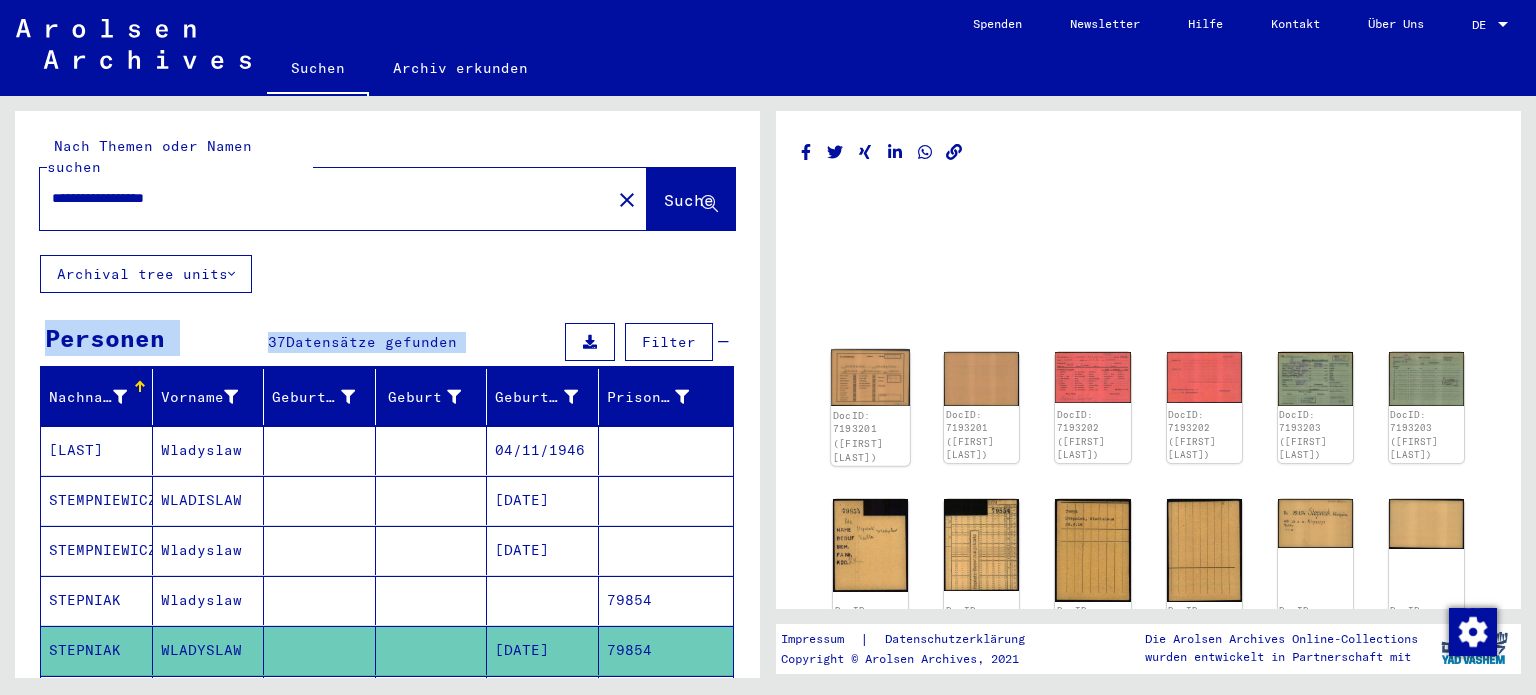 click 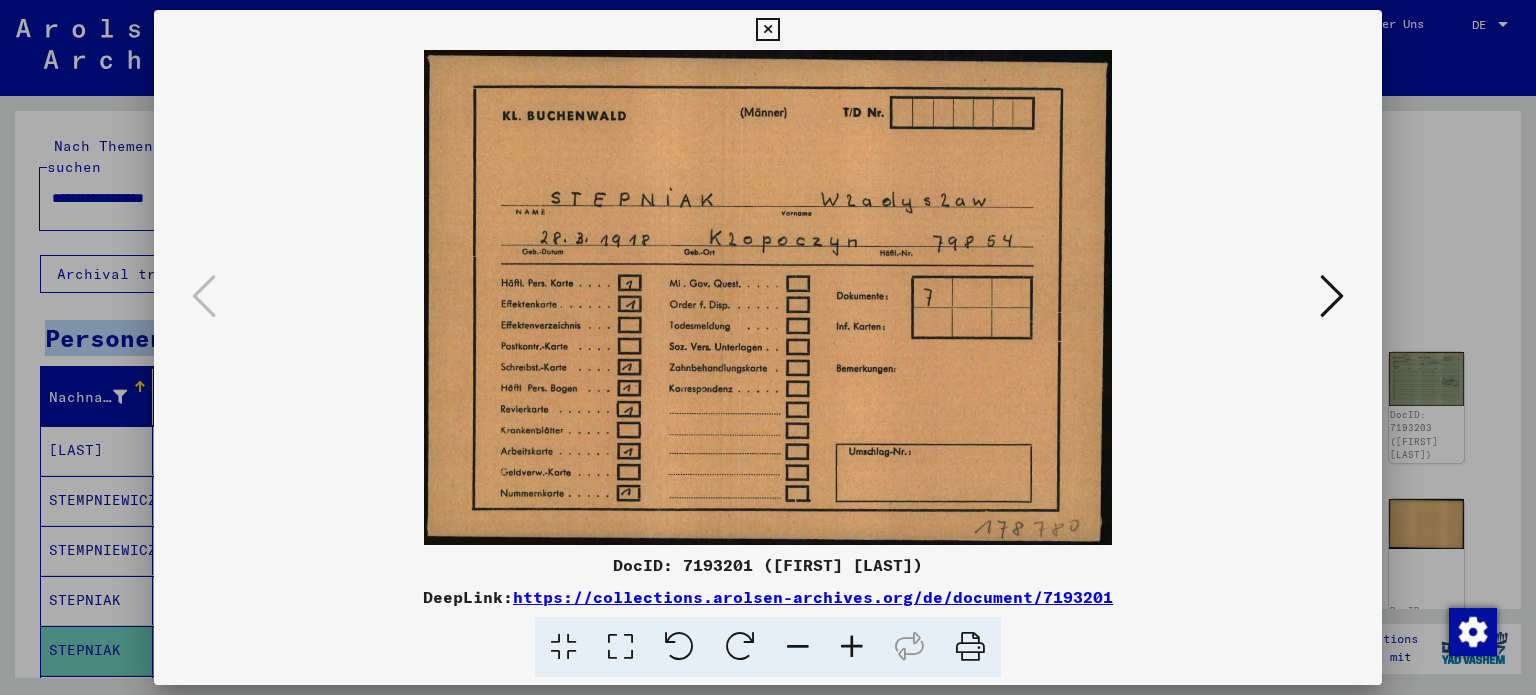 click at bounding box center (768, 297) 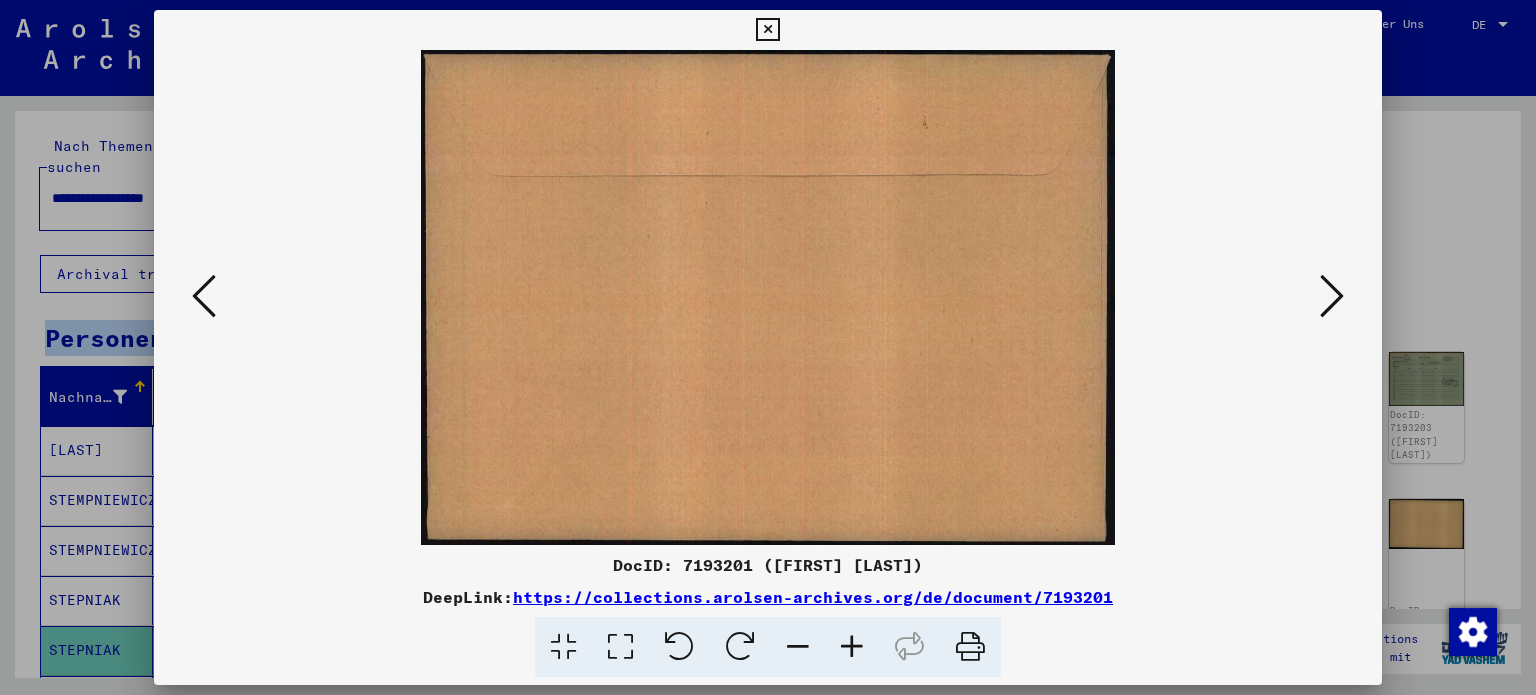 click at bounding box center (1332, 296) 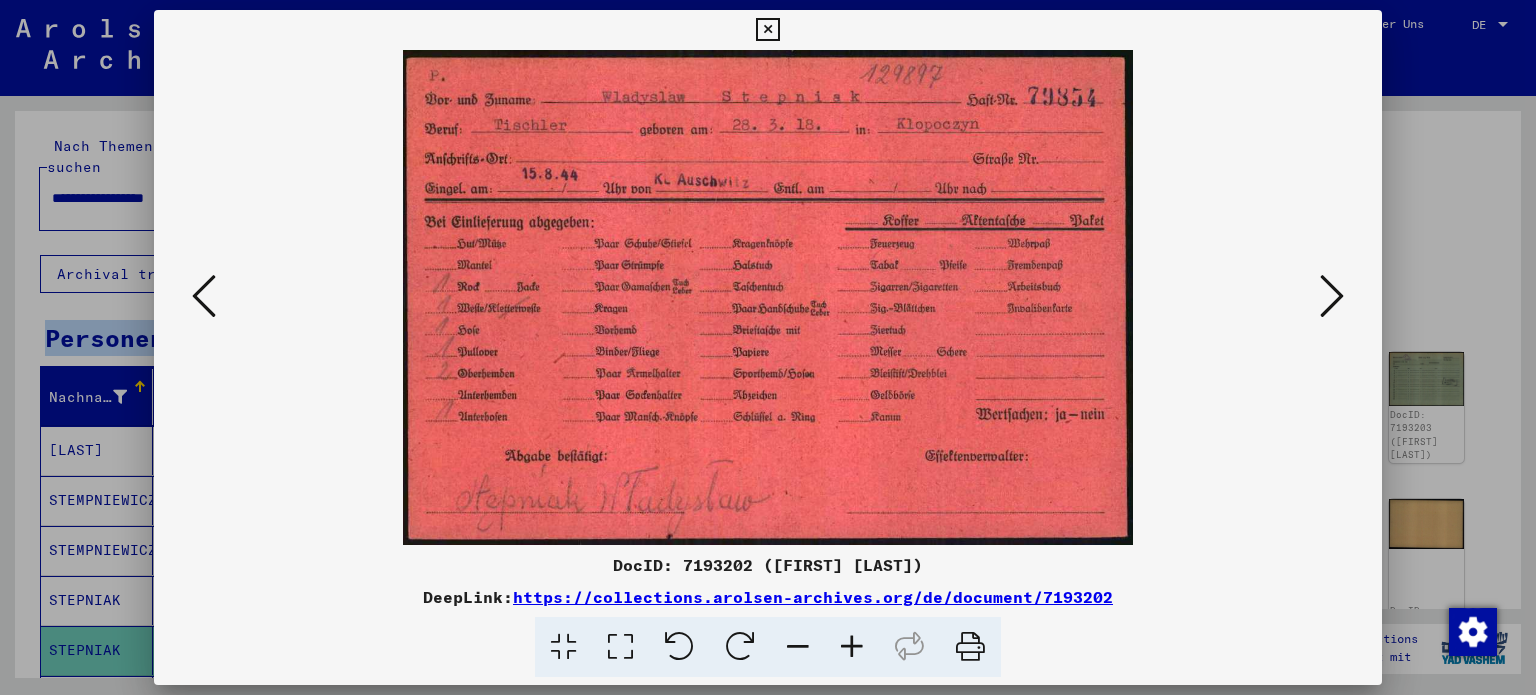 click at bounding box center [1332, 296] 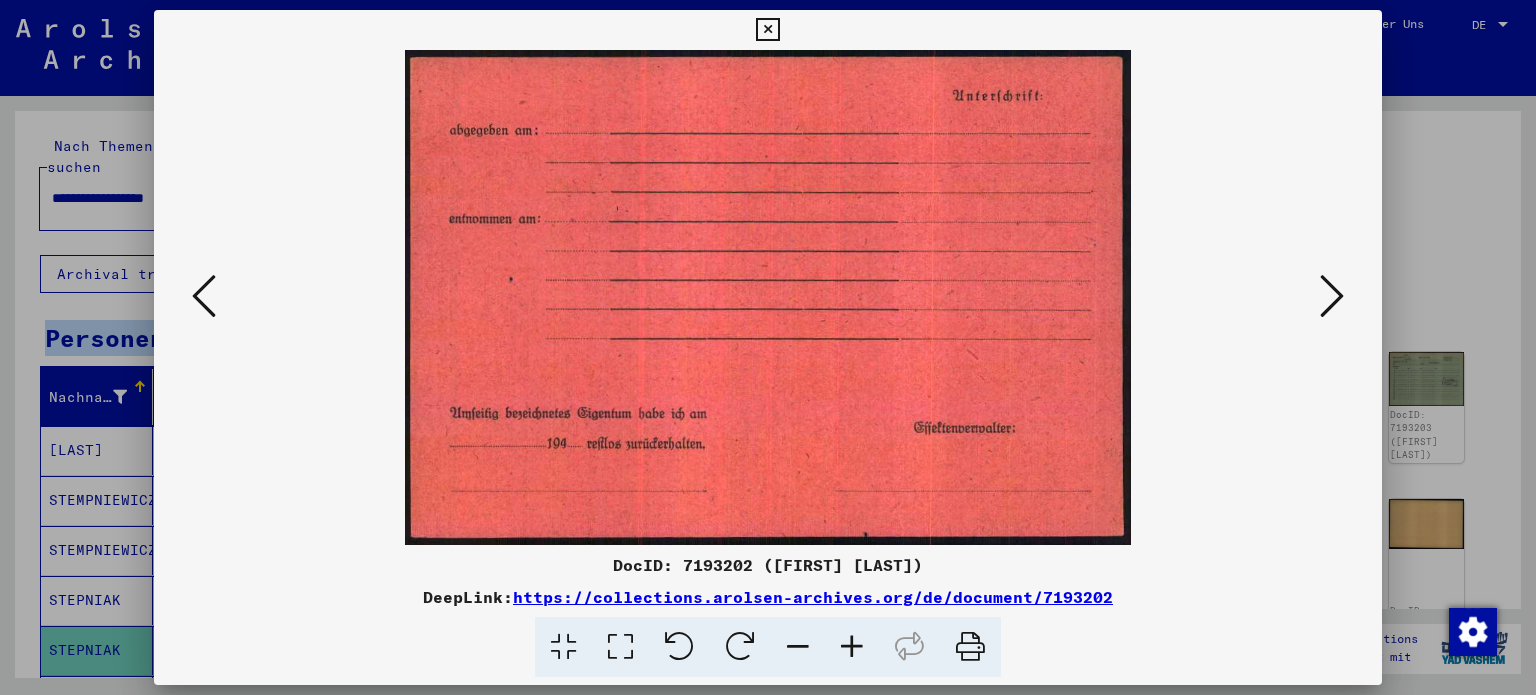 click at bounding box center (1332, 296) 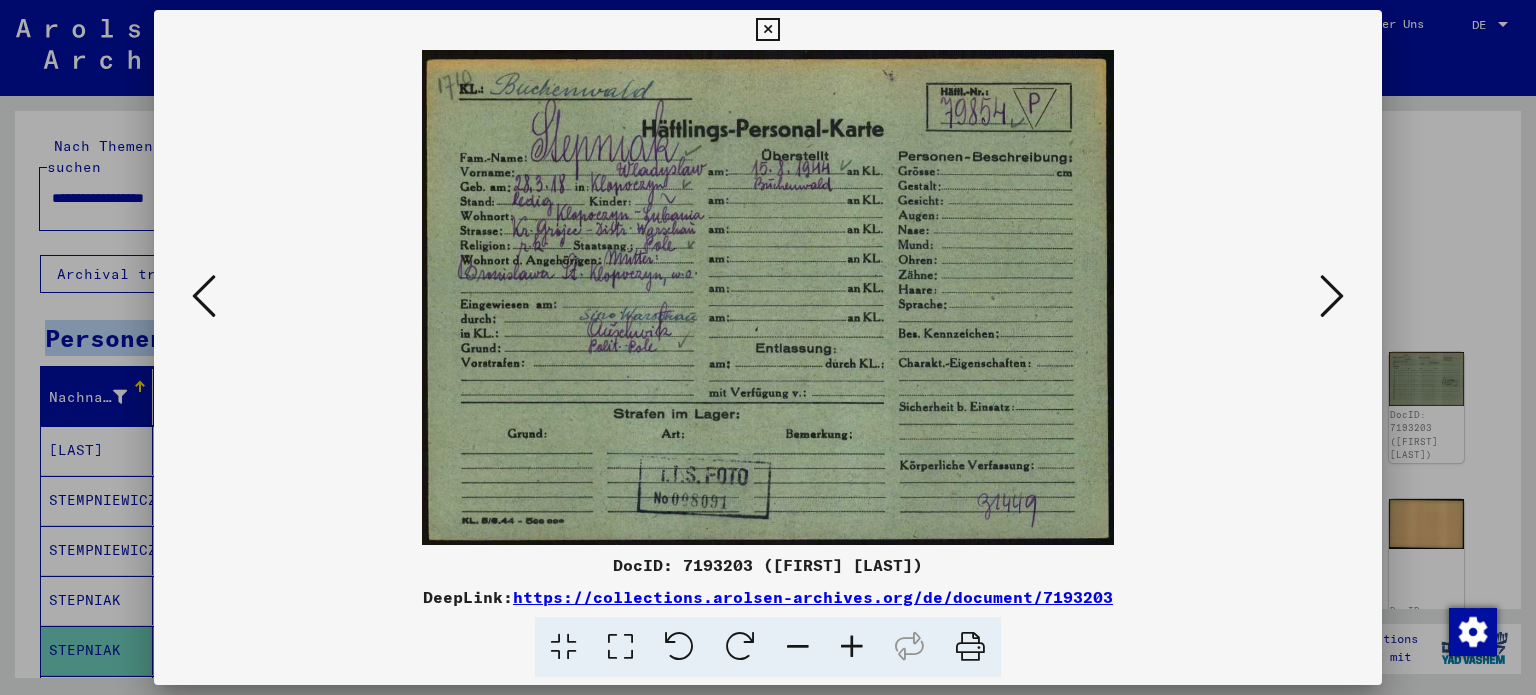click at bounding box center (1332, 297) 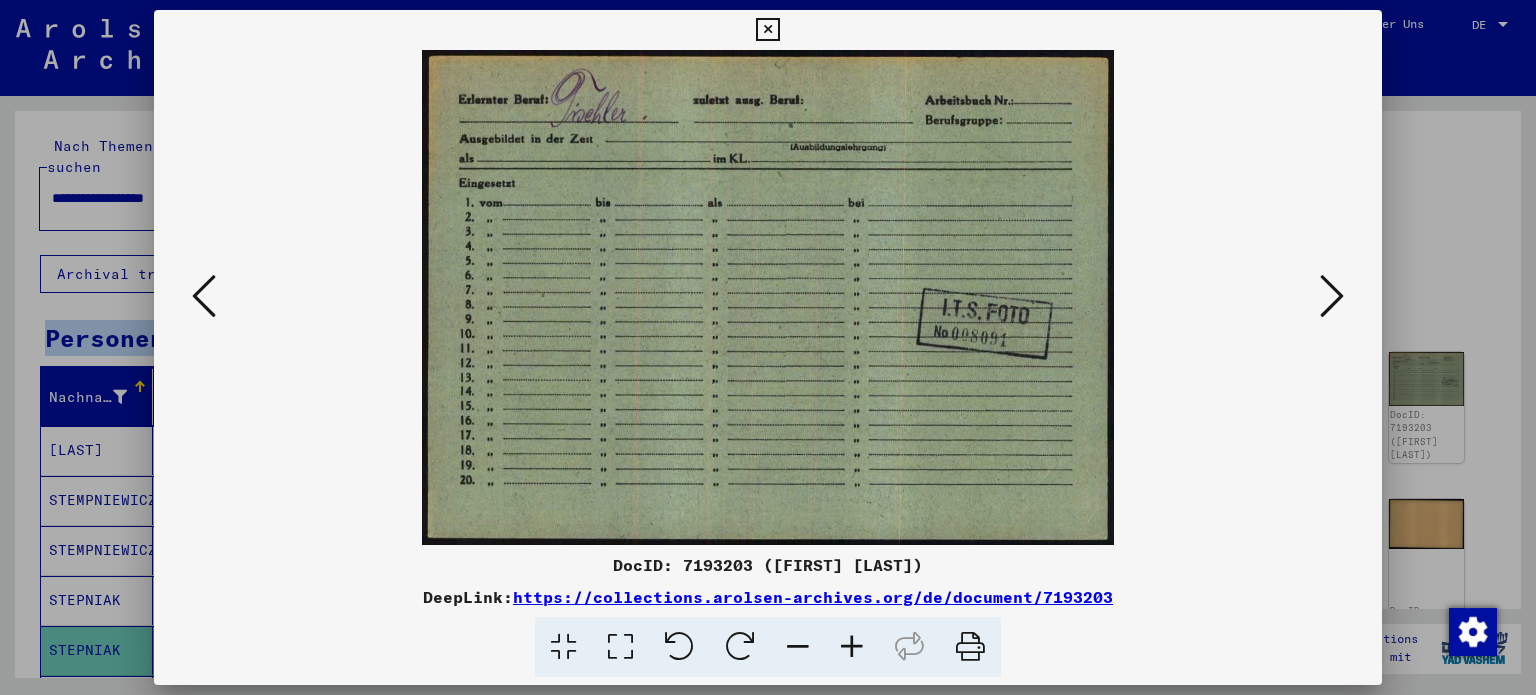 click at bounding box center [1332, 297] 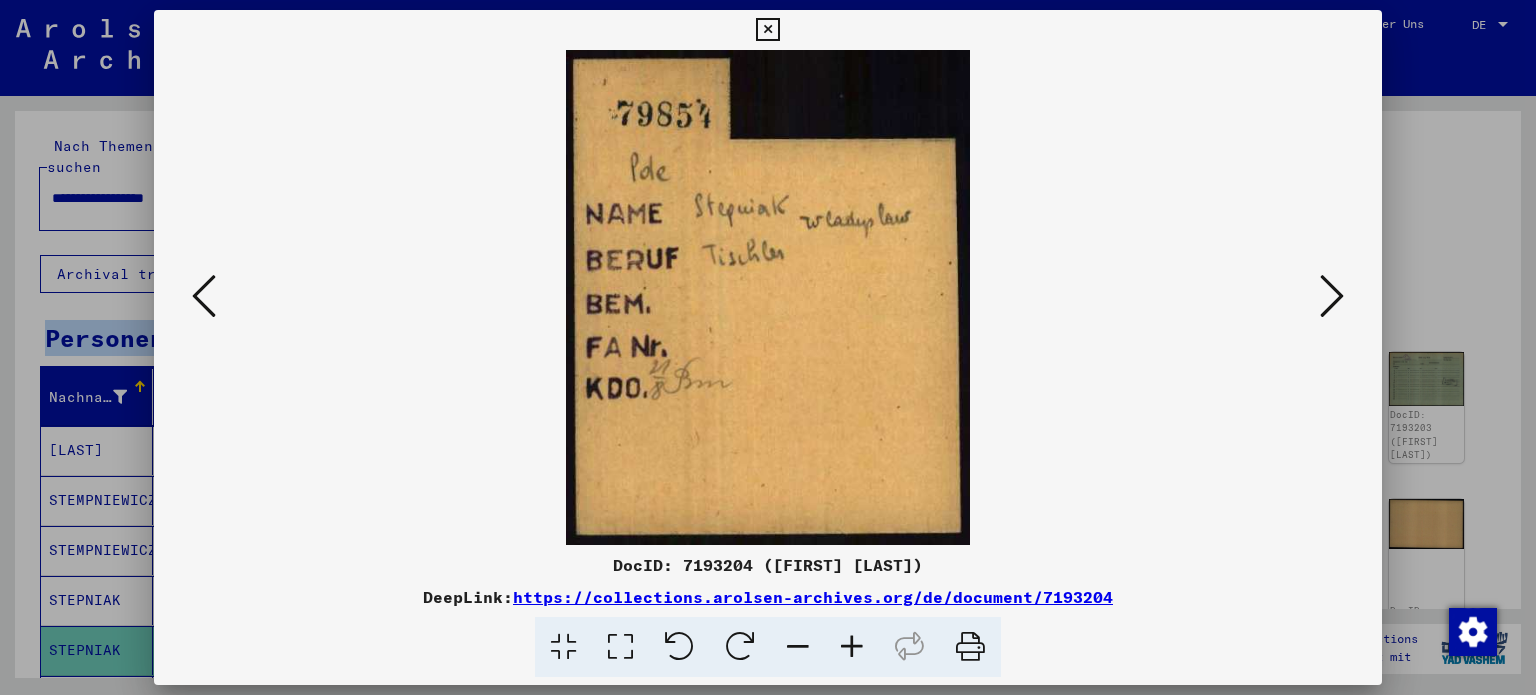 click at bounding box center (1332, 297) 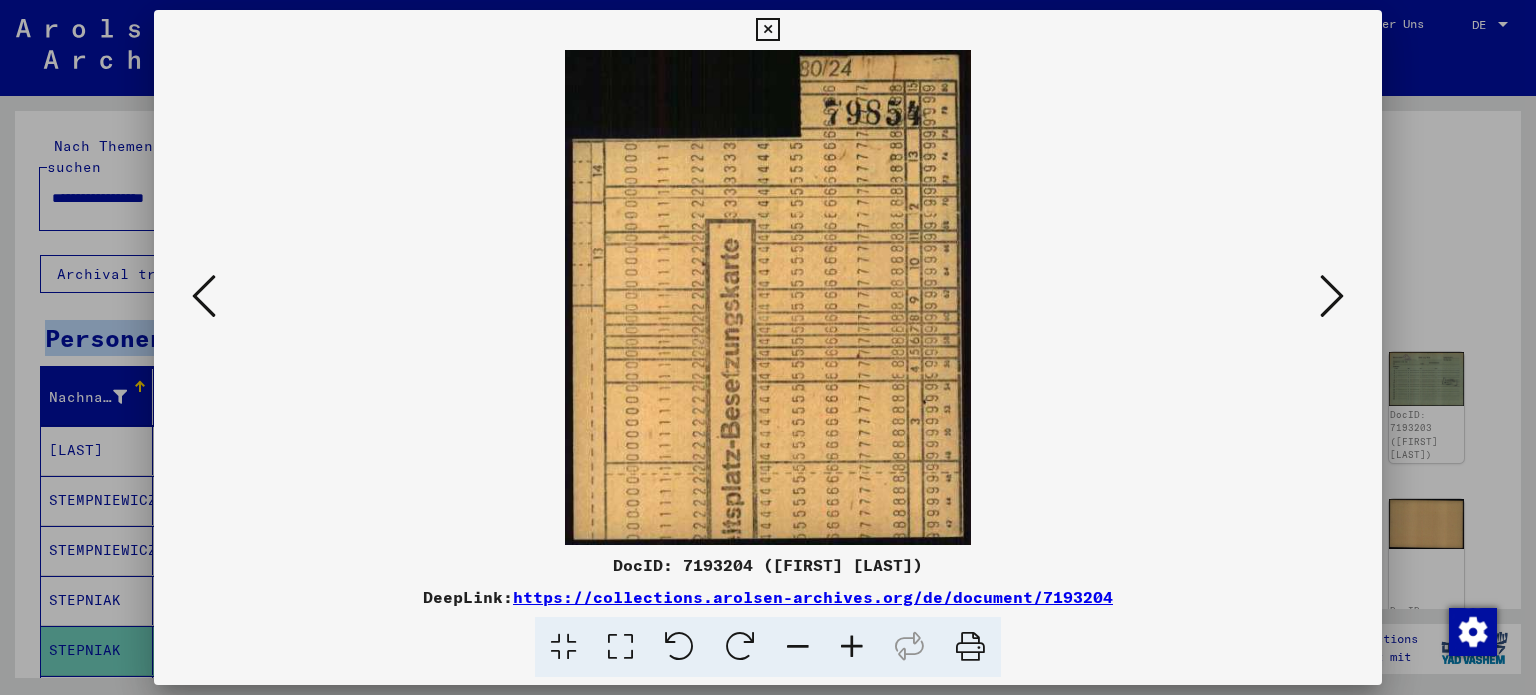 click at bounding box center (768, 297) 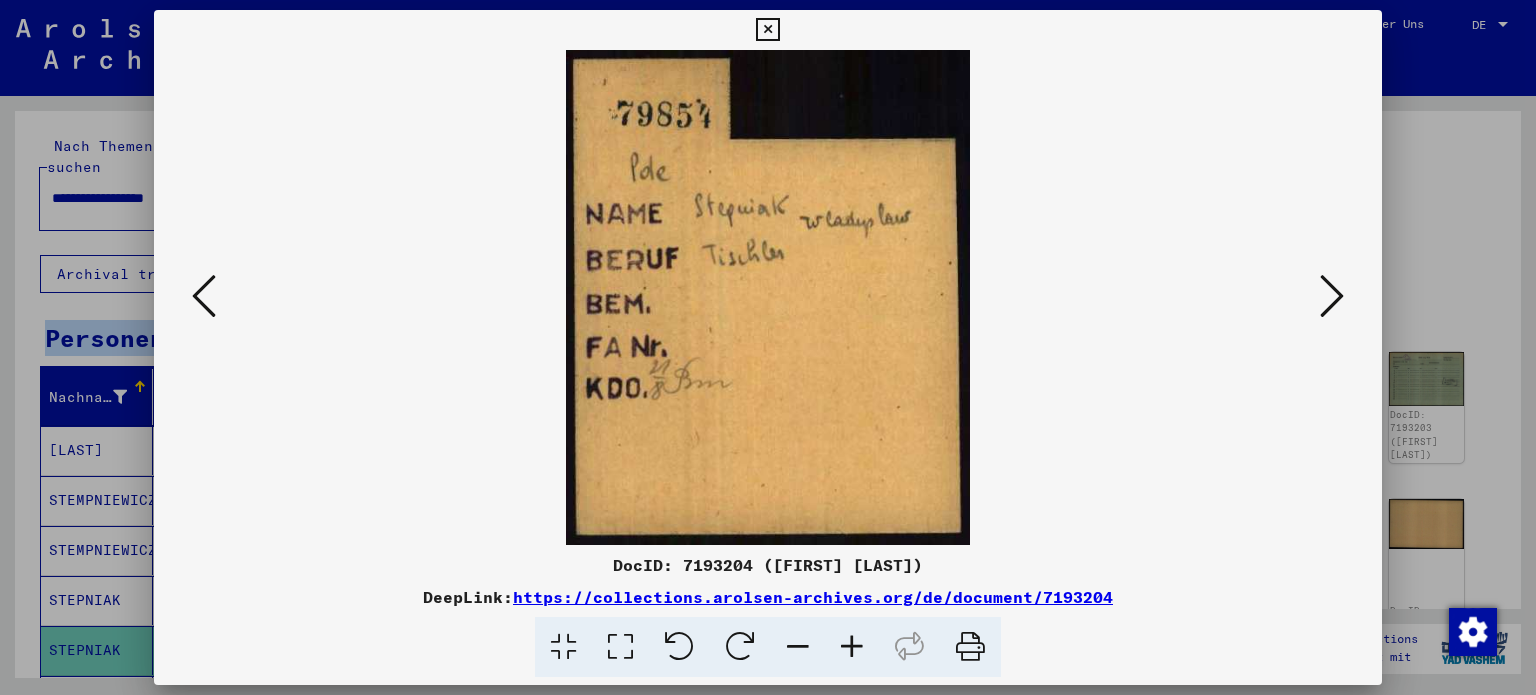 click at bounding box center [204, 296] 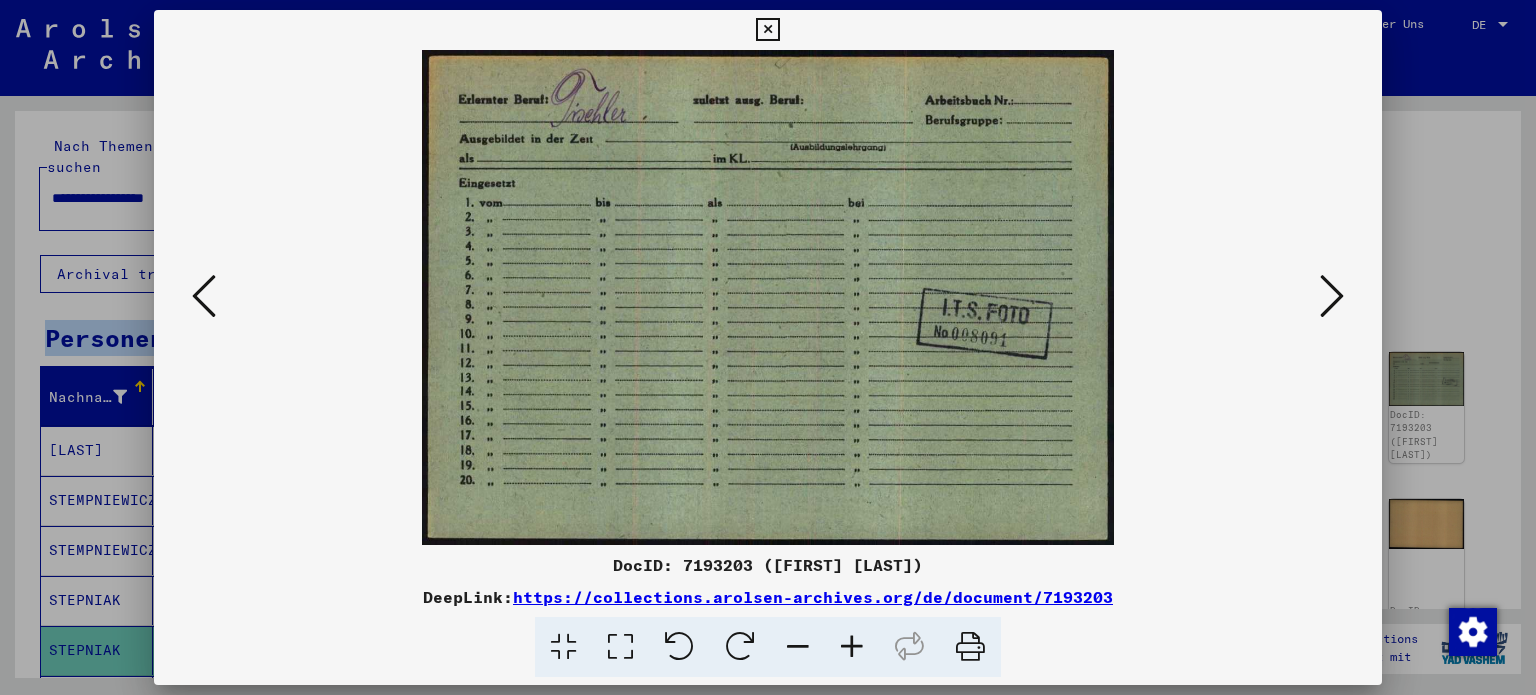 click at bounding box center [1332, 297] 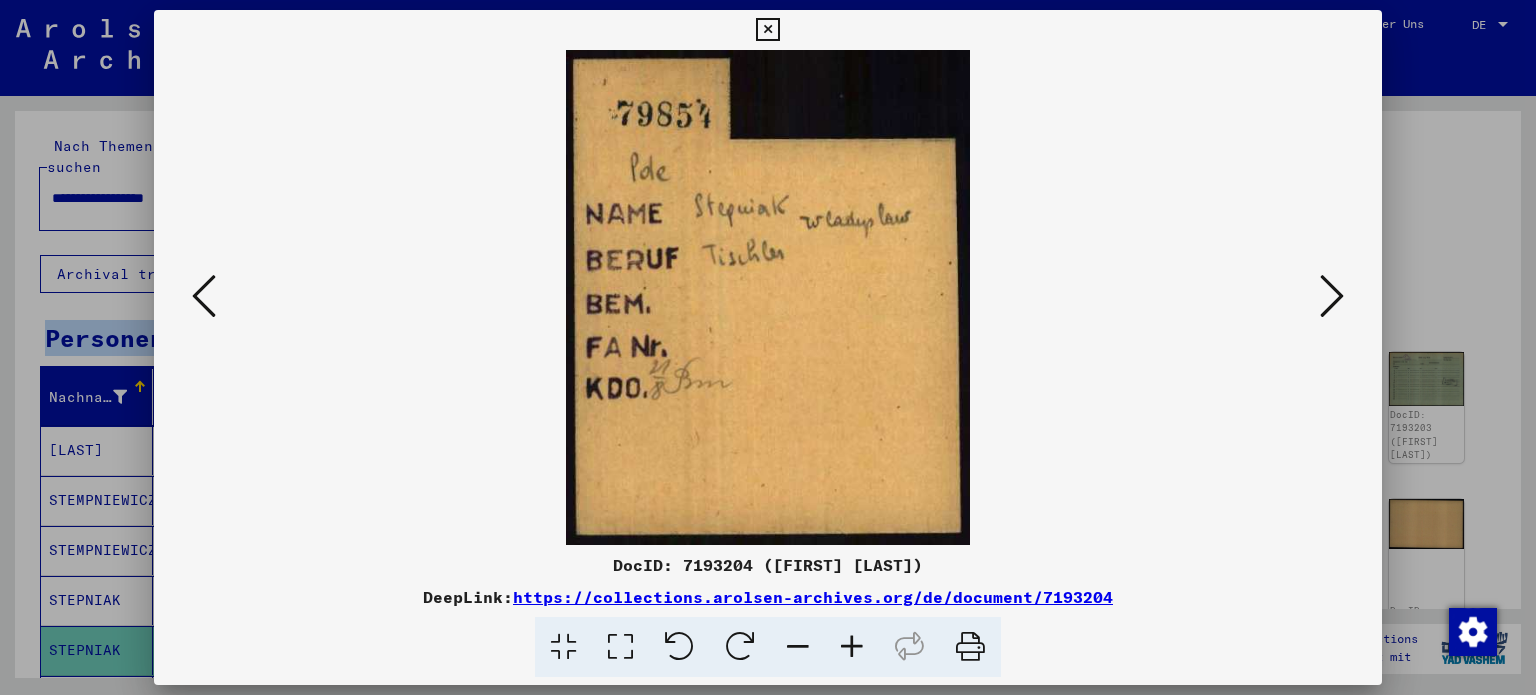 click at bounding box center (204, 296) 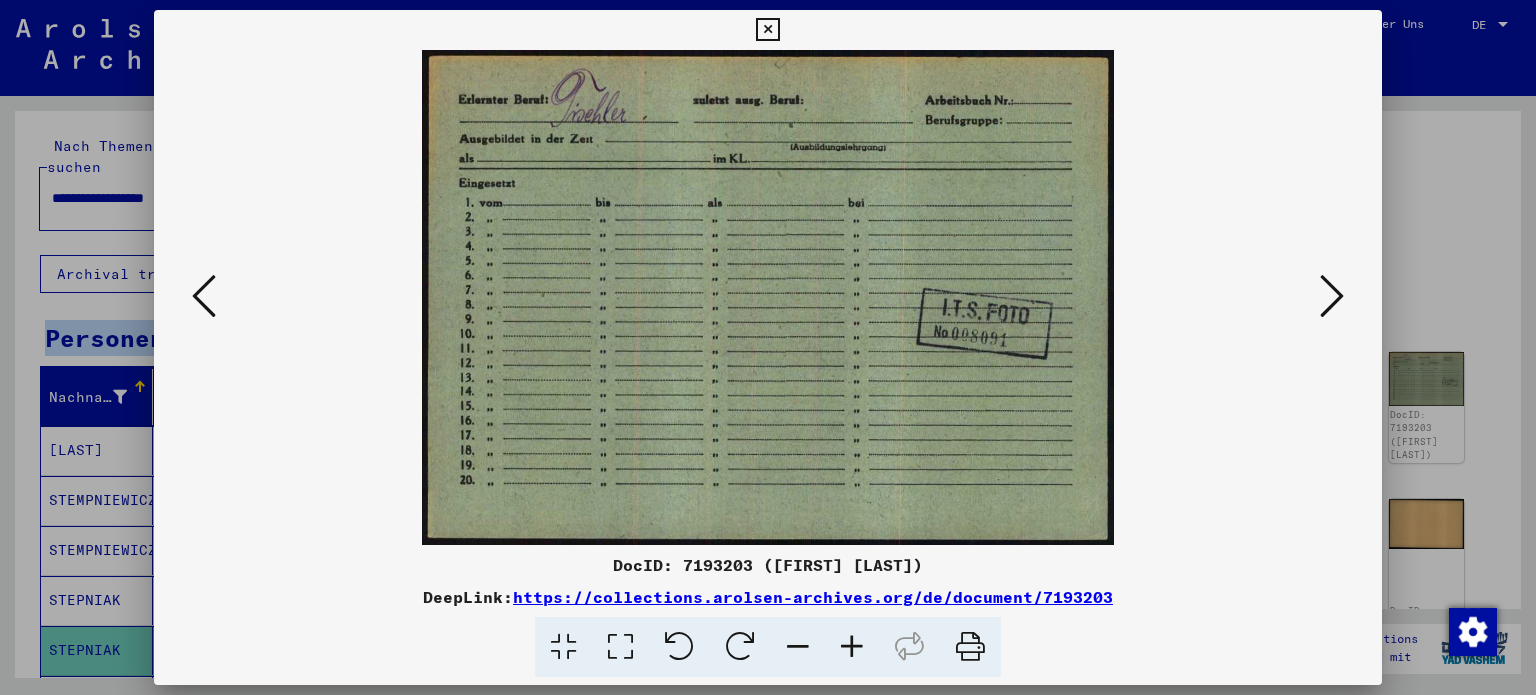 click at bounding box center (204, 296) 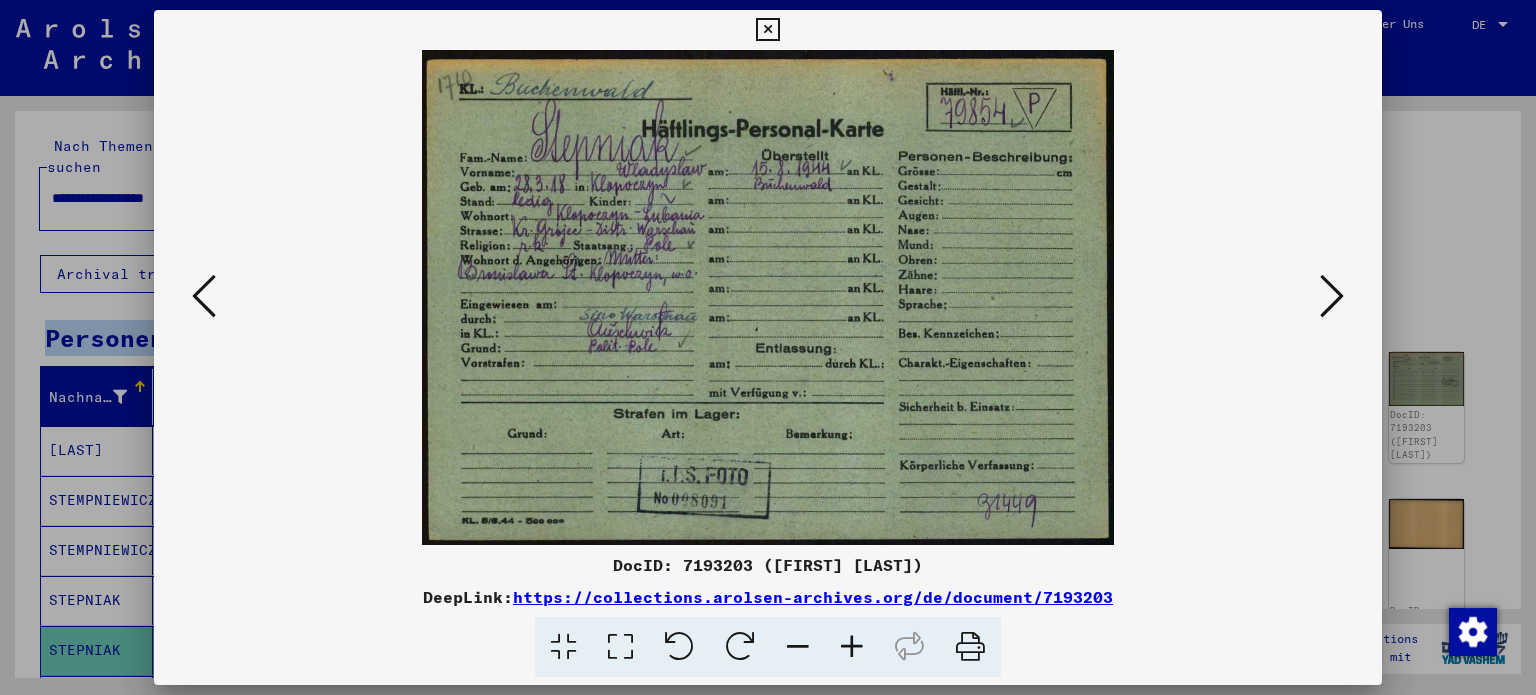 click at bounding box center (204, 296) 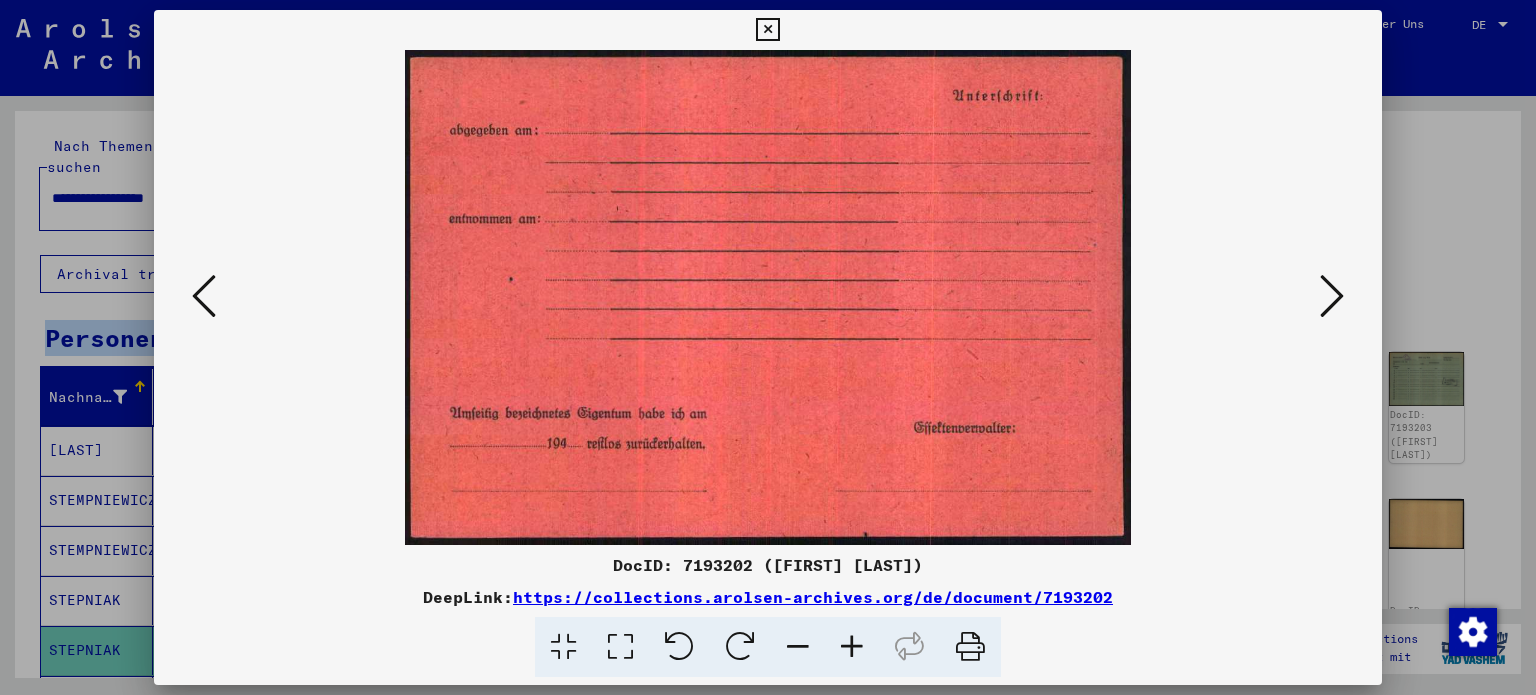 click at bounding box center (204, 296) 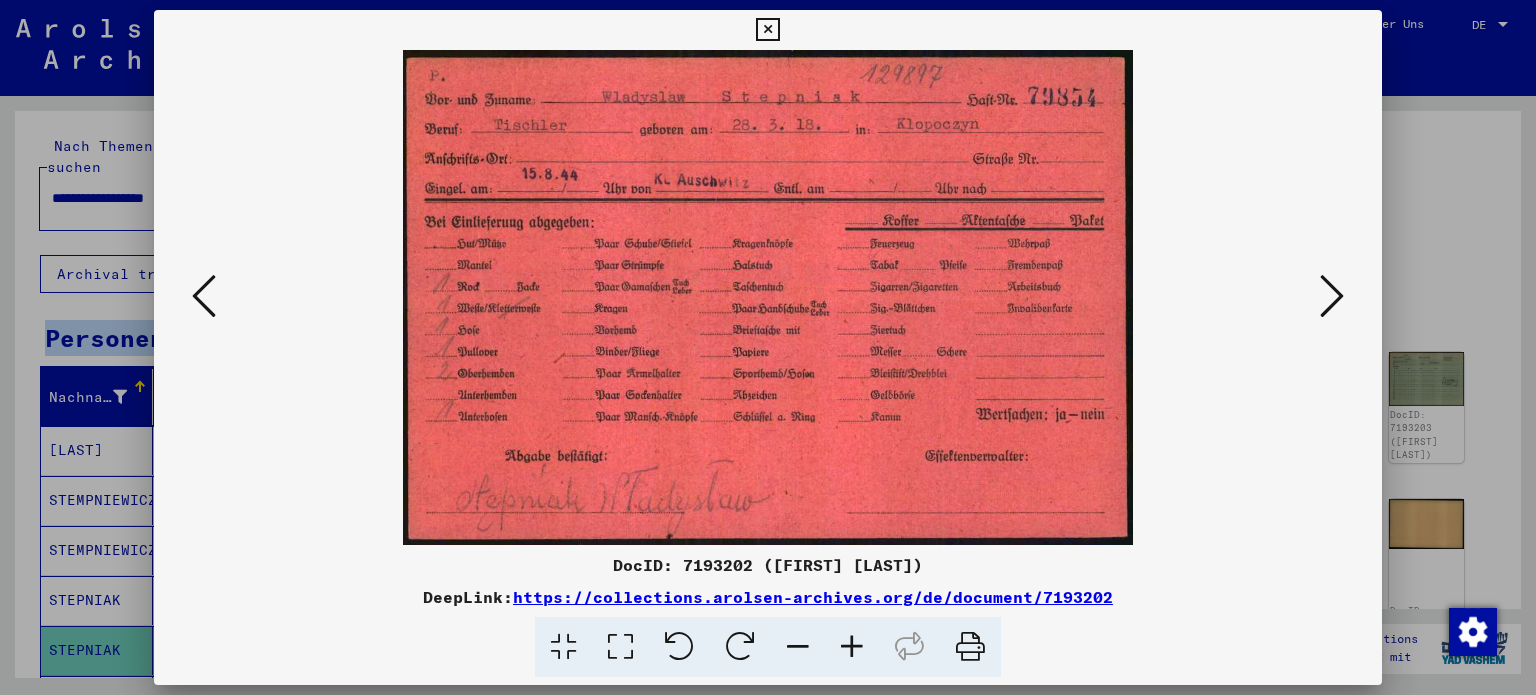 click at bounding box center (204, 297) 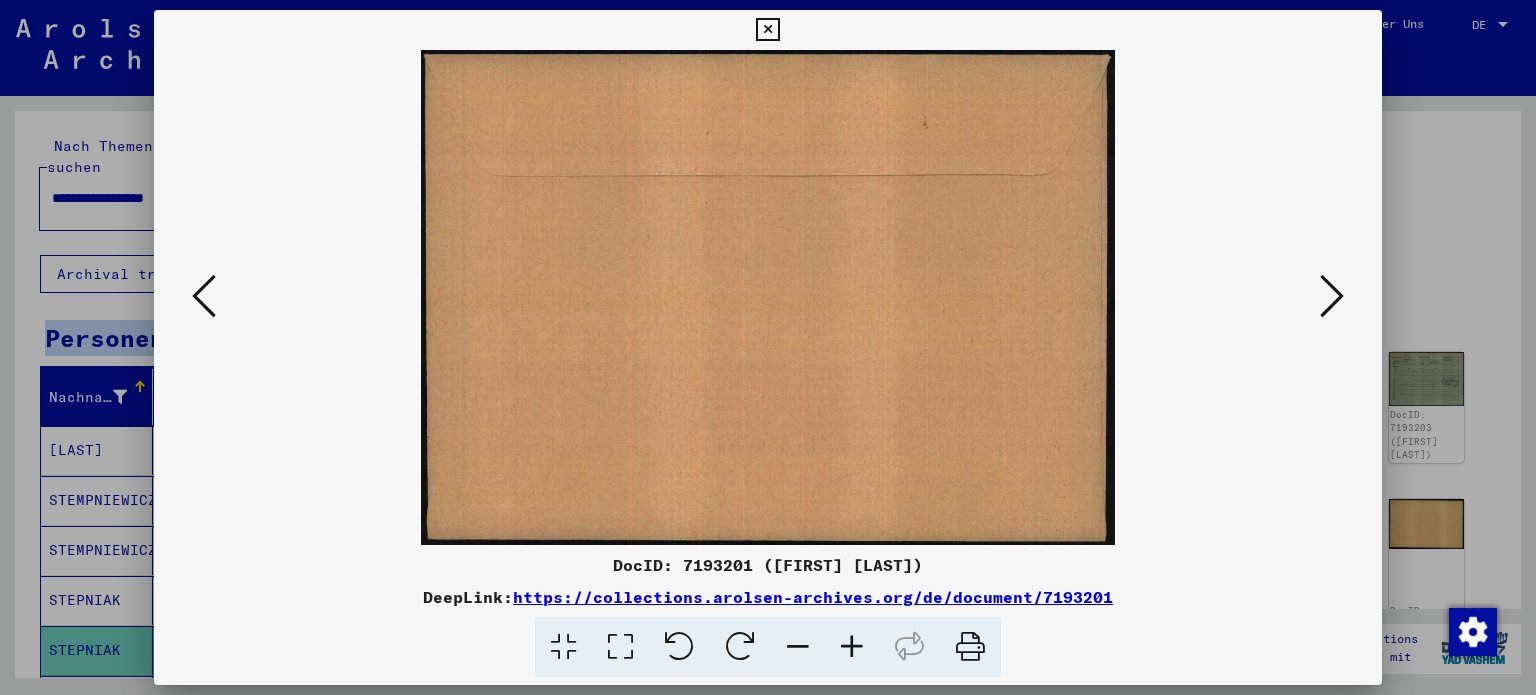 click at bounding box center (204, 297) 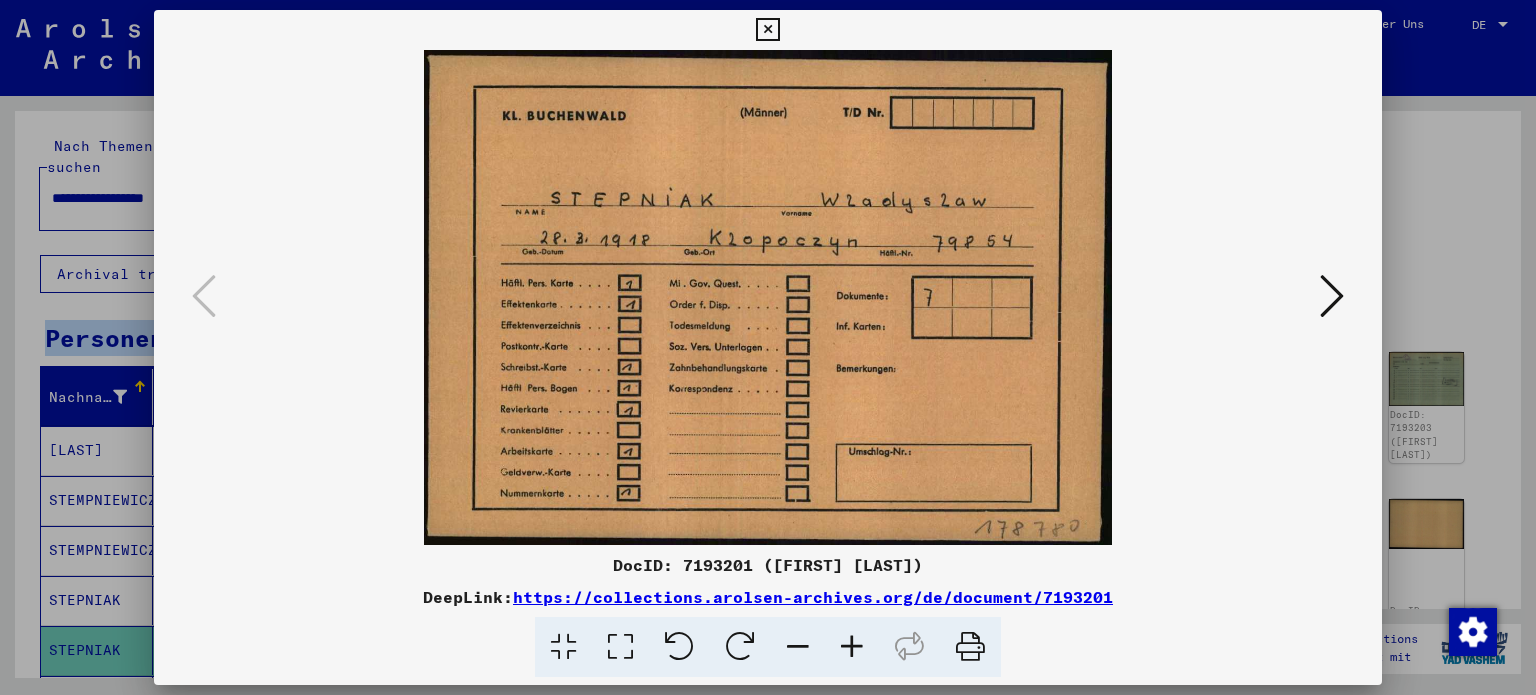 click at bounding box center (768, 297) 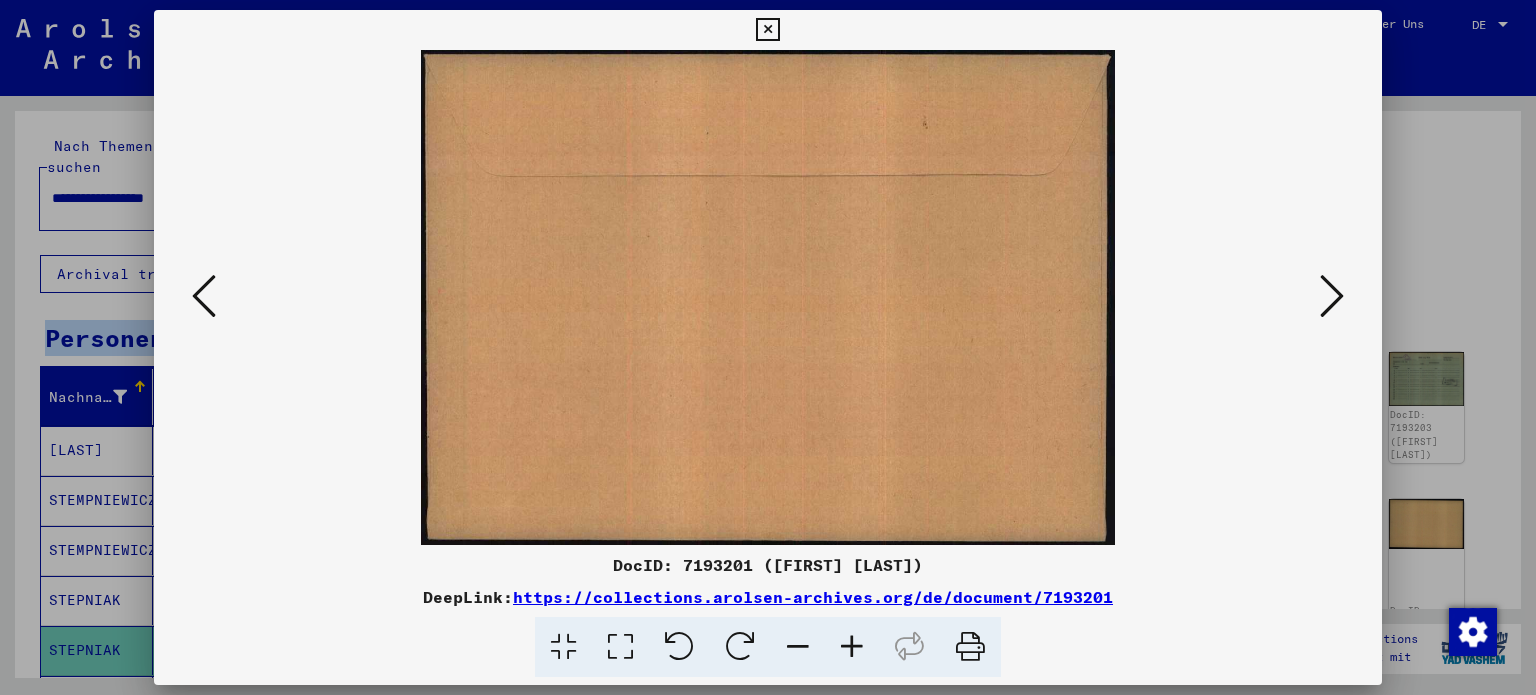 click at bounding box center (1332, 297) 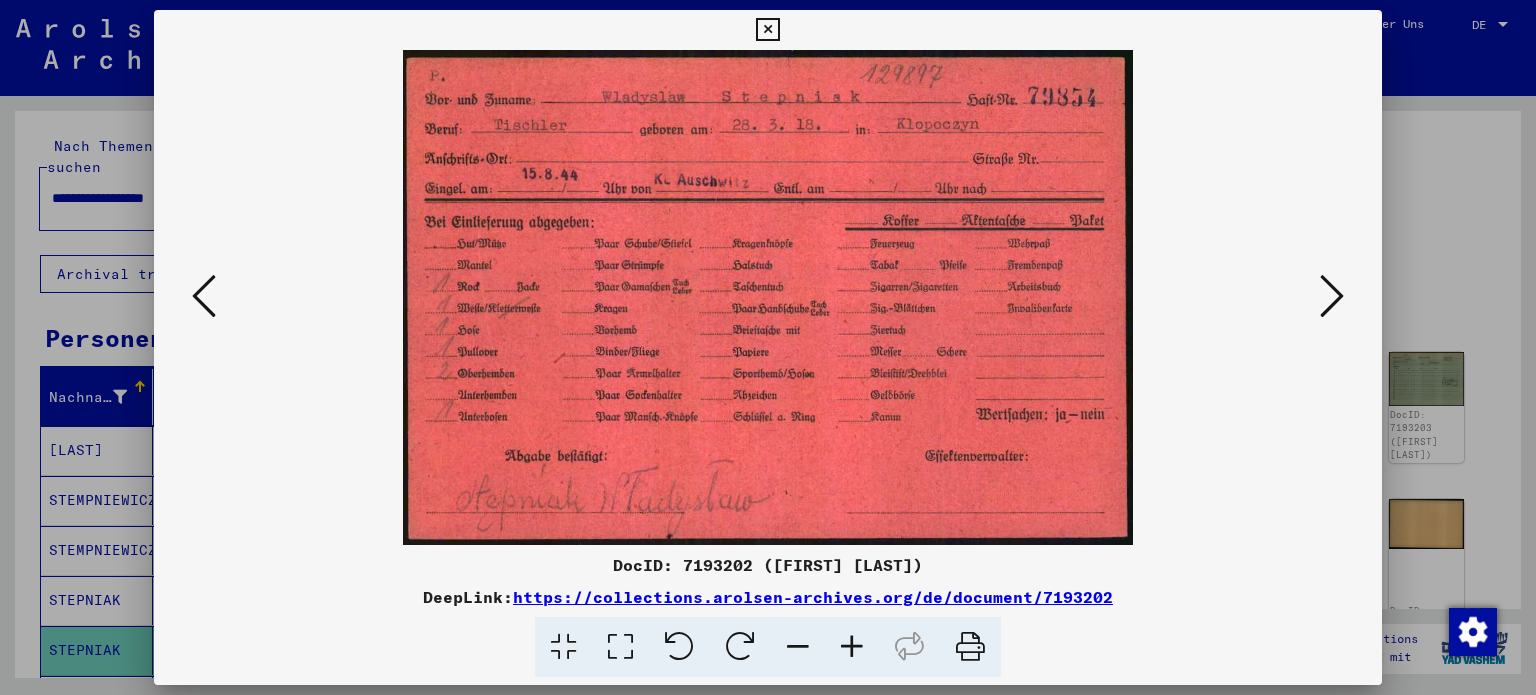 click at bounding box center [768, 347] 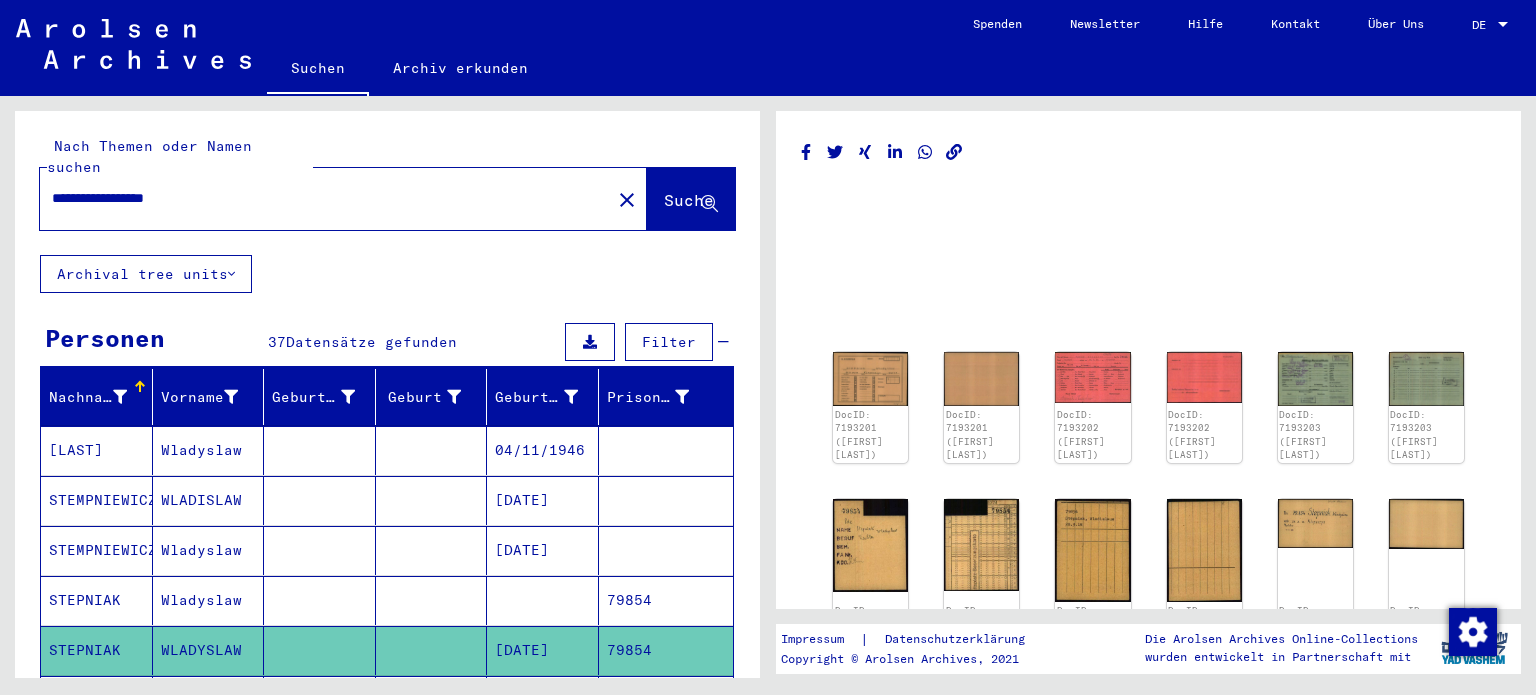 scroll, scrollTop: 500, scrollLeft: 0, axis: vertical 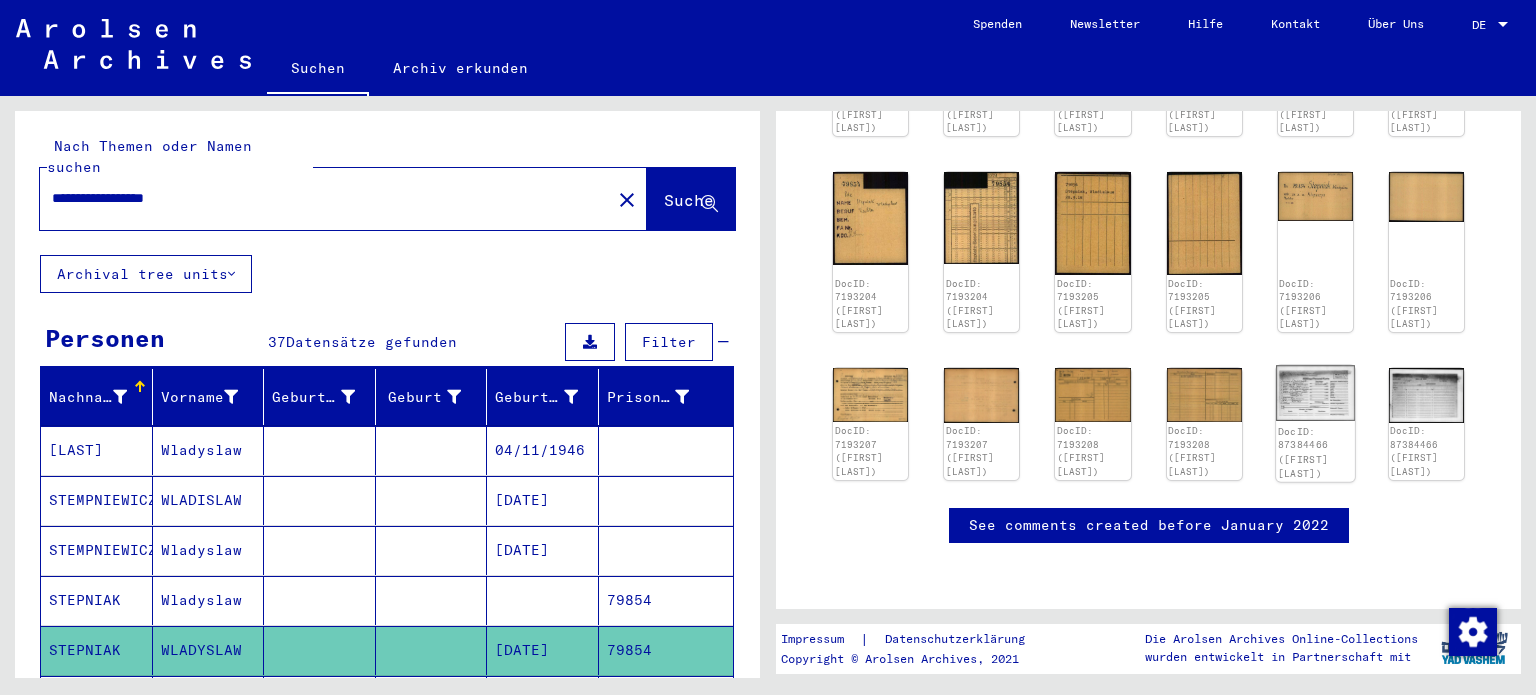 click 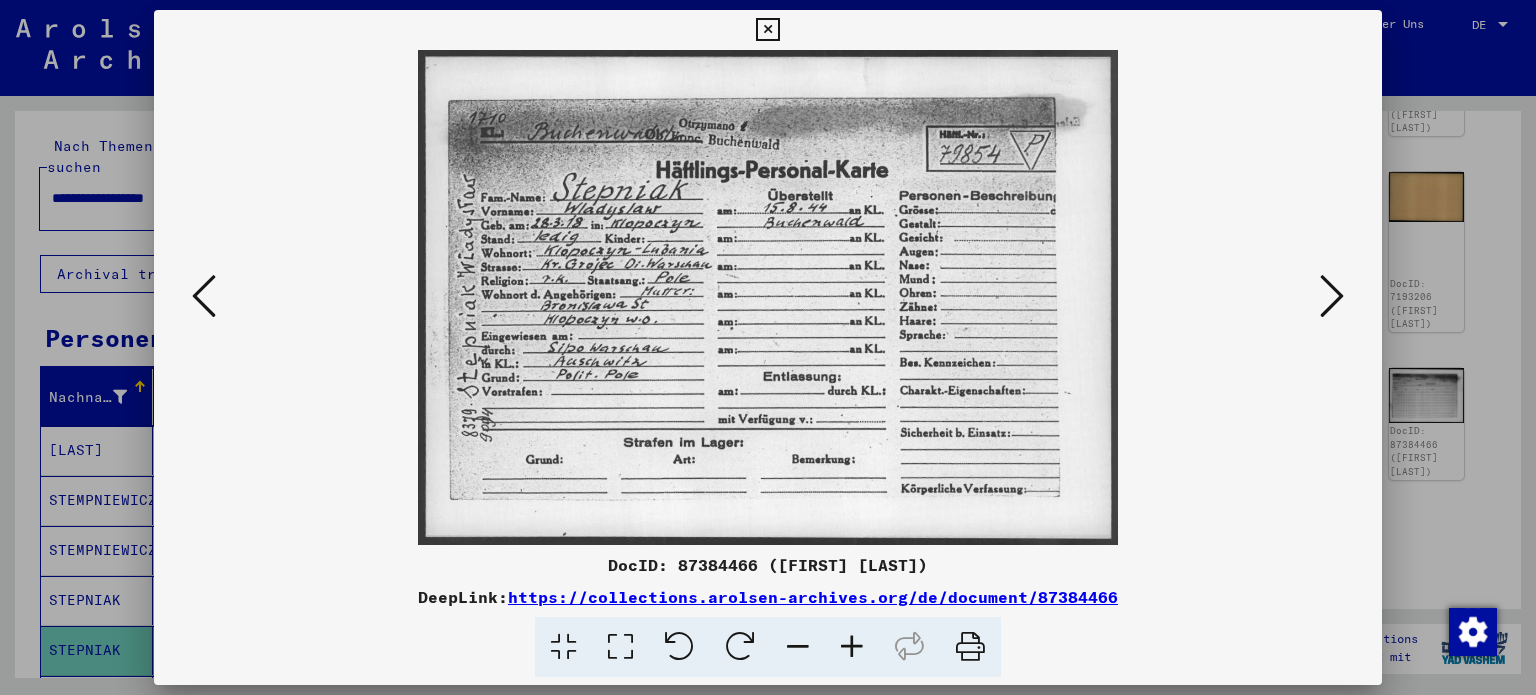 click at bounding box center (768, 297) 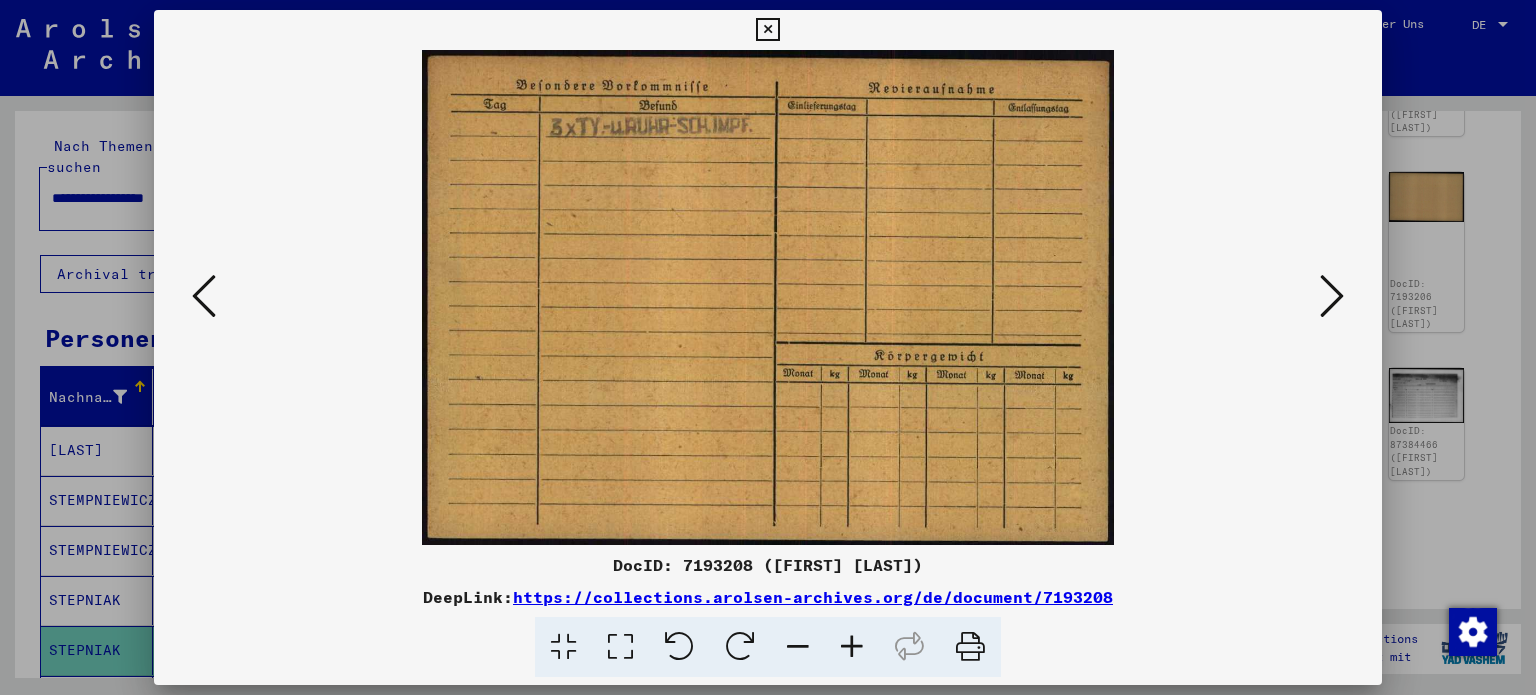 click at bounding box center [204, 297] 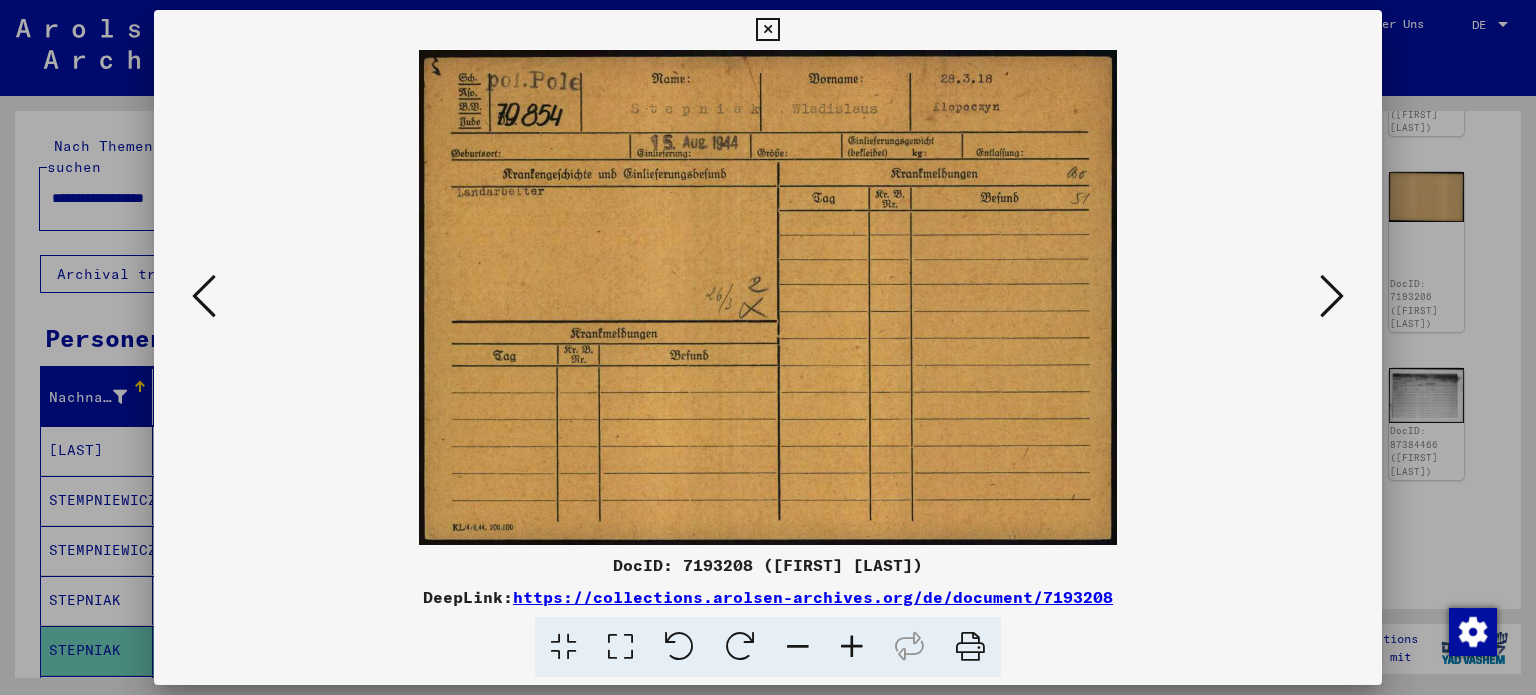 click at bounding box center (768, 297) 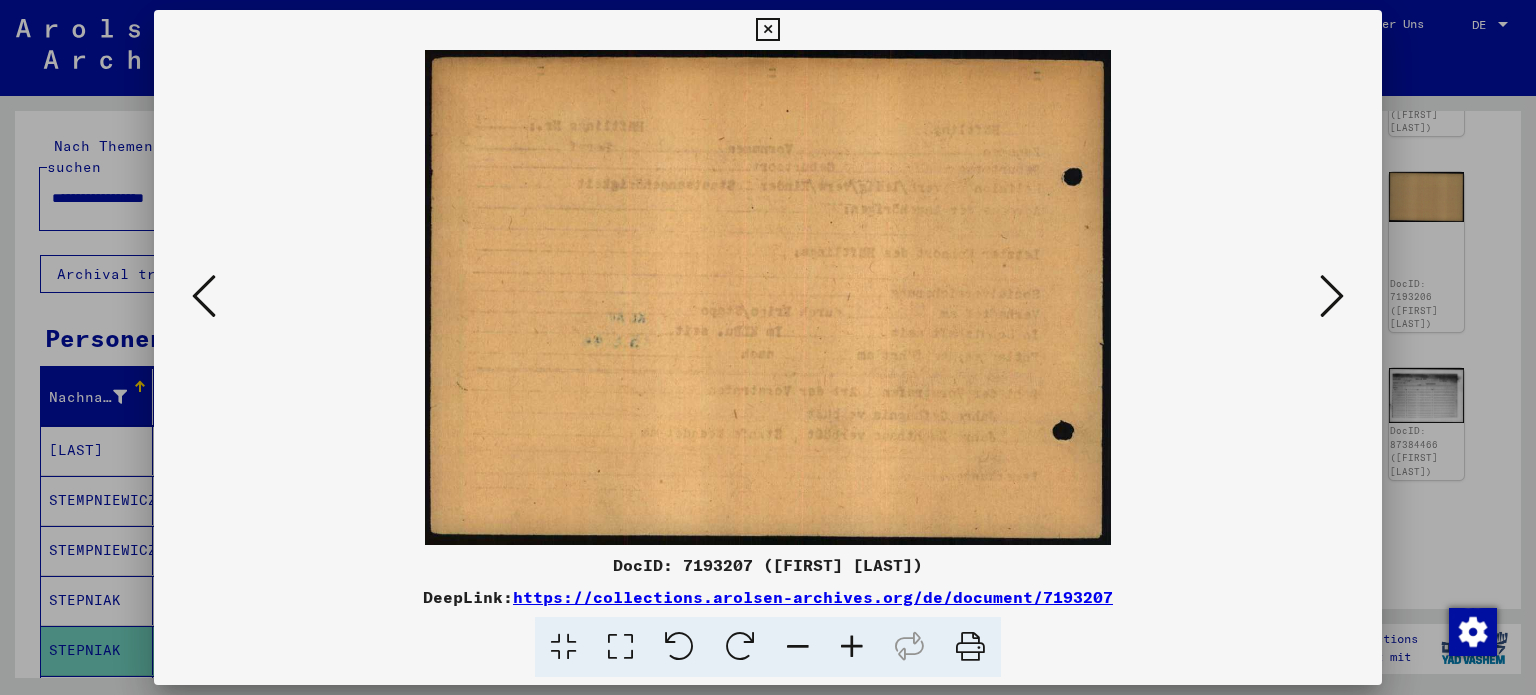 click at bounding box center (204, 297) 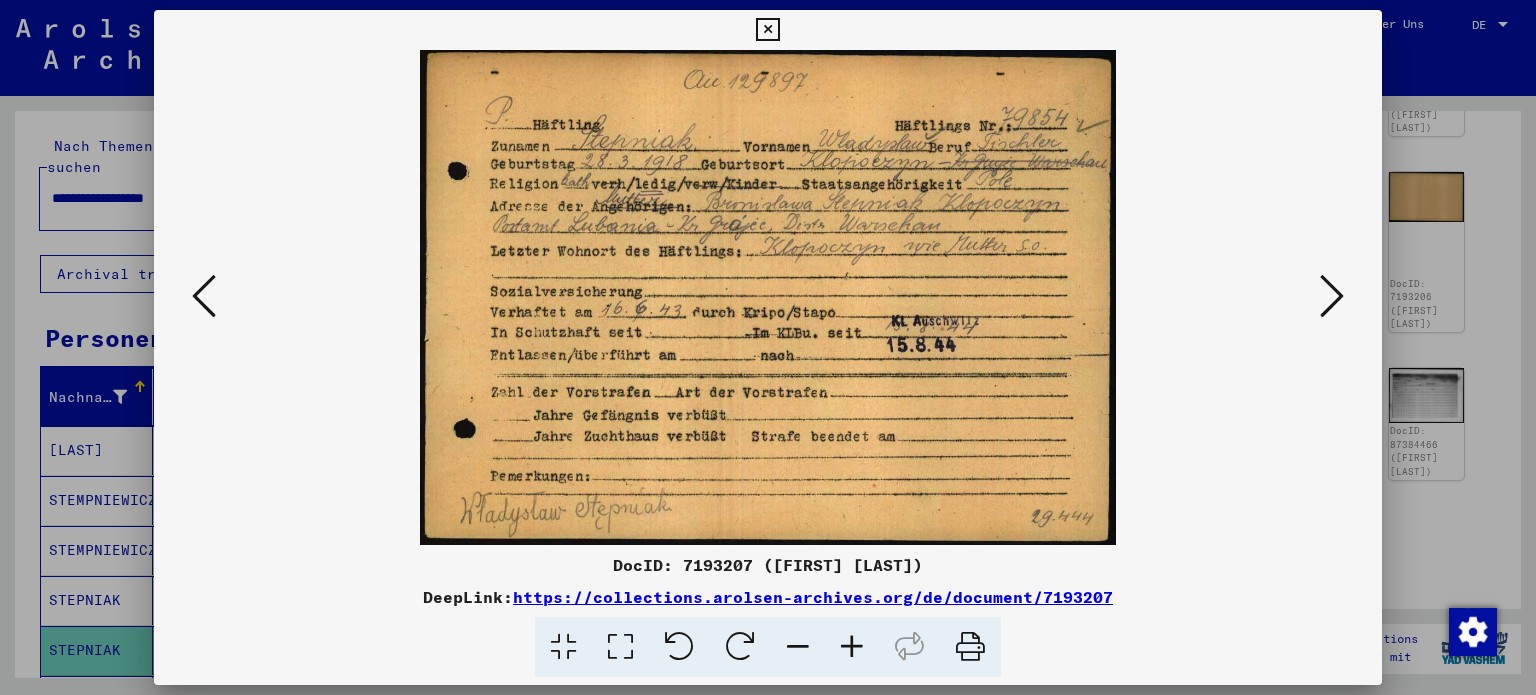 click at bounding box center [1332, 296] 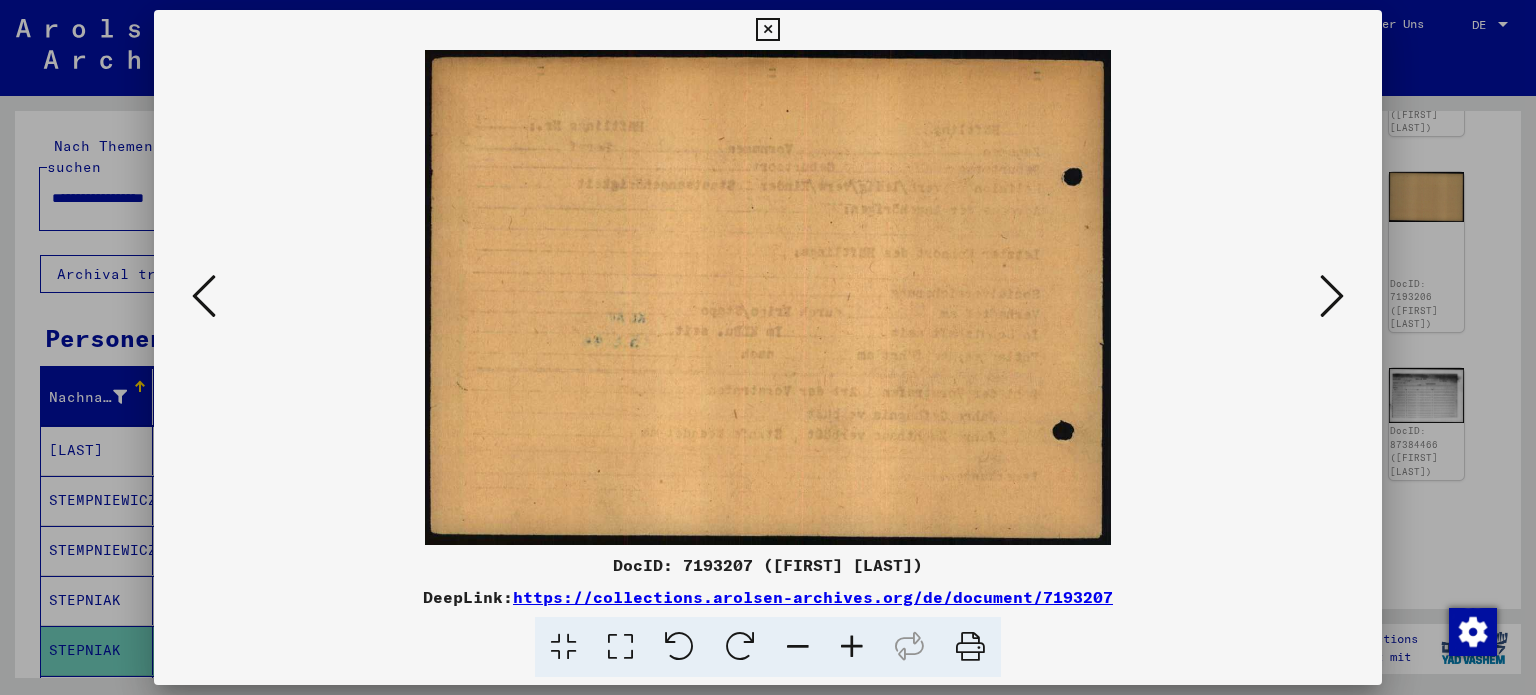 click at bounding box center (1332, 296) 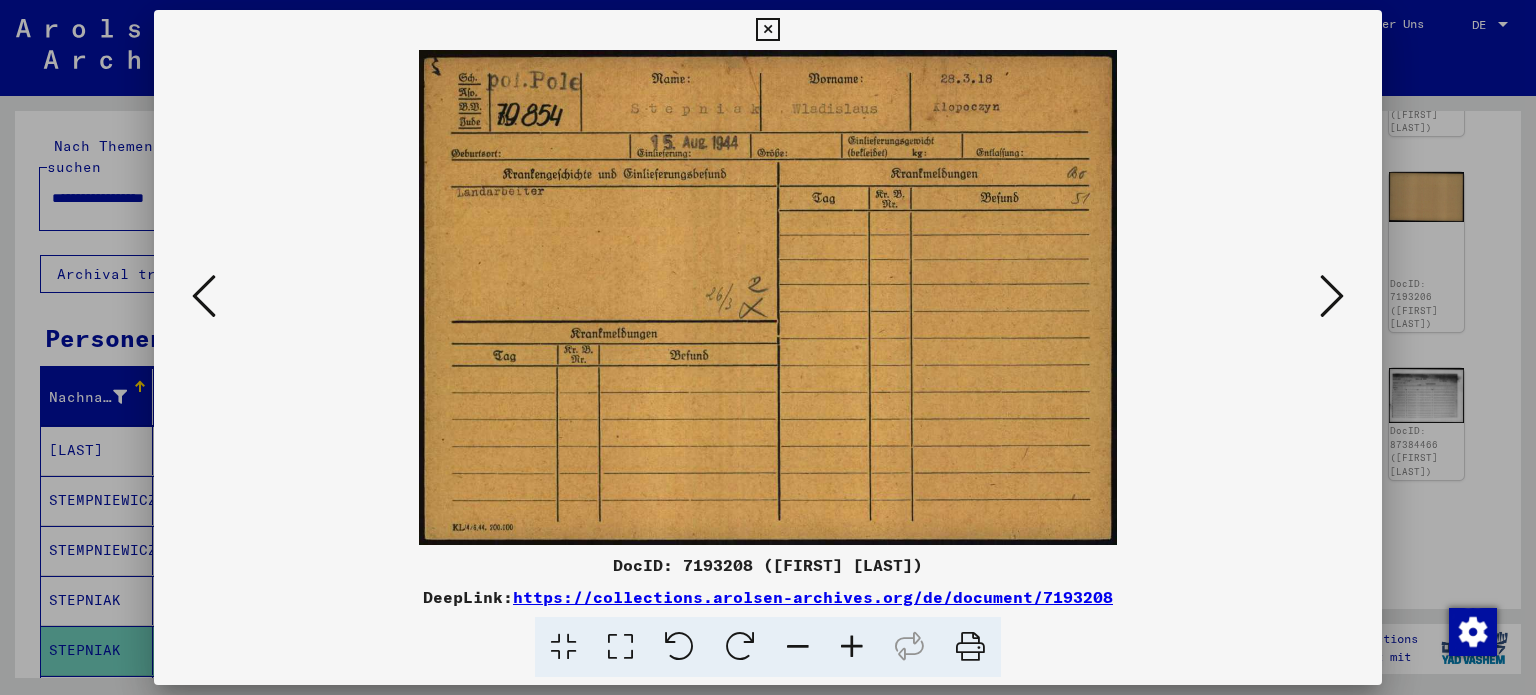 click at bounding box center [768, 297] 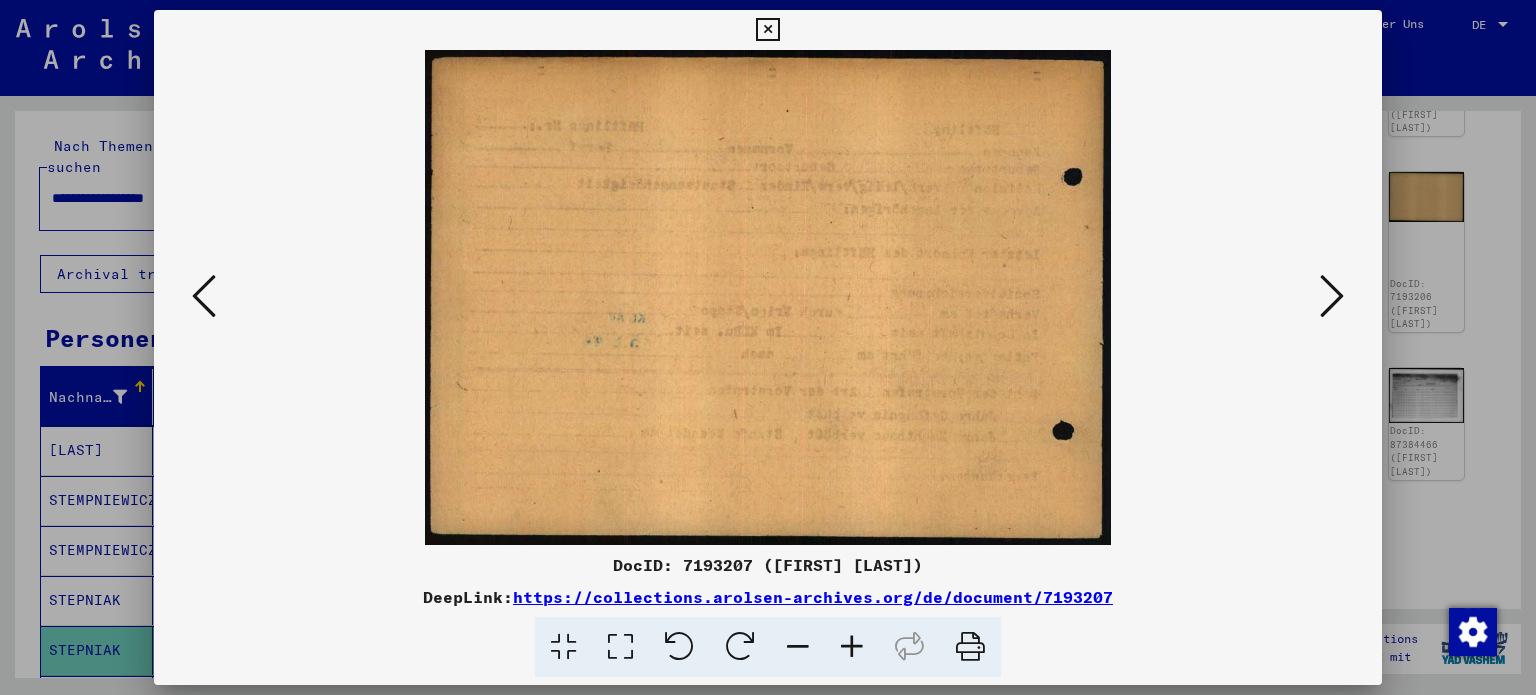 click at bounding box center [204, 296] 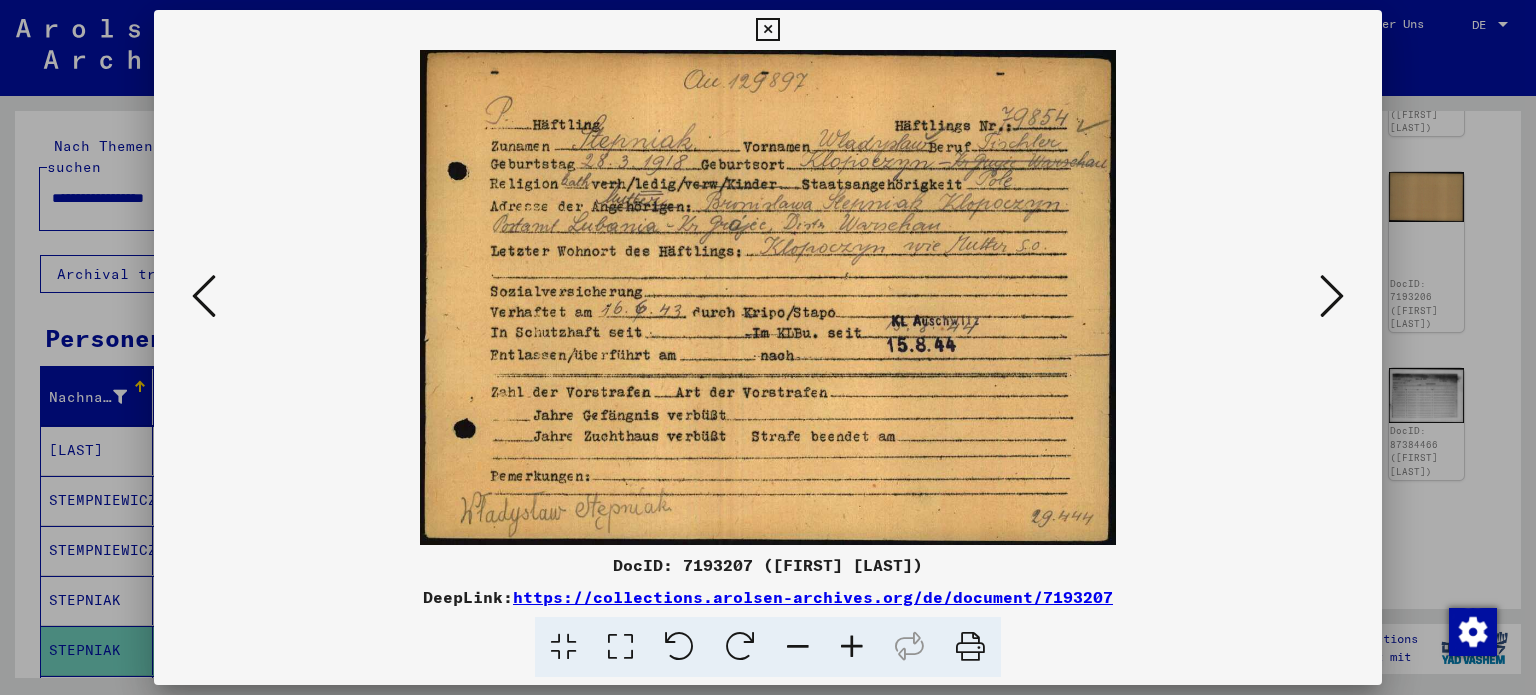 click at bounding box center [204, 296] 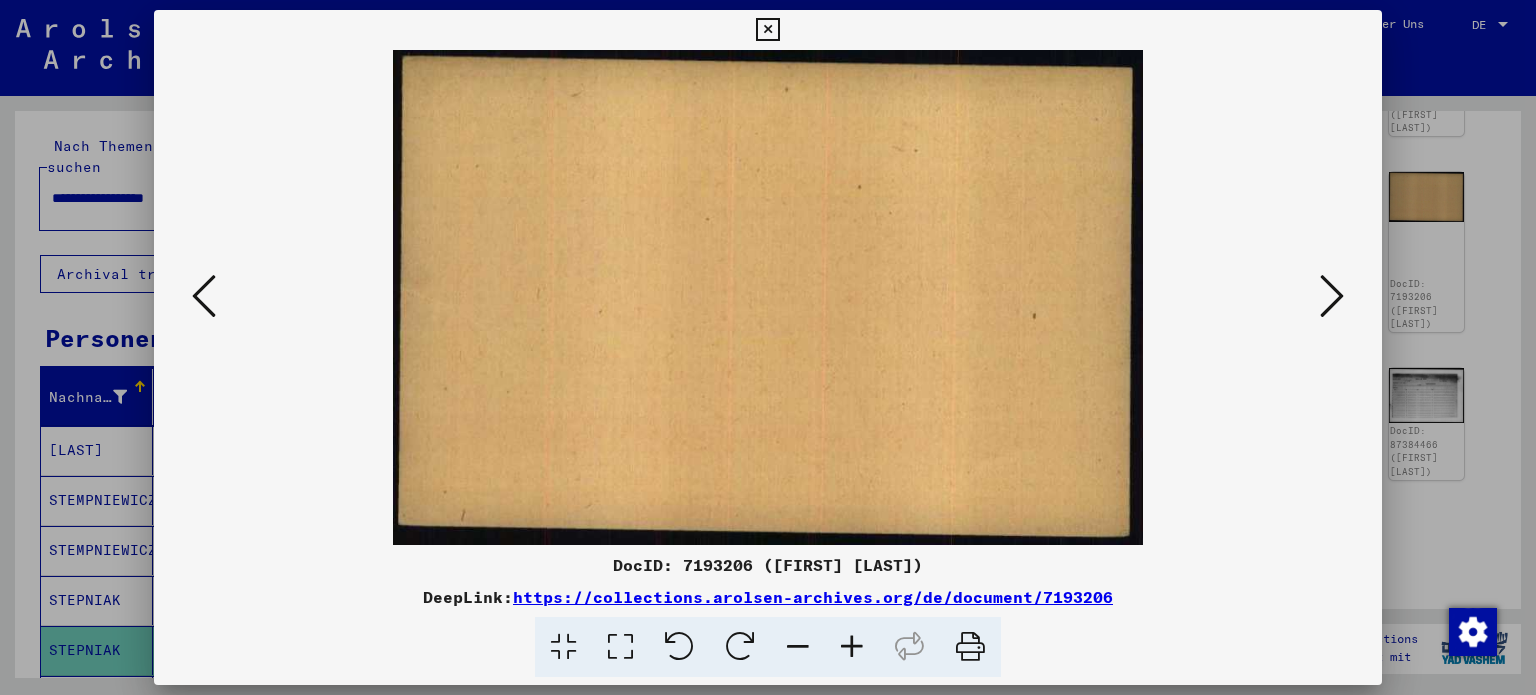 click at bounding box center [204, 296] 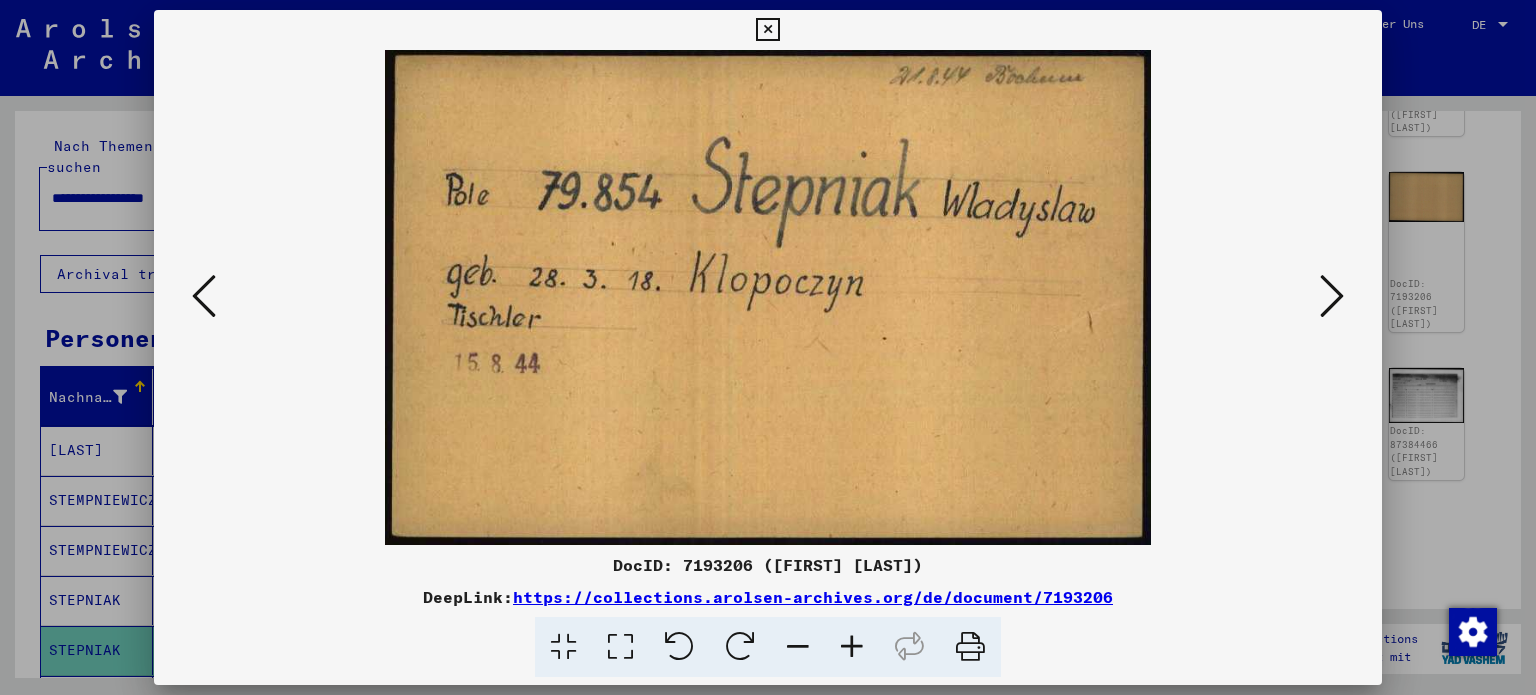 click at bounding box center (204, 296) 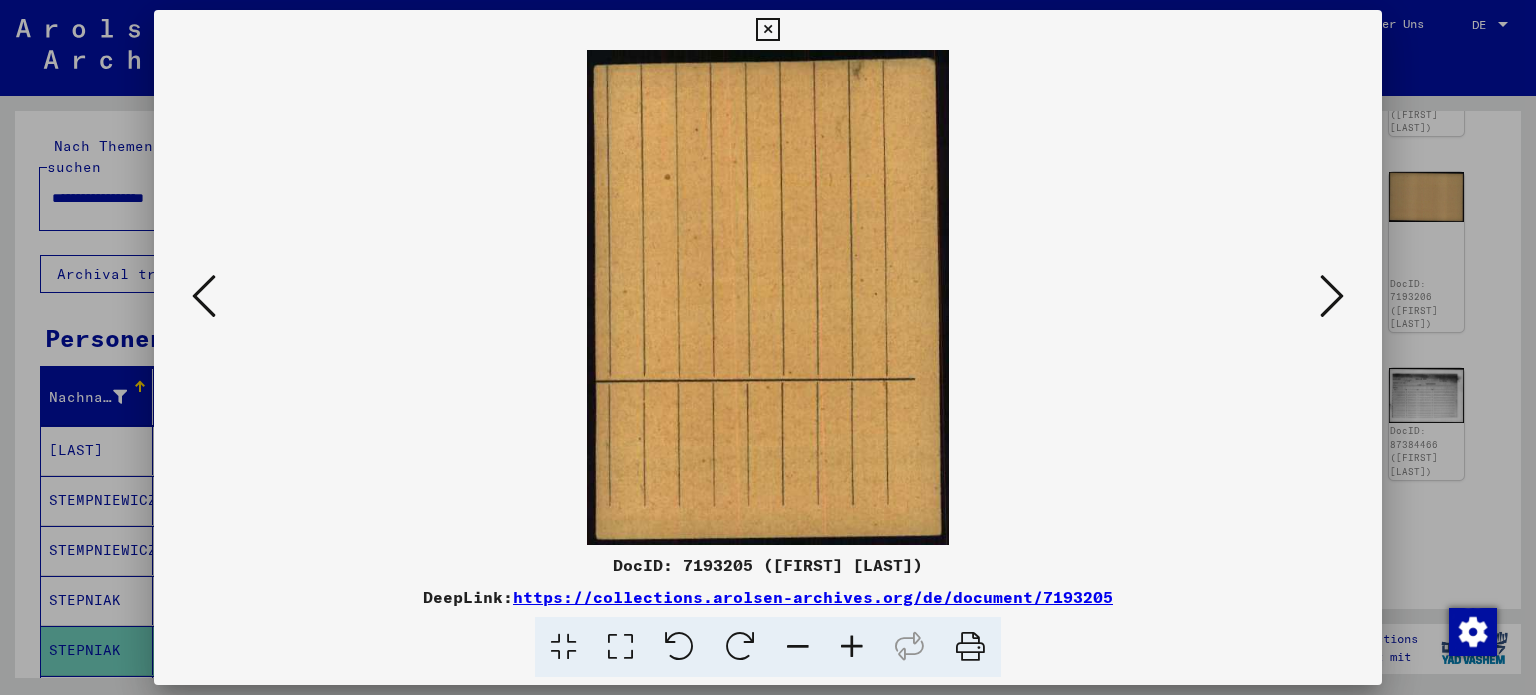click at bounding box center (204, 296) 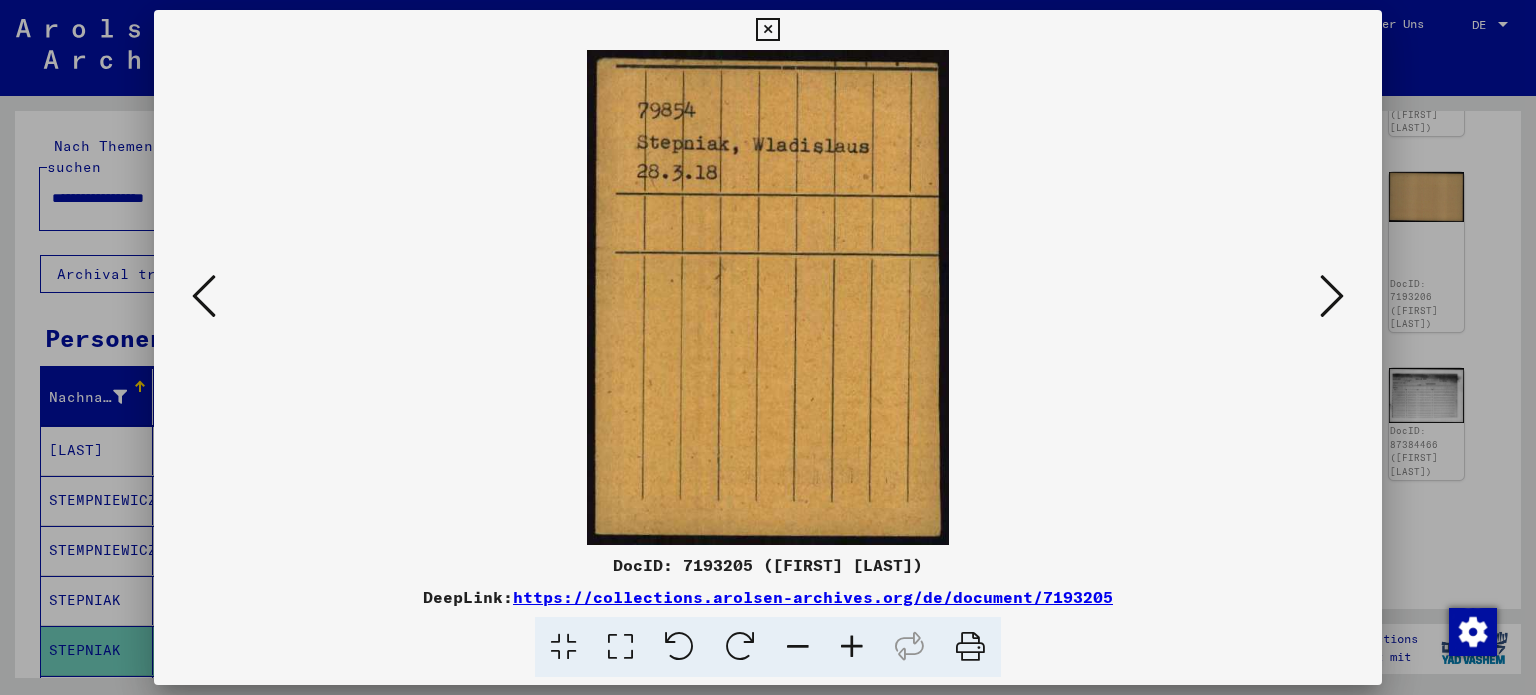 click at bounding box center [204, 296] 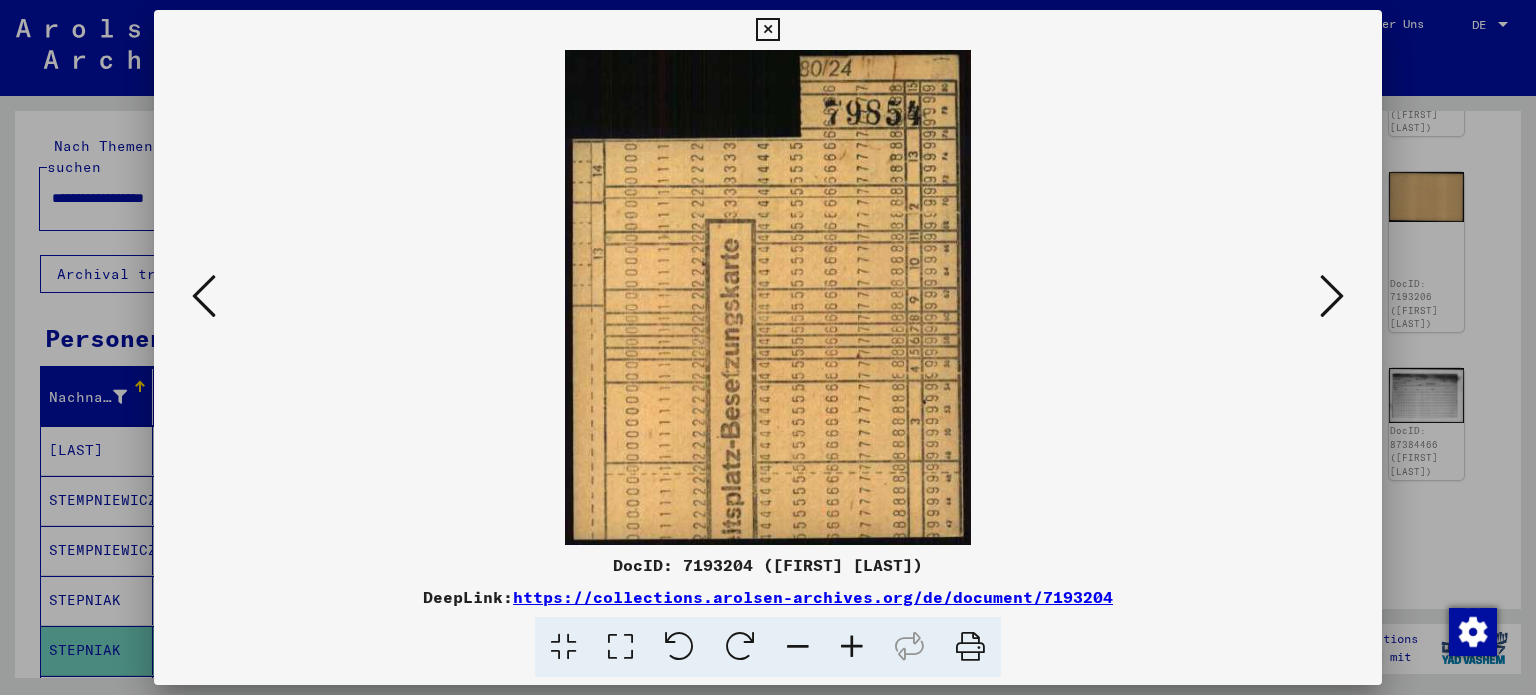 click at bounding box center [204, 296] 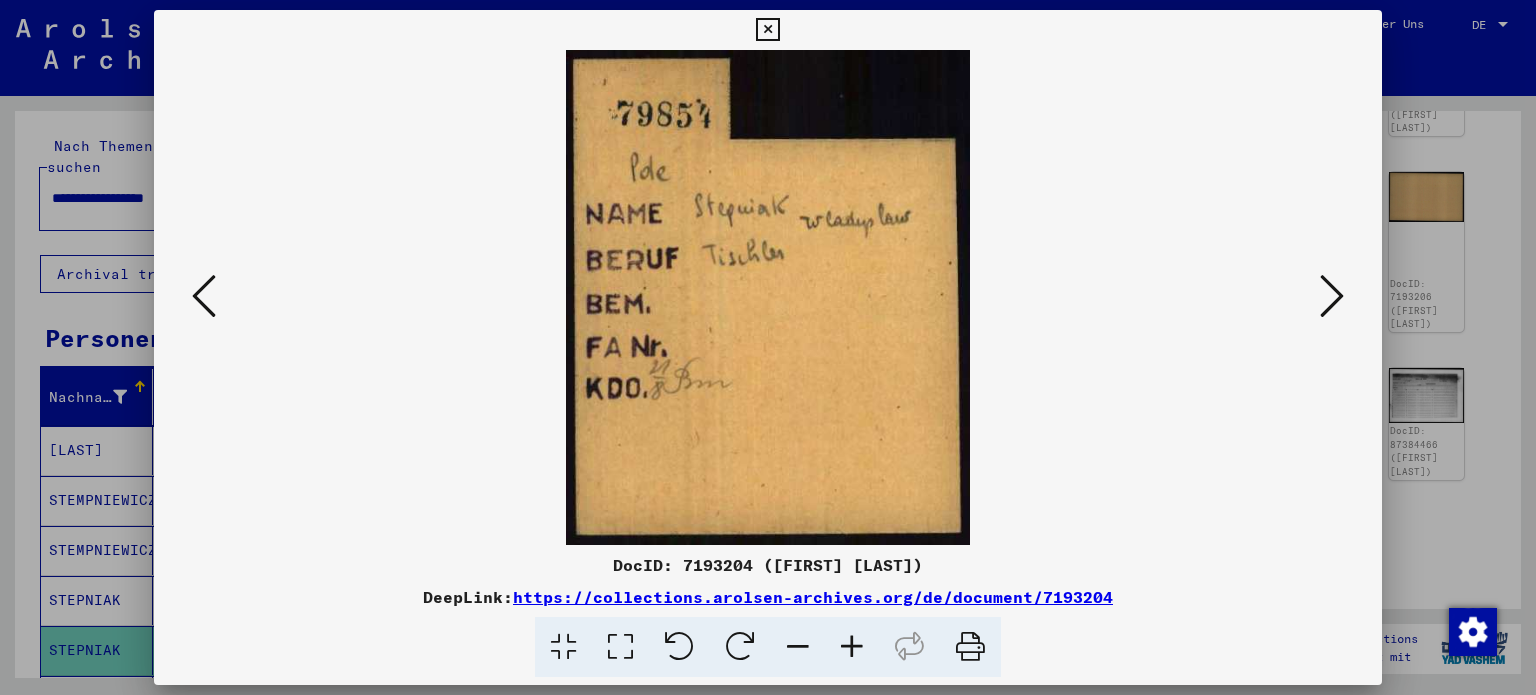 click at bounding box center [204, 296] 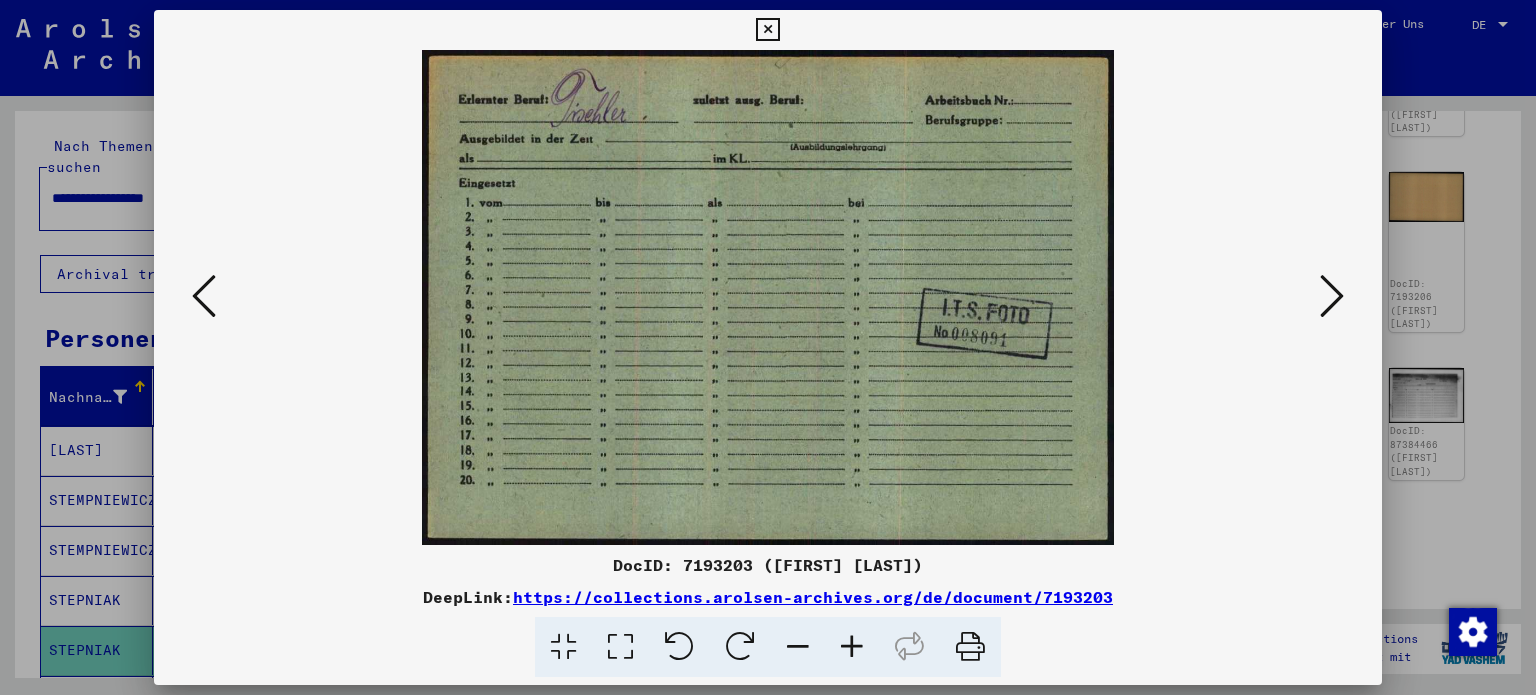 click at bounding box center [204, 296] 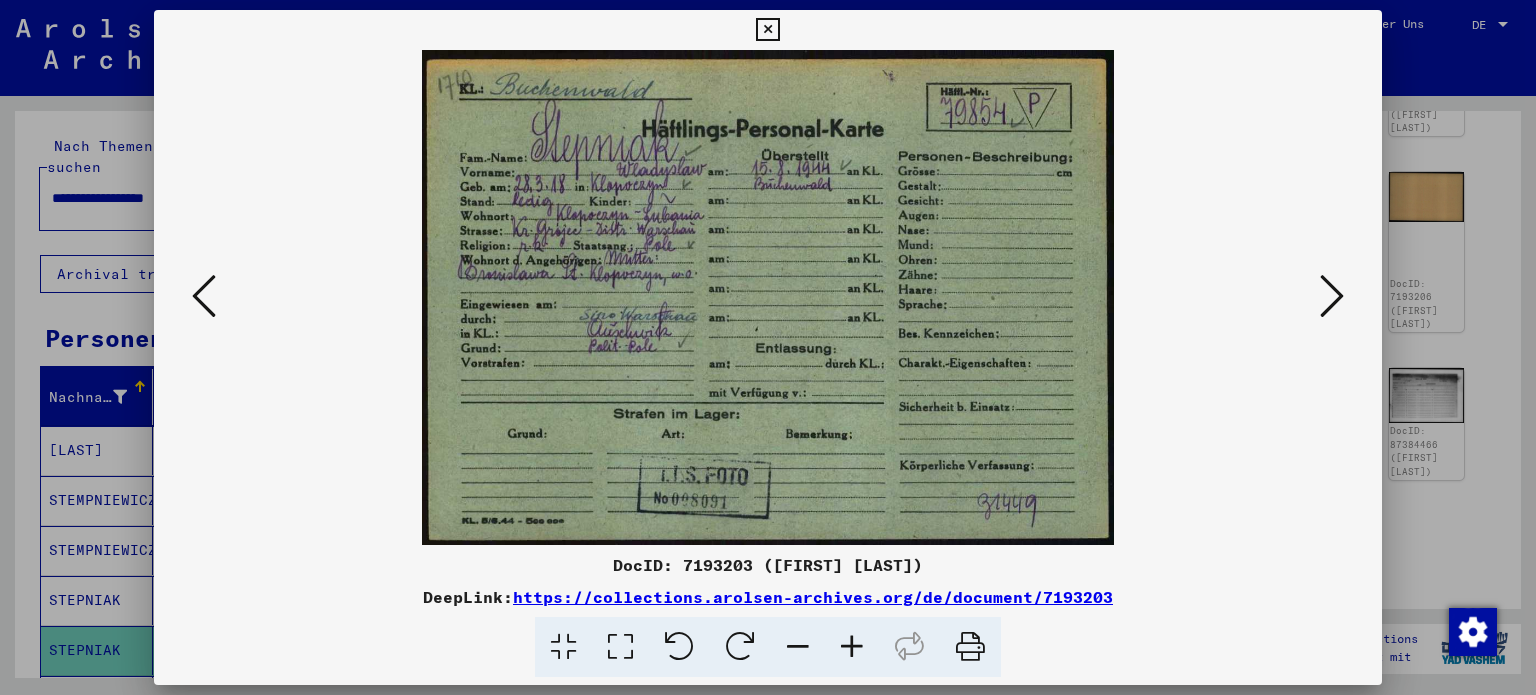 click at bounding box center [1332, 296] 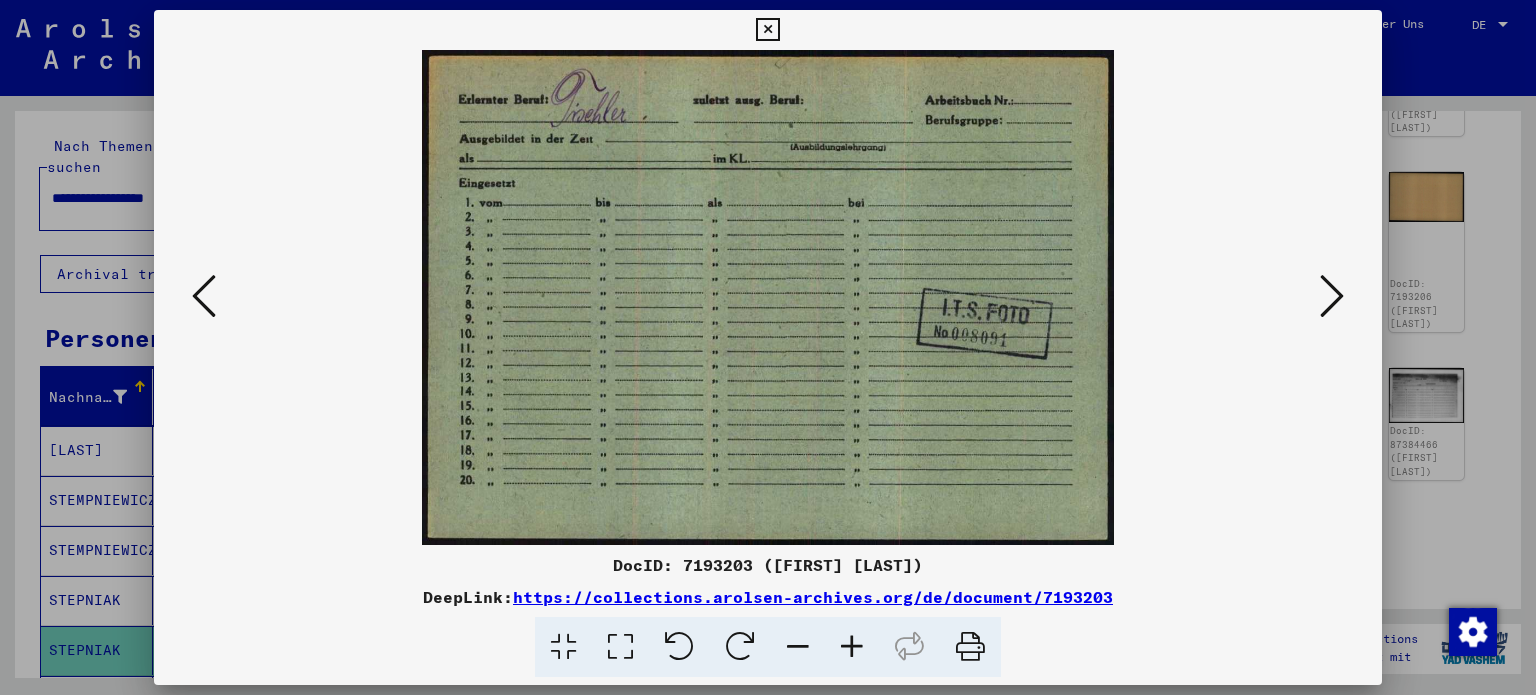 click at bounding box center (1332, 296) 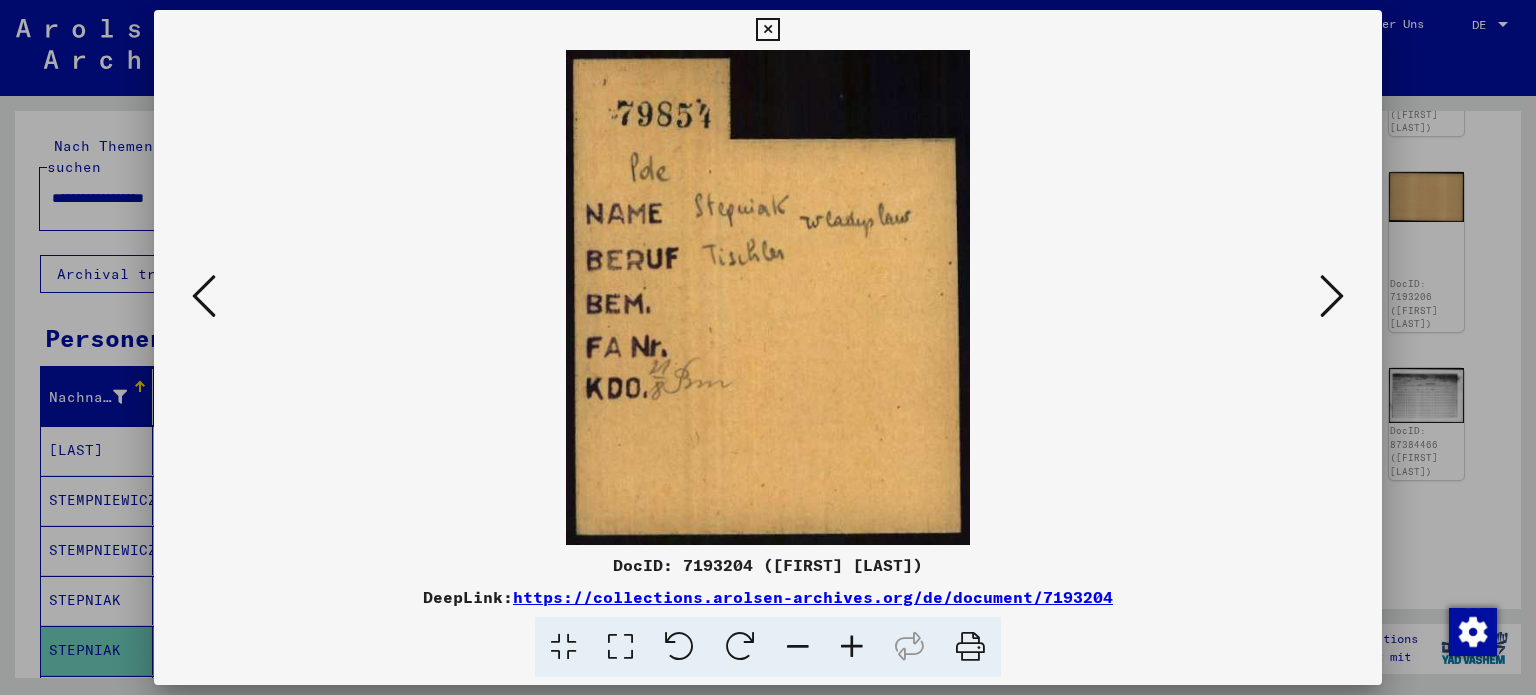click at bounding box center (1332, 296) 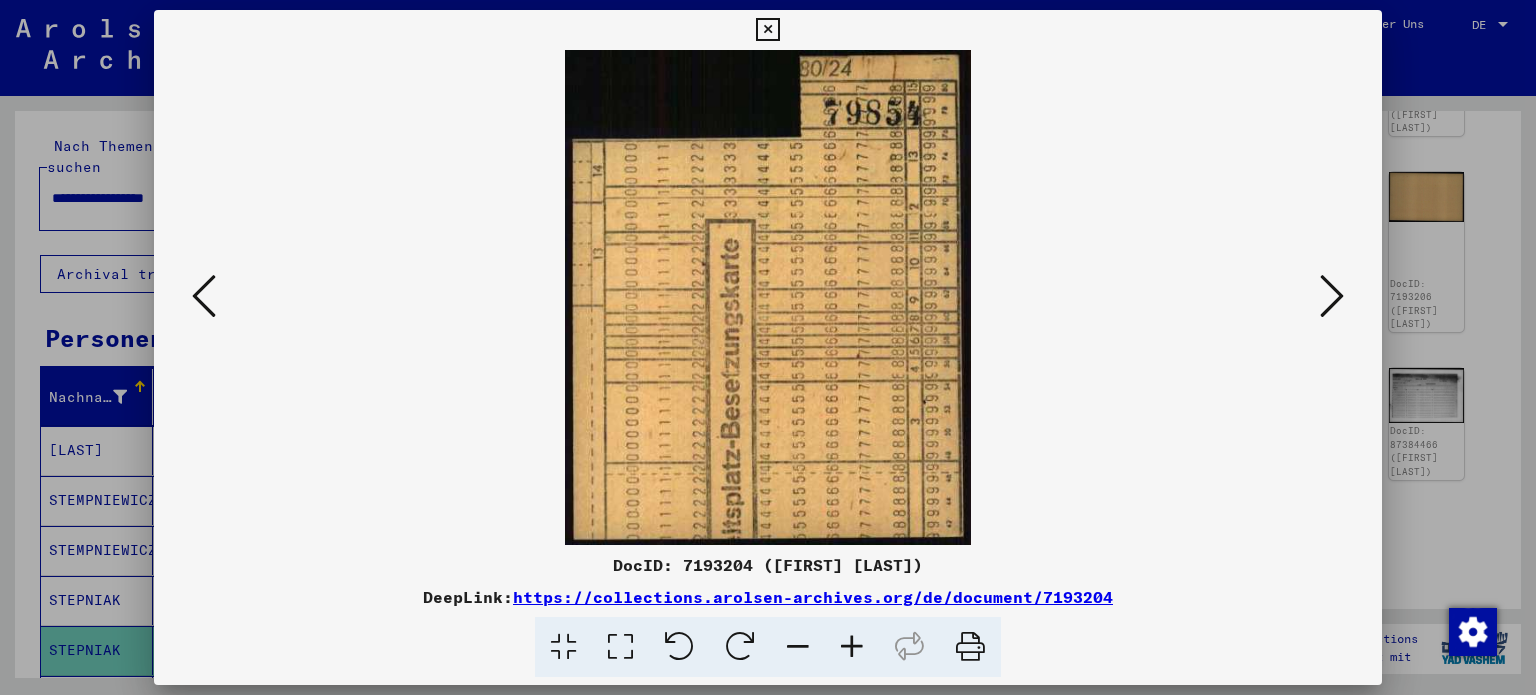 click at bounding box center [1332, 296] 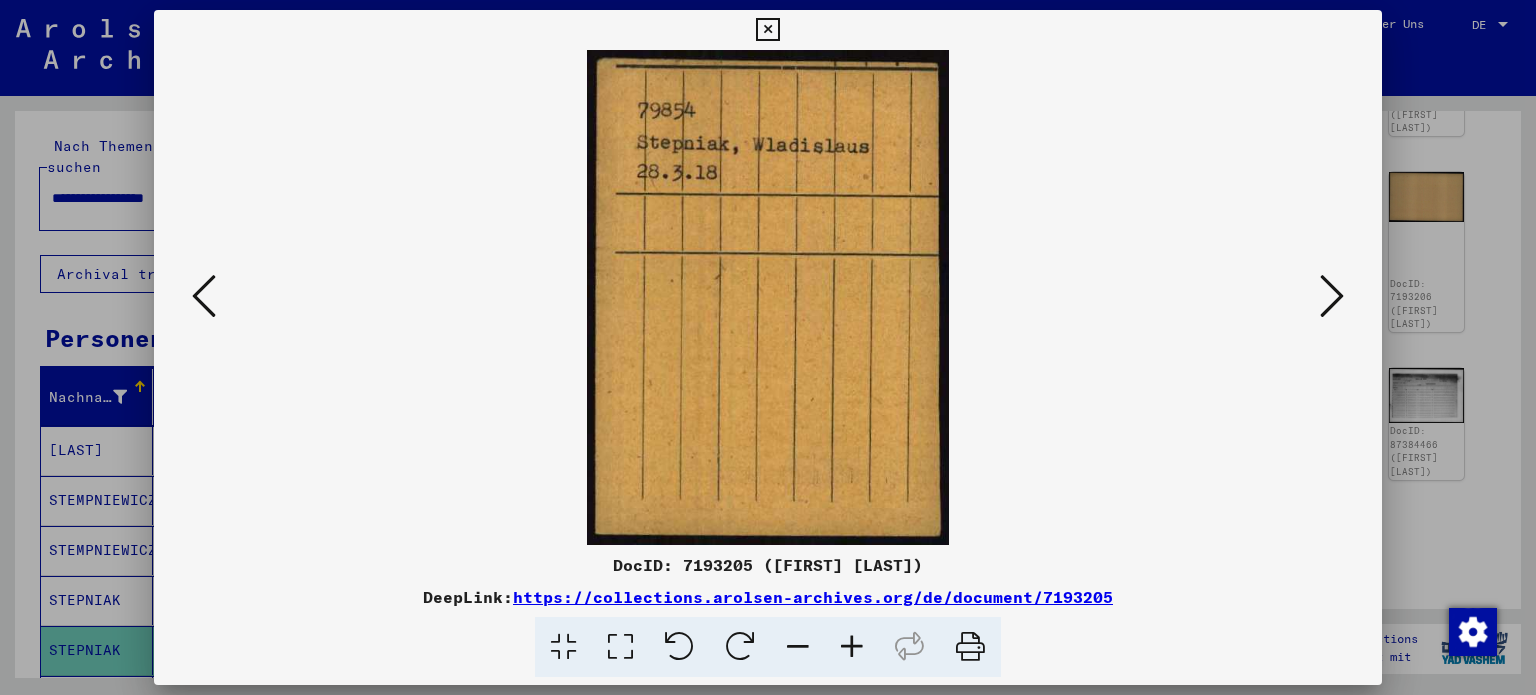 click at bounding box center (1332, 296) 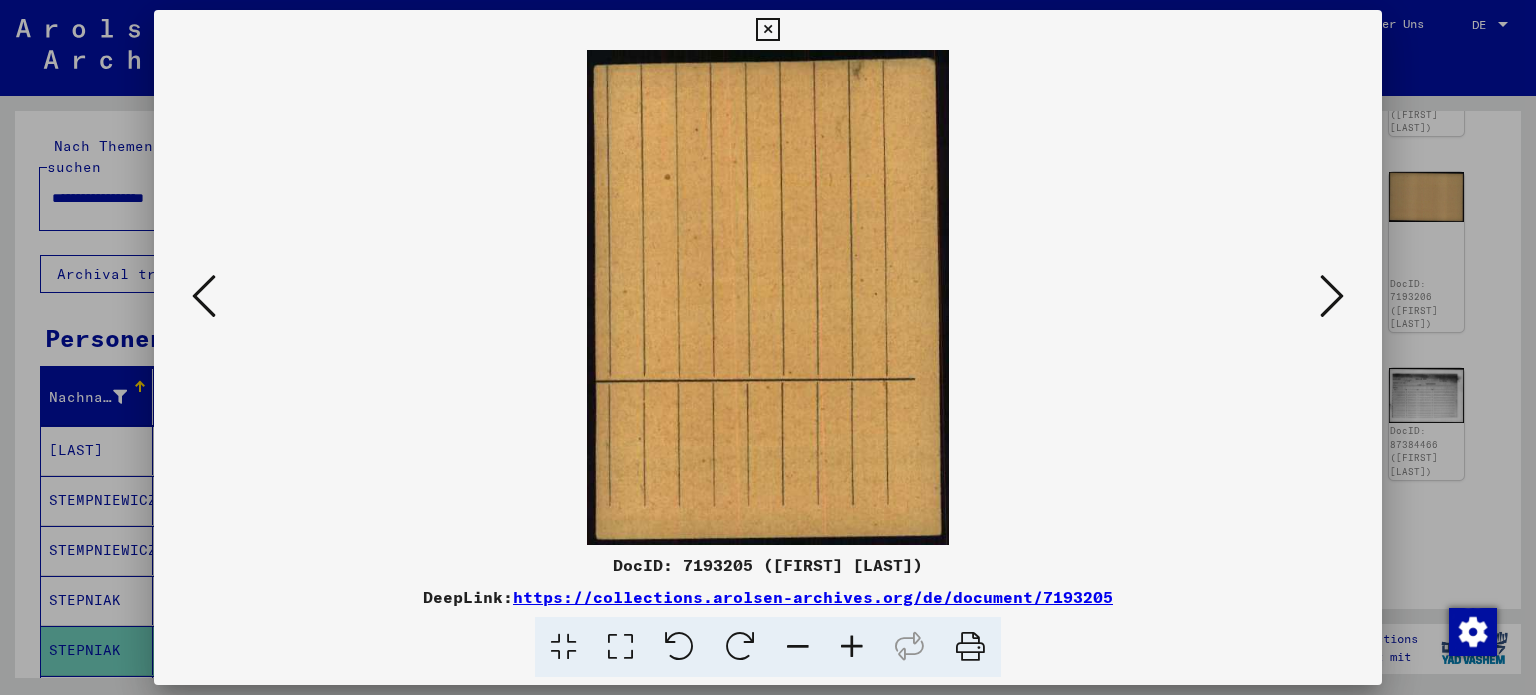 click at bounding box center (1332, 296) 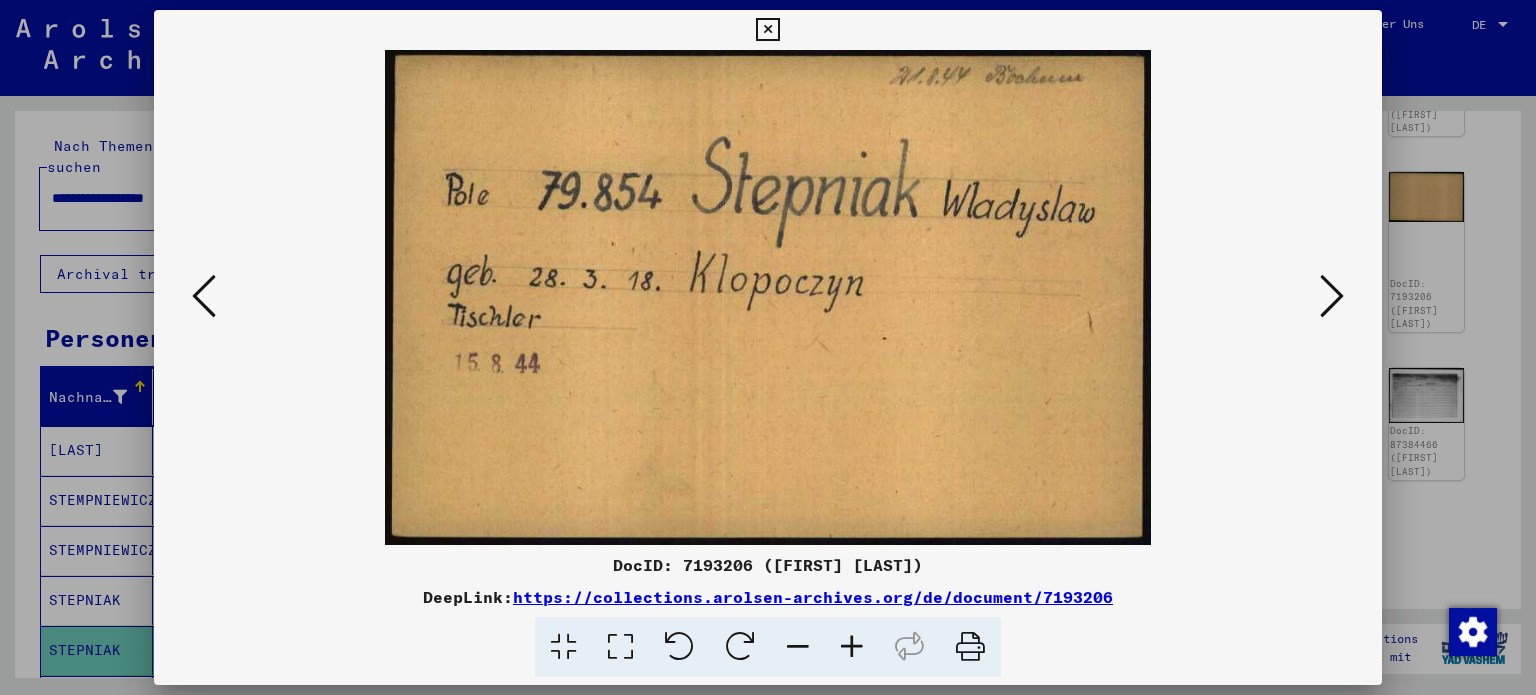 click at bounding box center (1332, 296) 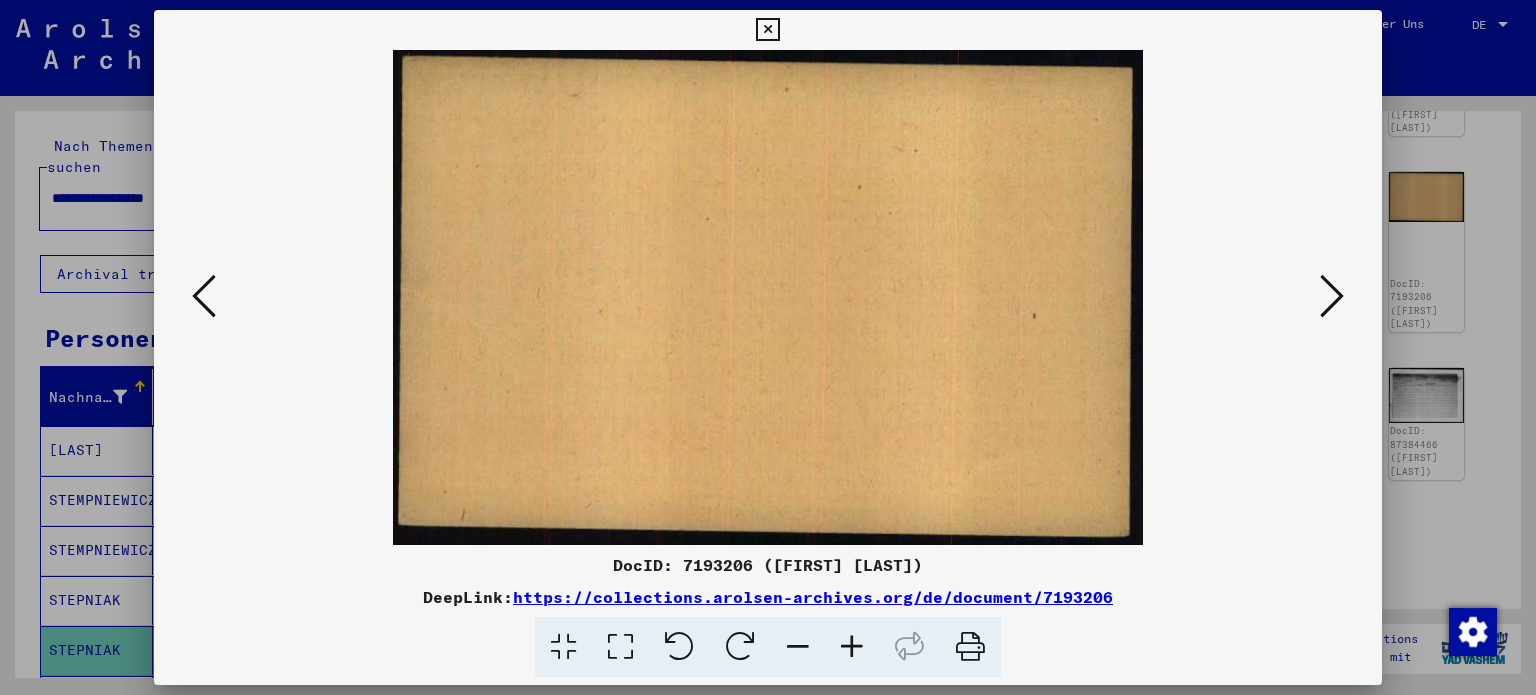 click at bounding box center (1332, 296) 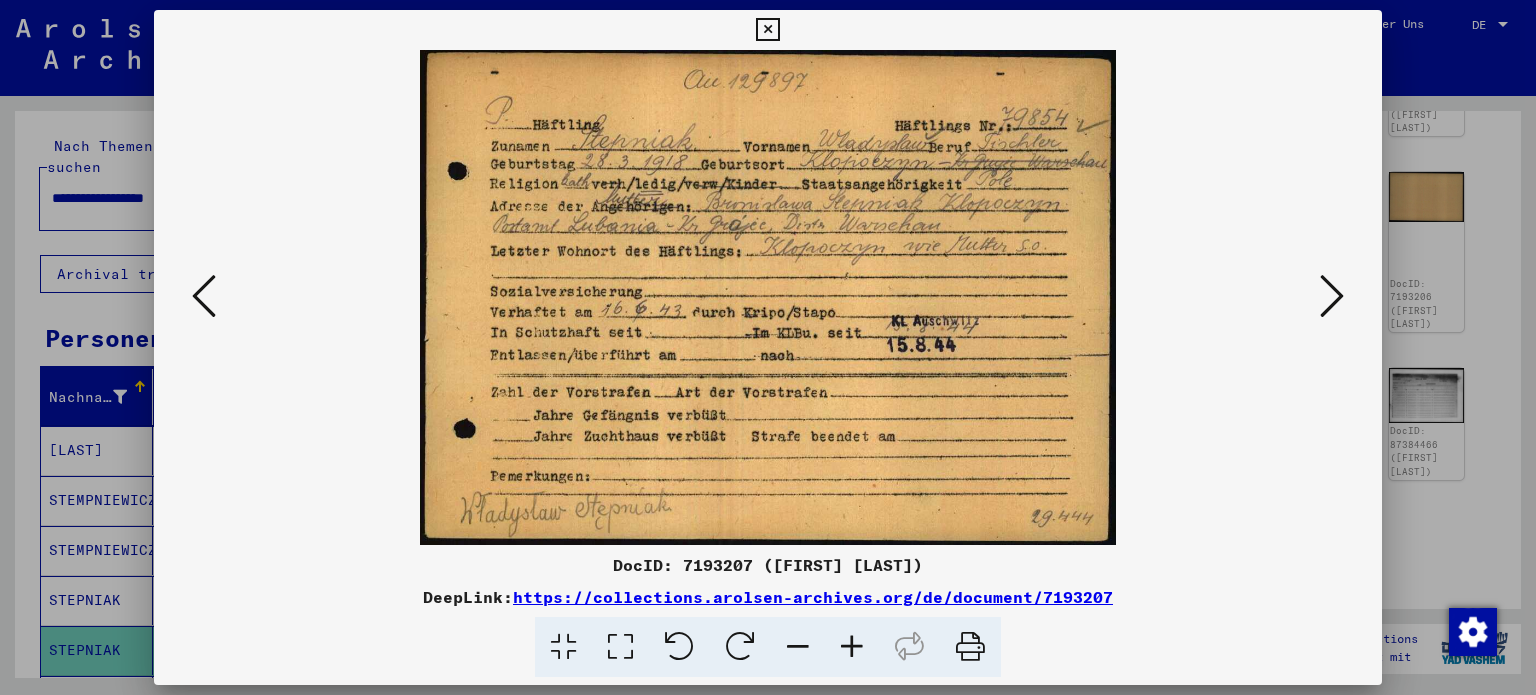 click at bounding box center [1332, 296] 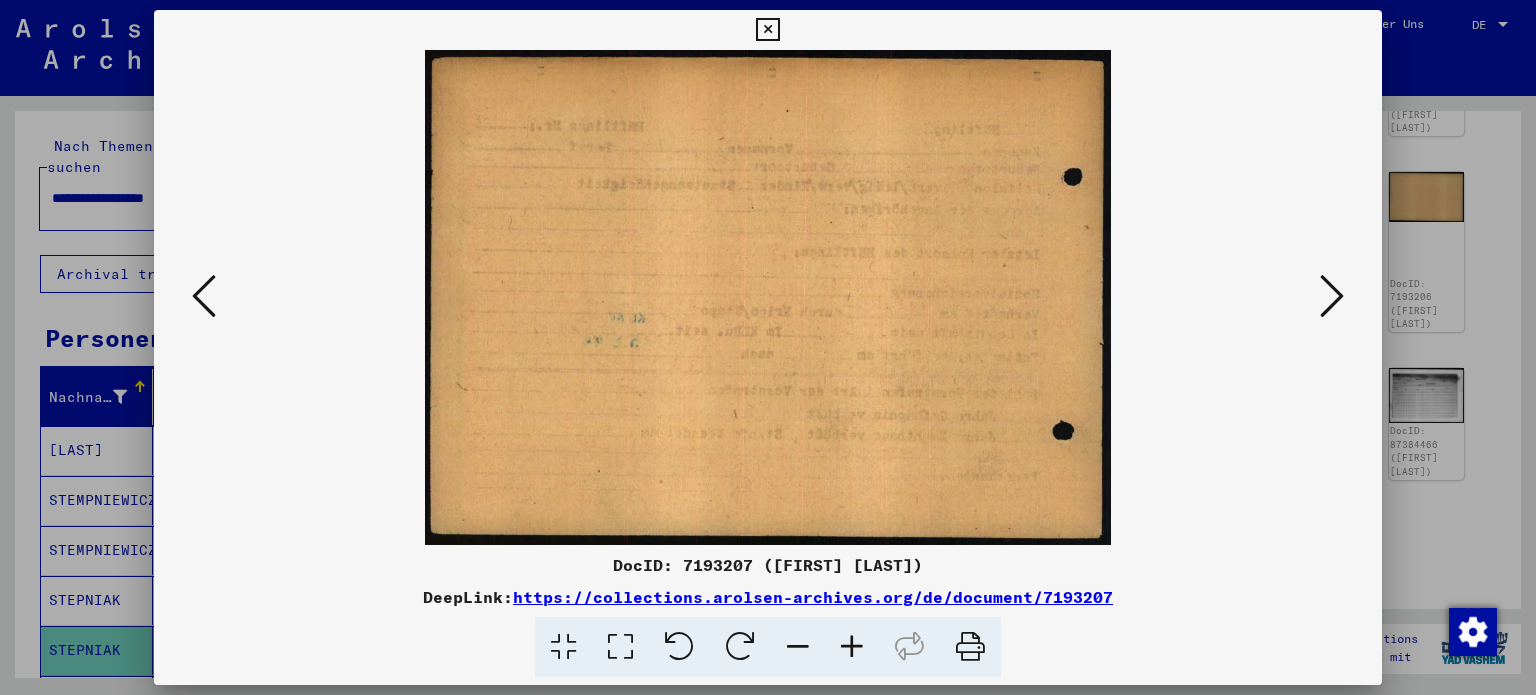 click at bounding box center [1332, 296] 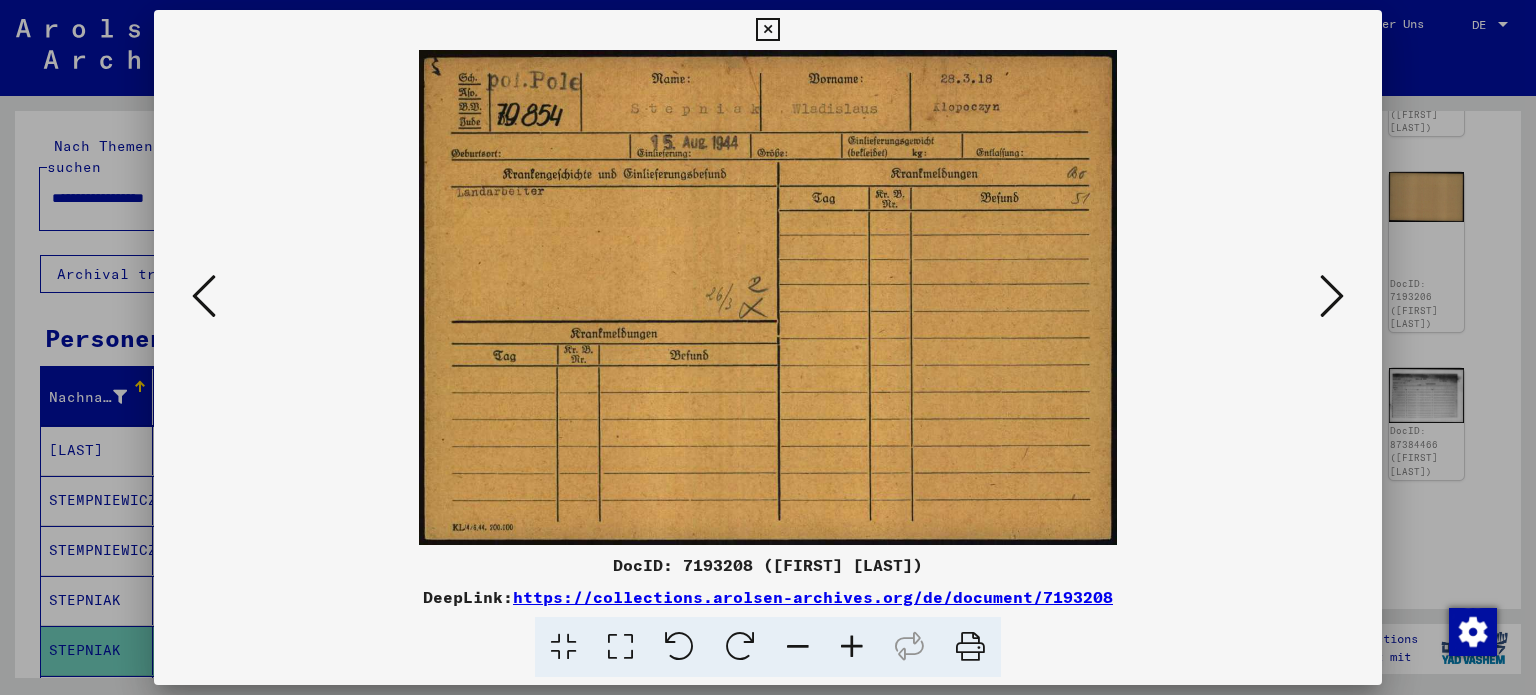 click at bounding box center [1332, 296] 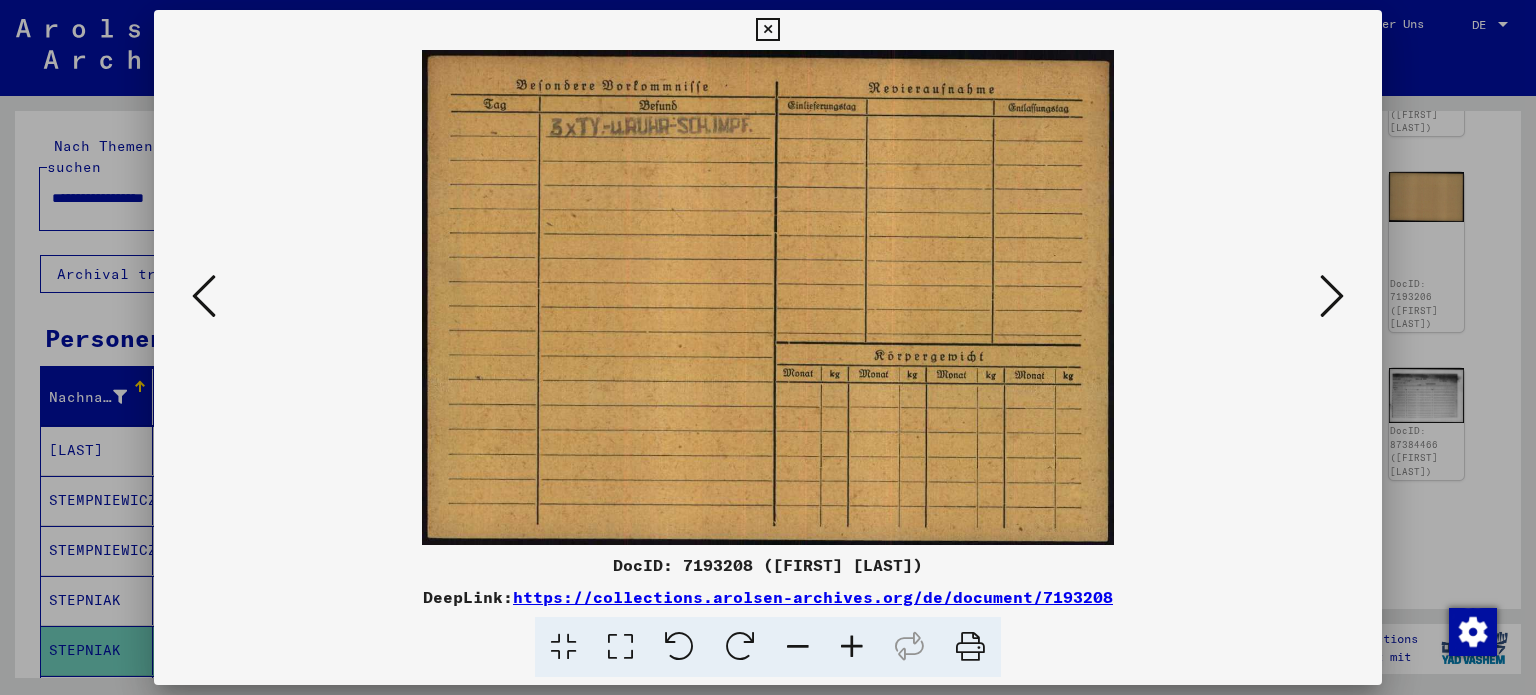click at bounding box center (1332, 296) 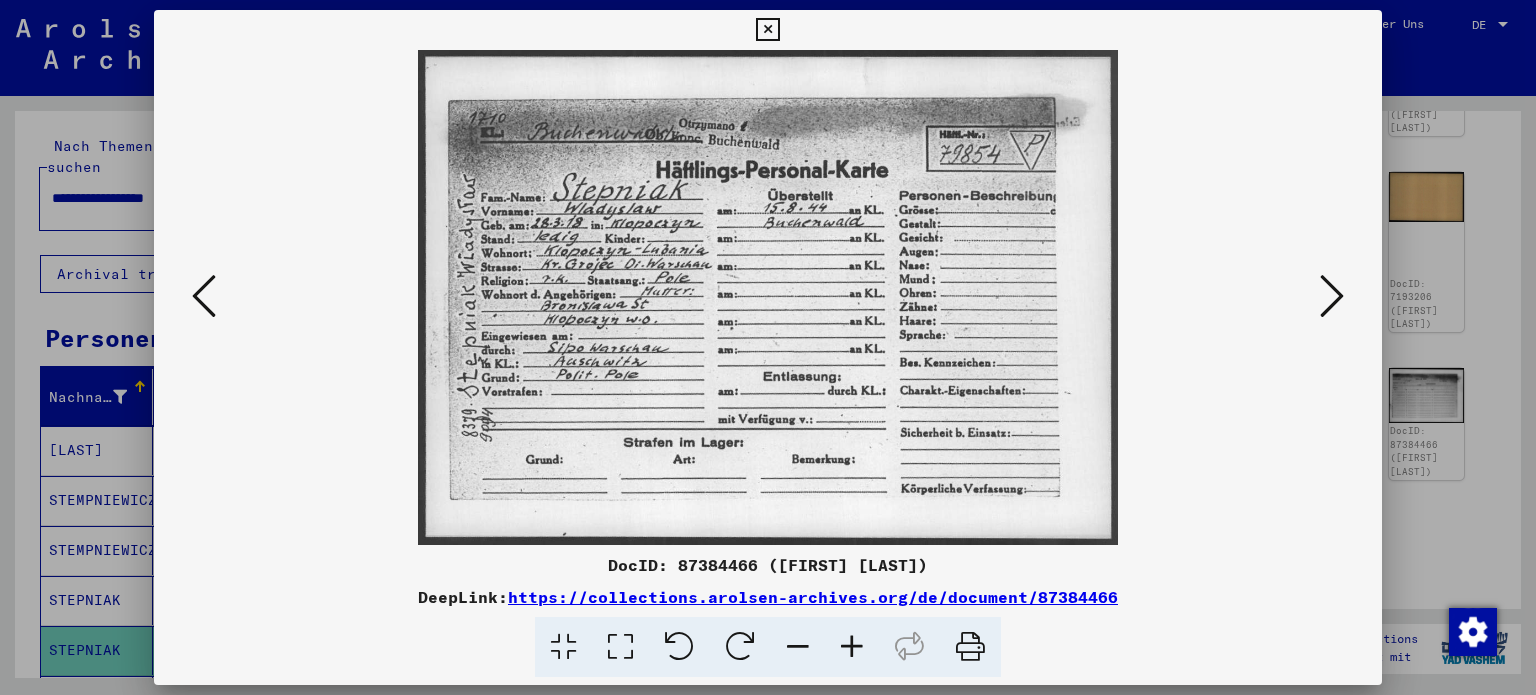 click at bounding box center [768, 297] 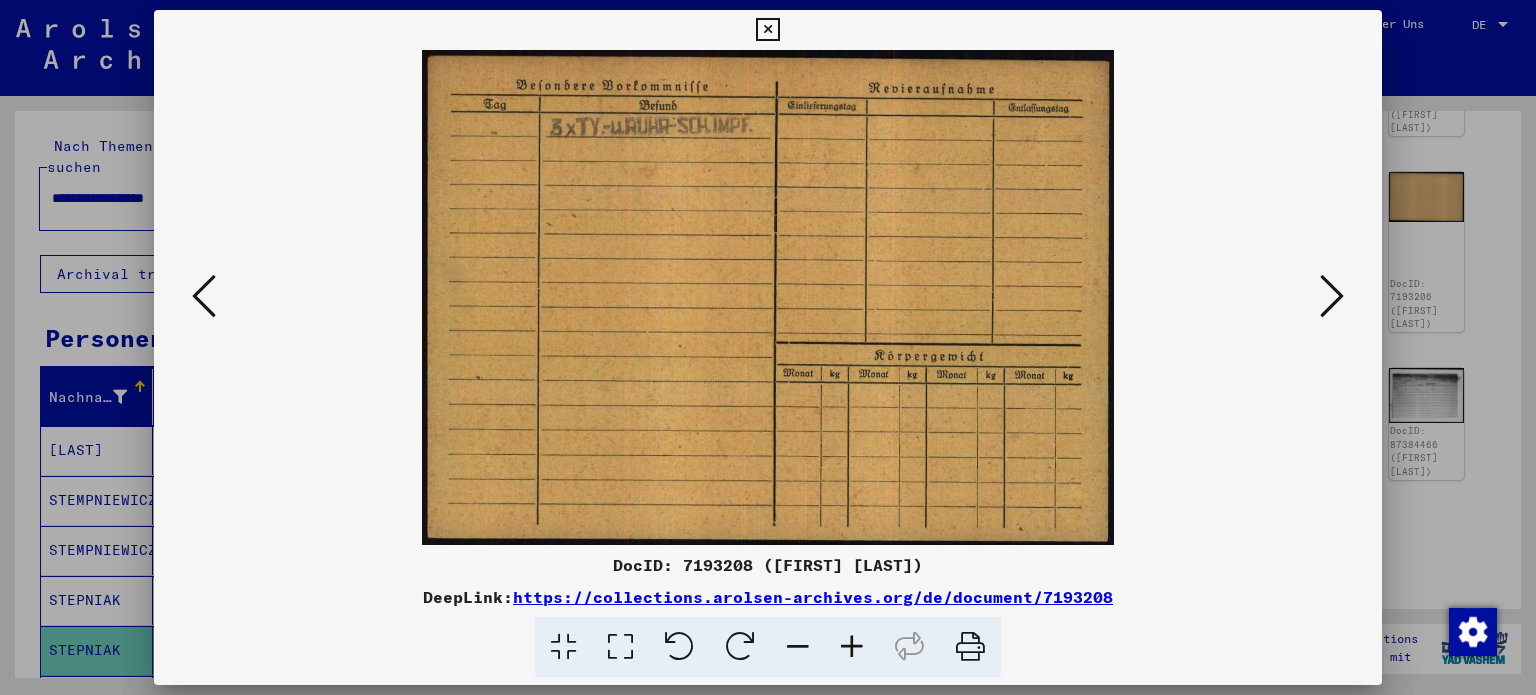 click at bounding box center (1332, 296) 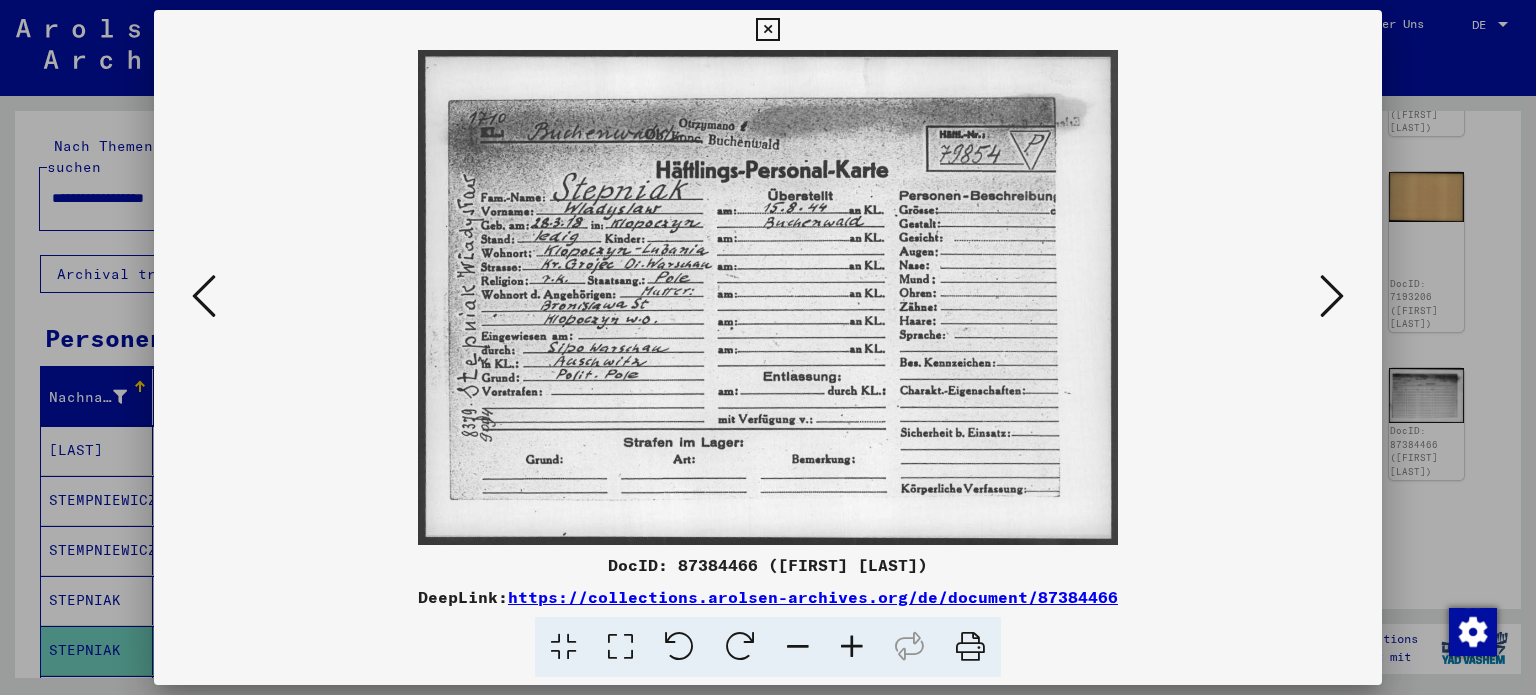 click at bounding box center [1332, 296] 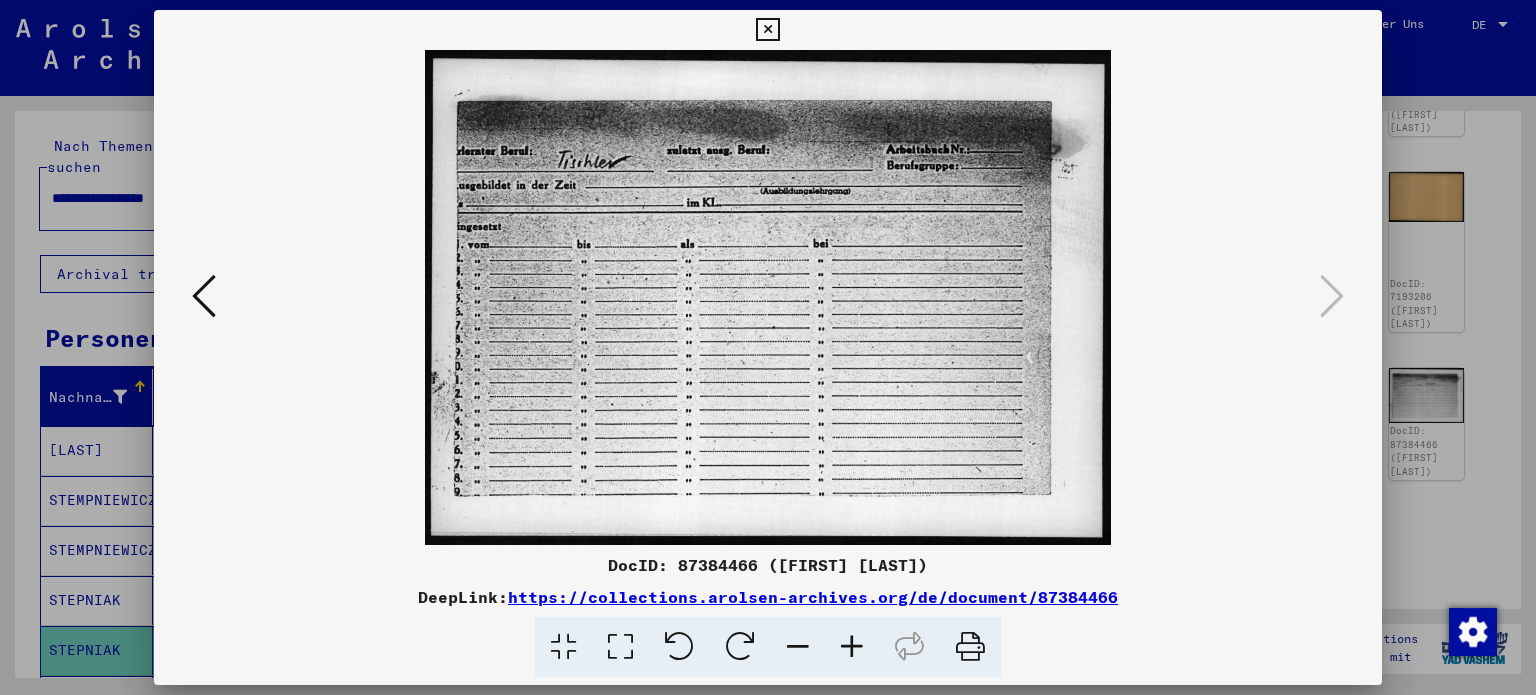 click at bounding box center (768, 297) 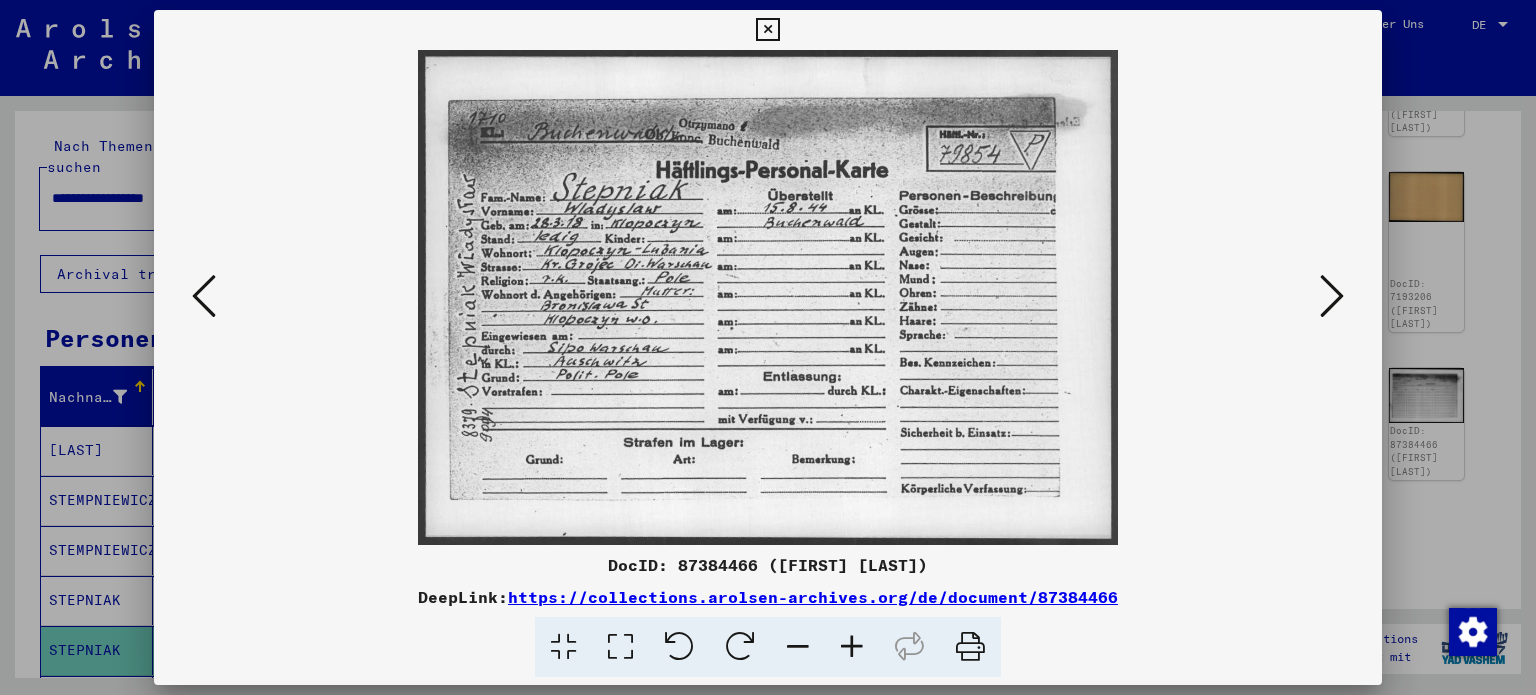 click at bounding box center [768, 347] 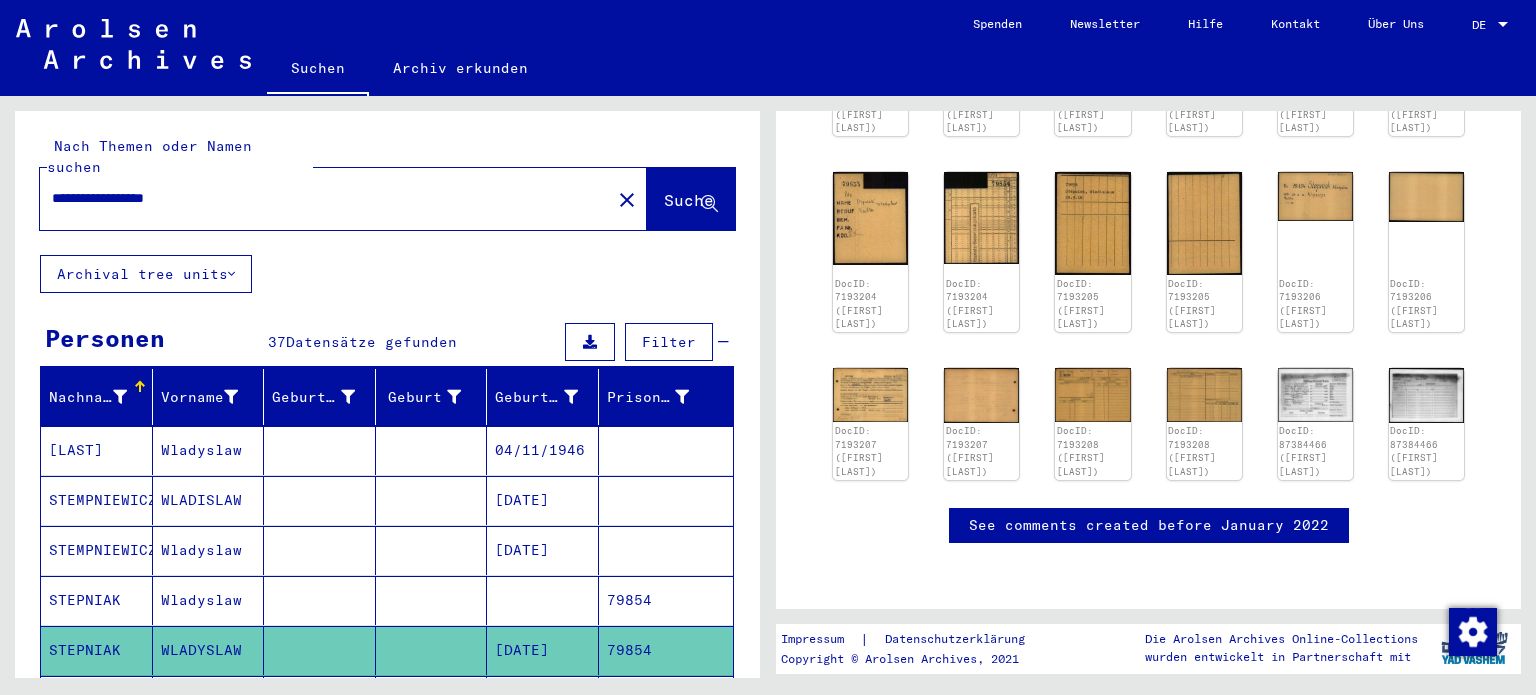 scroll, scrollTop: 0, scrollLeft: 0, axis: both 